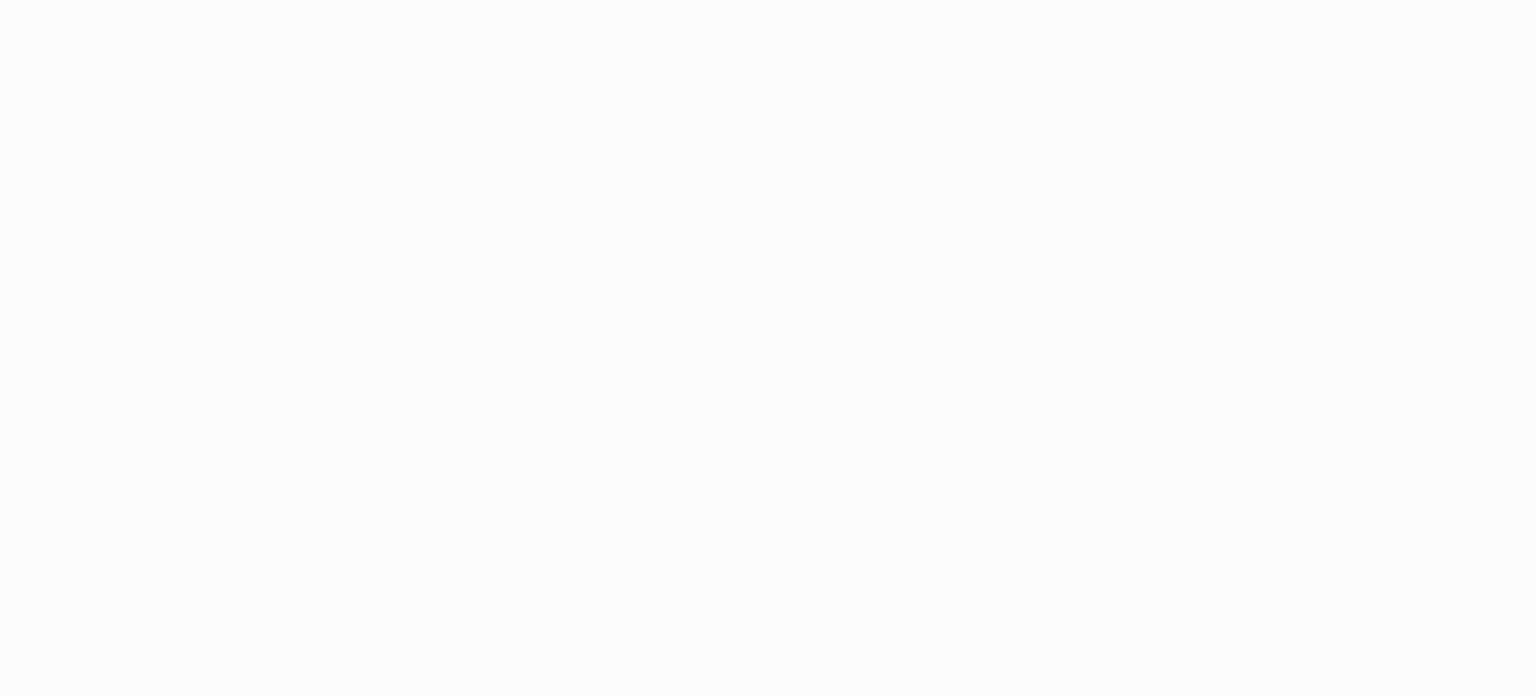 scroll, scrollTop: 0, scrollLeft: 0, axis: both 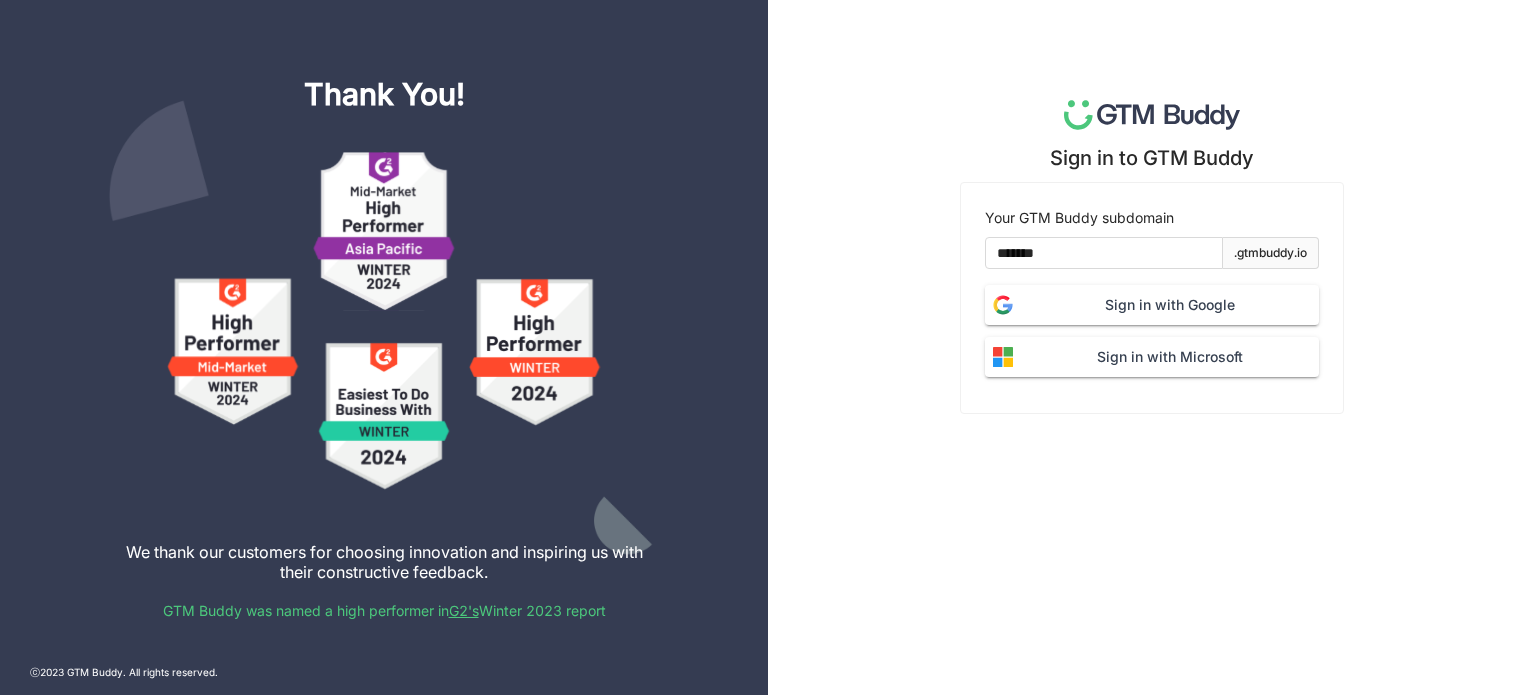 click on "Sign in with Google" 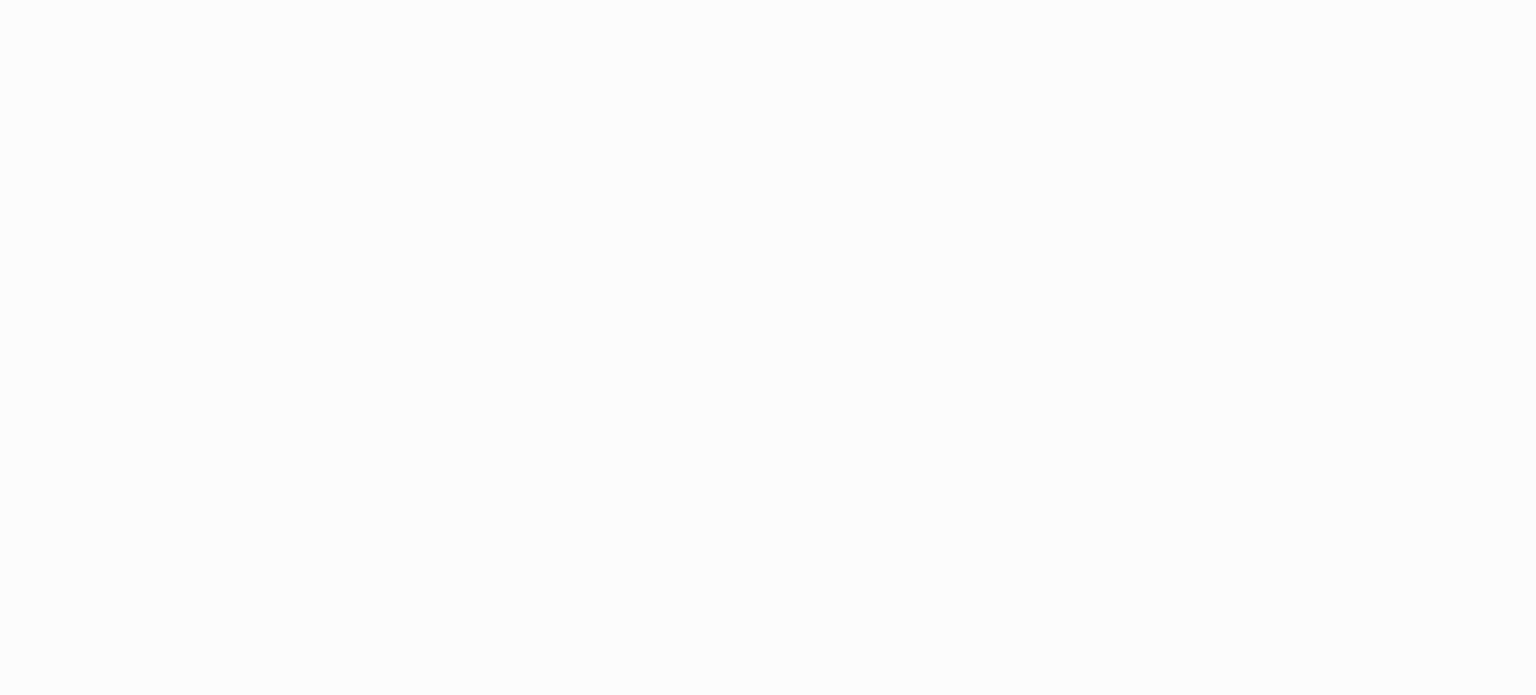scroll, scrollTop: 0, scrollLeft: 0, axis: both 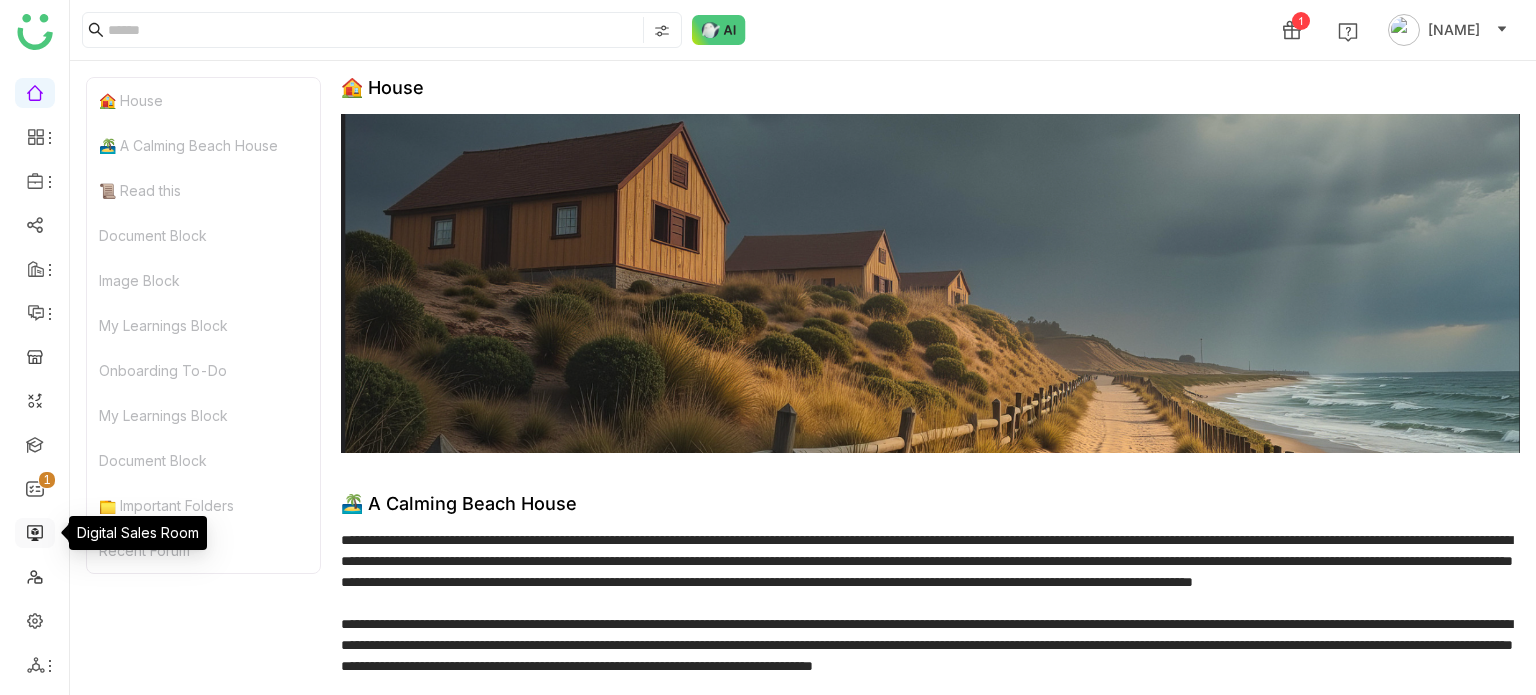 click at bounding box center (35, 531) 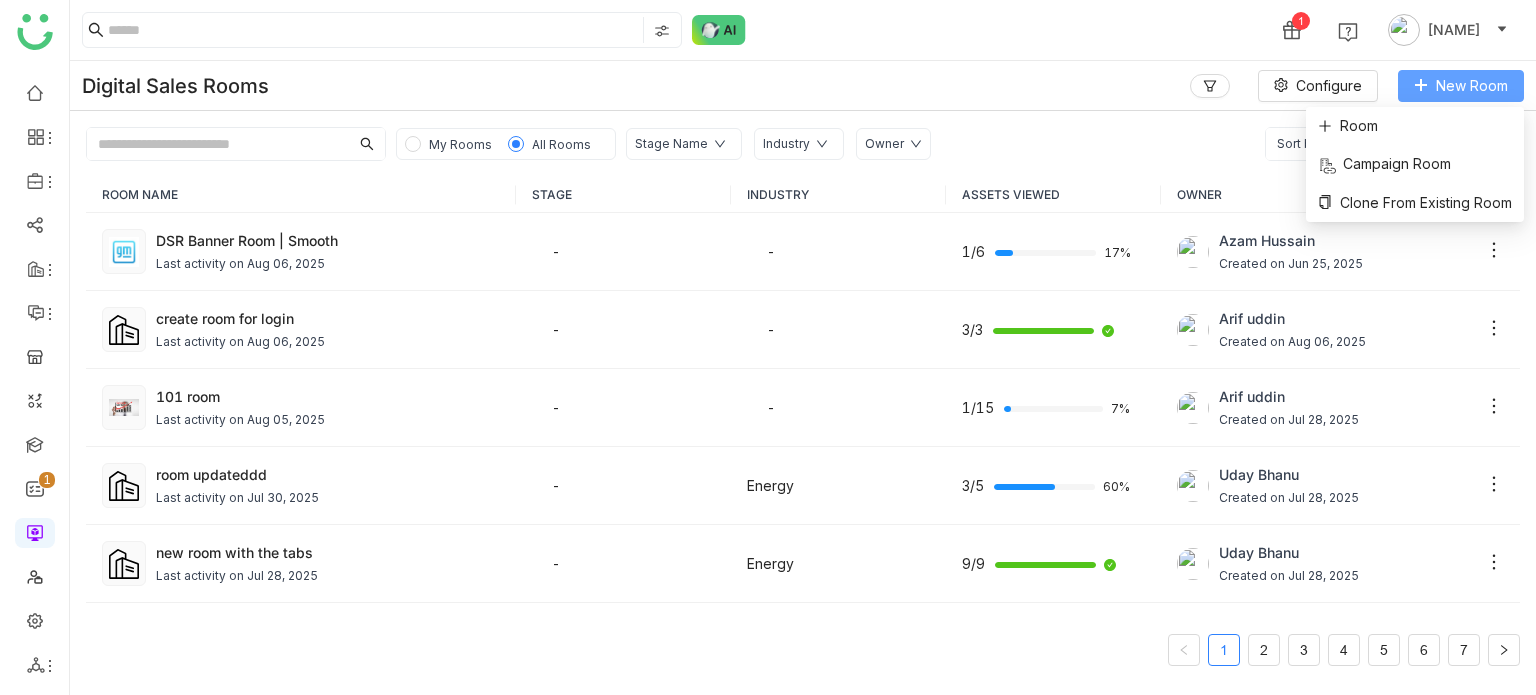 click on "New Room" 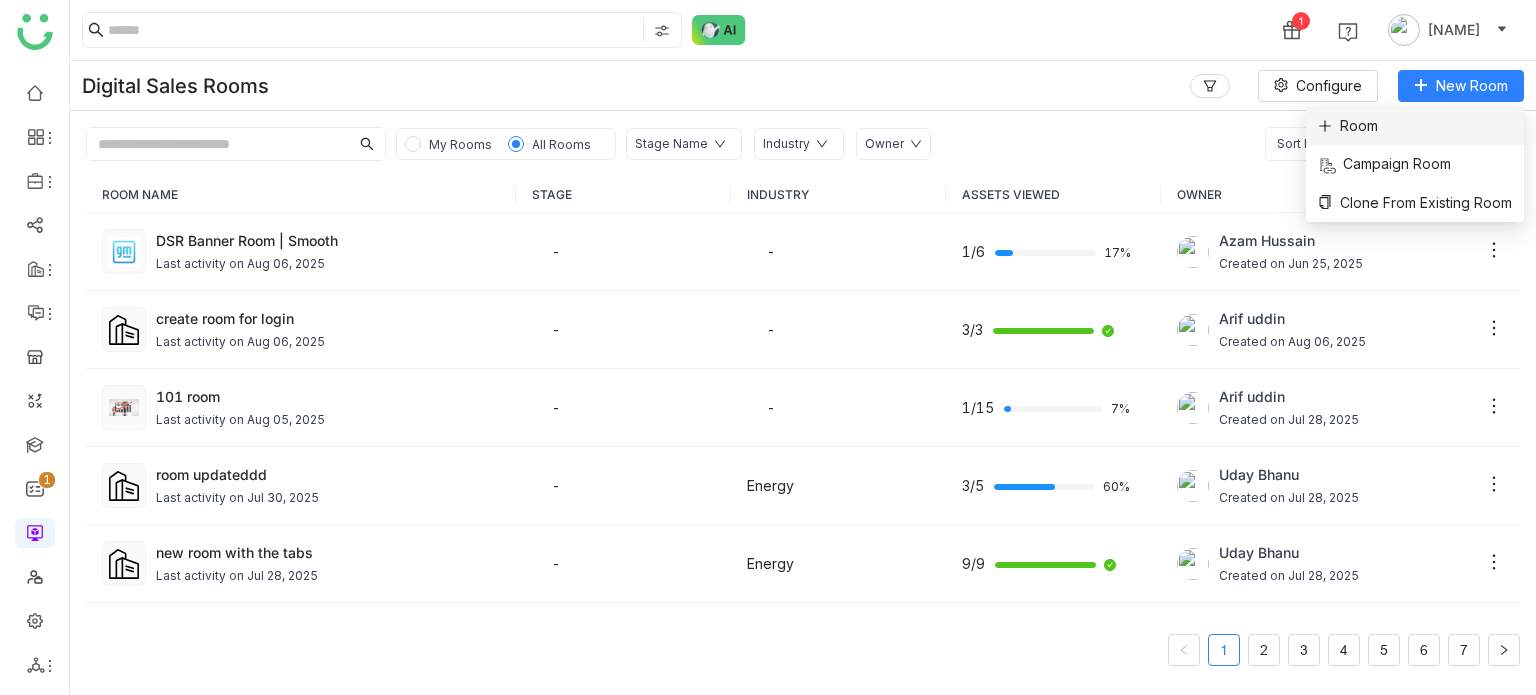 click on "Room" at bounding box center [1415, 126] 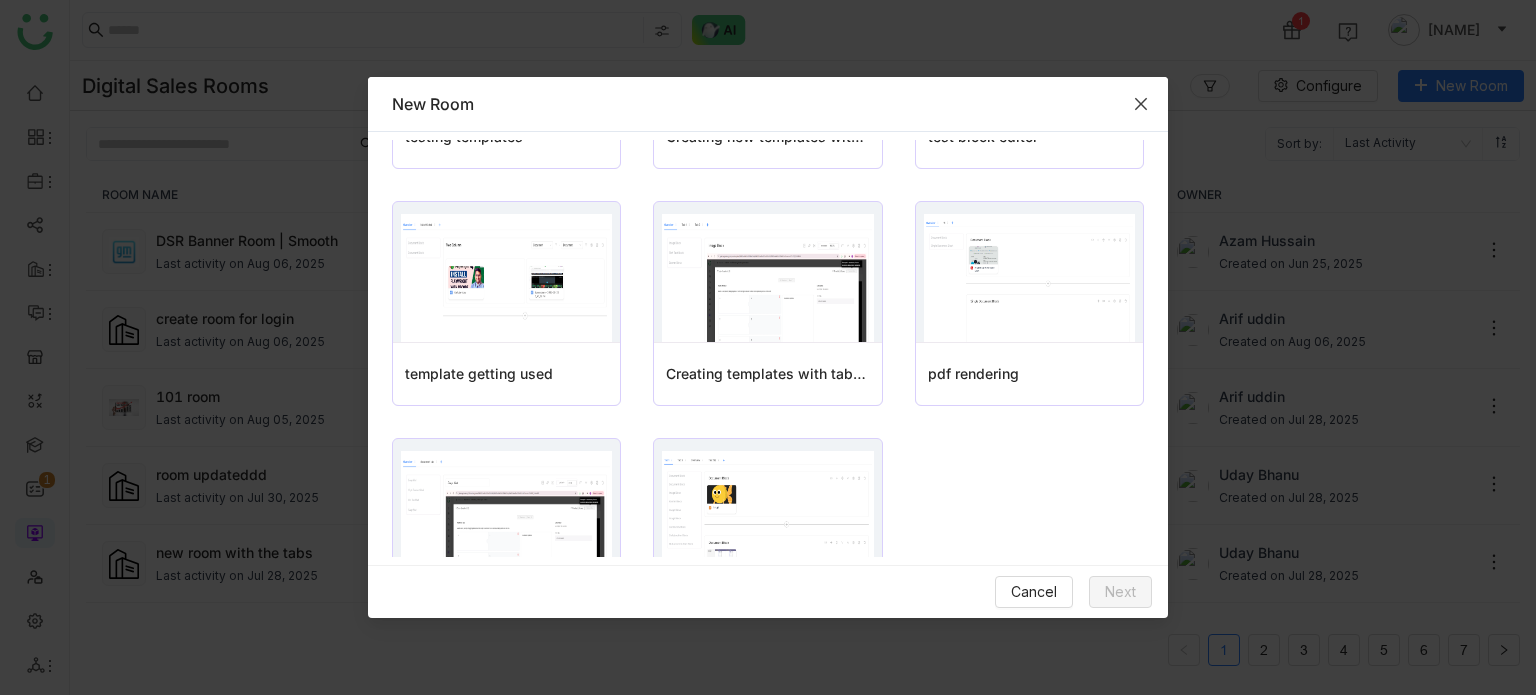 scroll, scrollTop: 561, scrollLeft: 0, axis: vertical 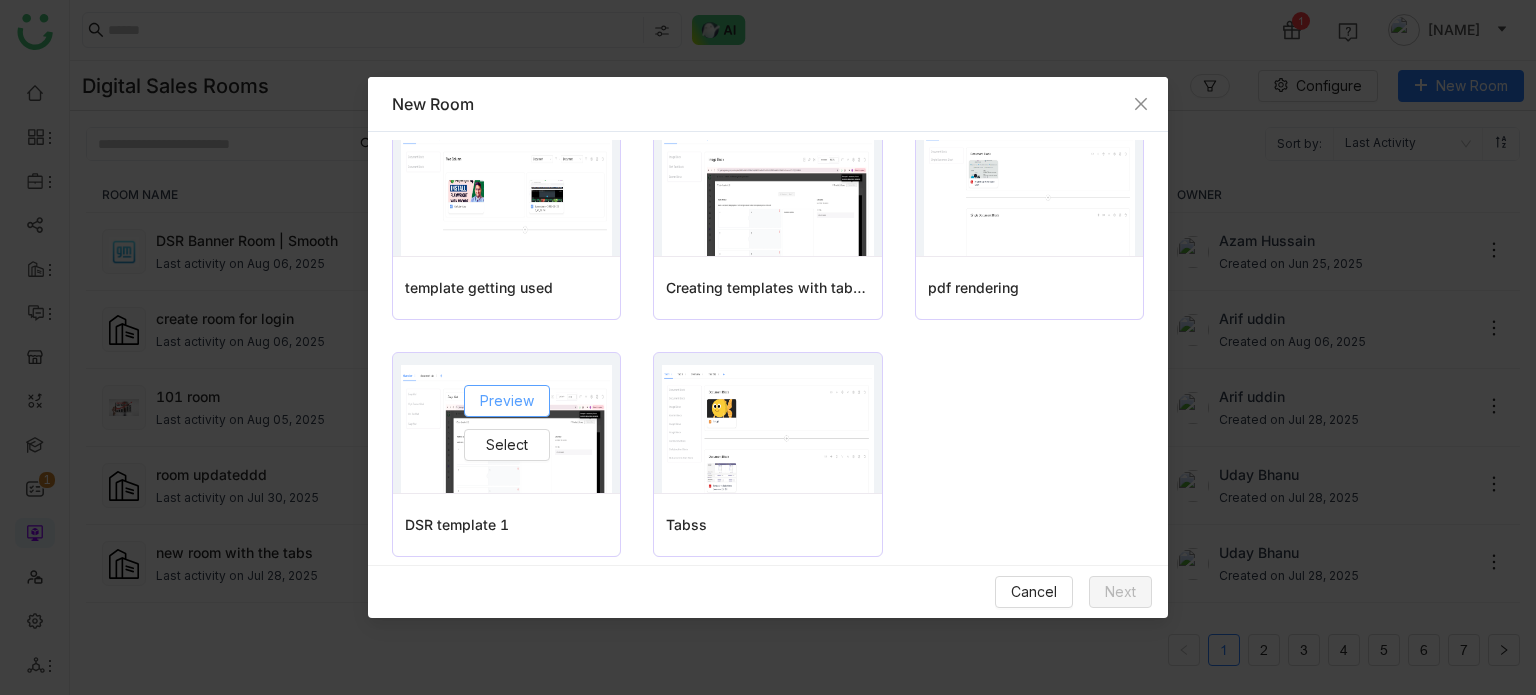 click on "Preview" at bounding box center [507, 401] 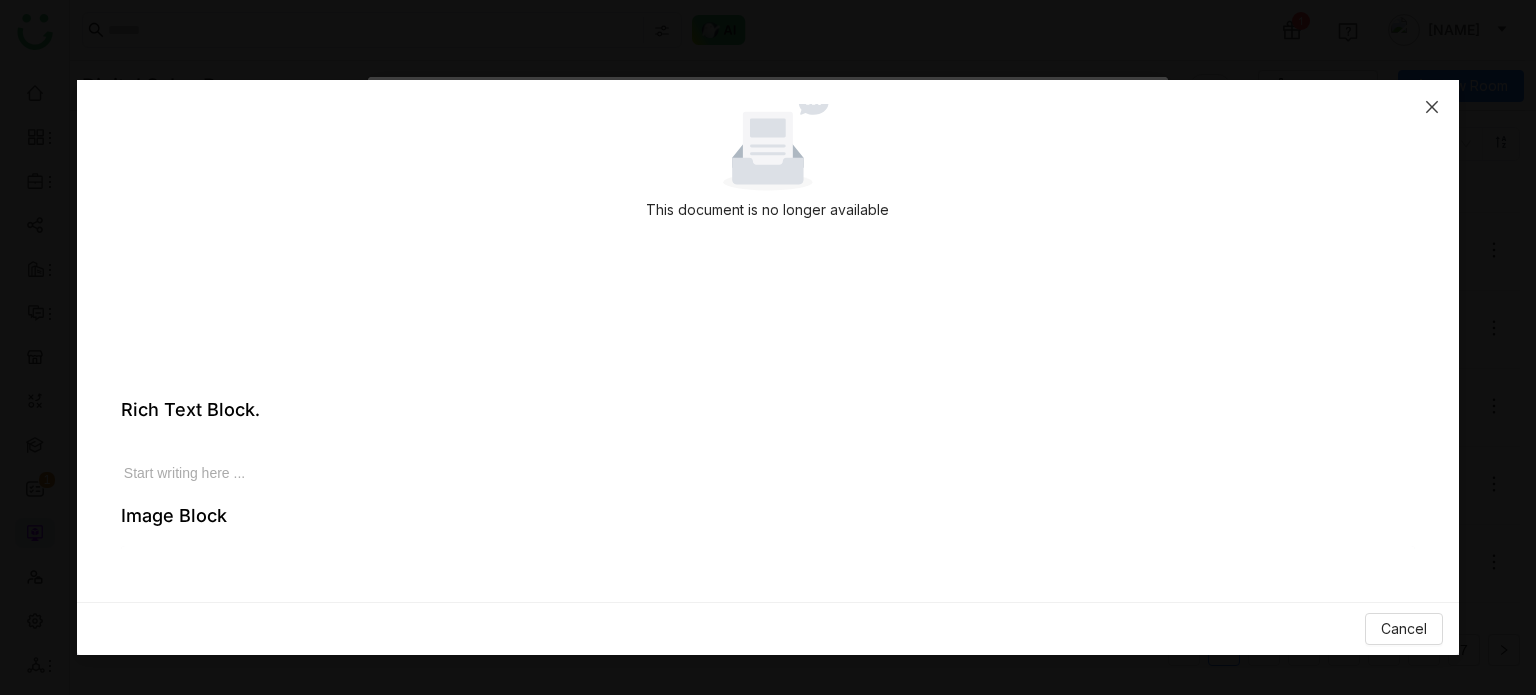 scroll, scrollTop: 1012, scrollLeft: 0, axis: vertical 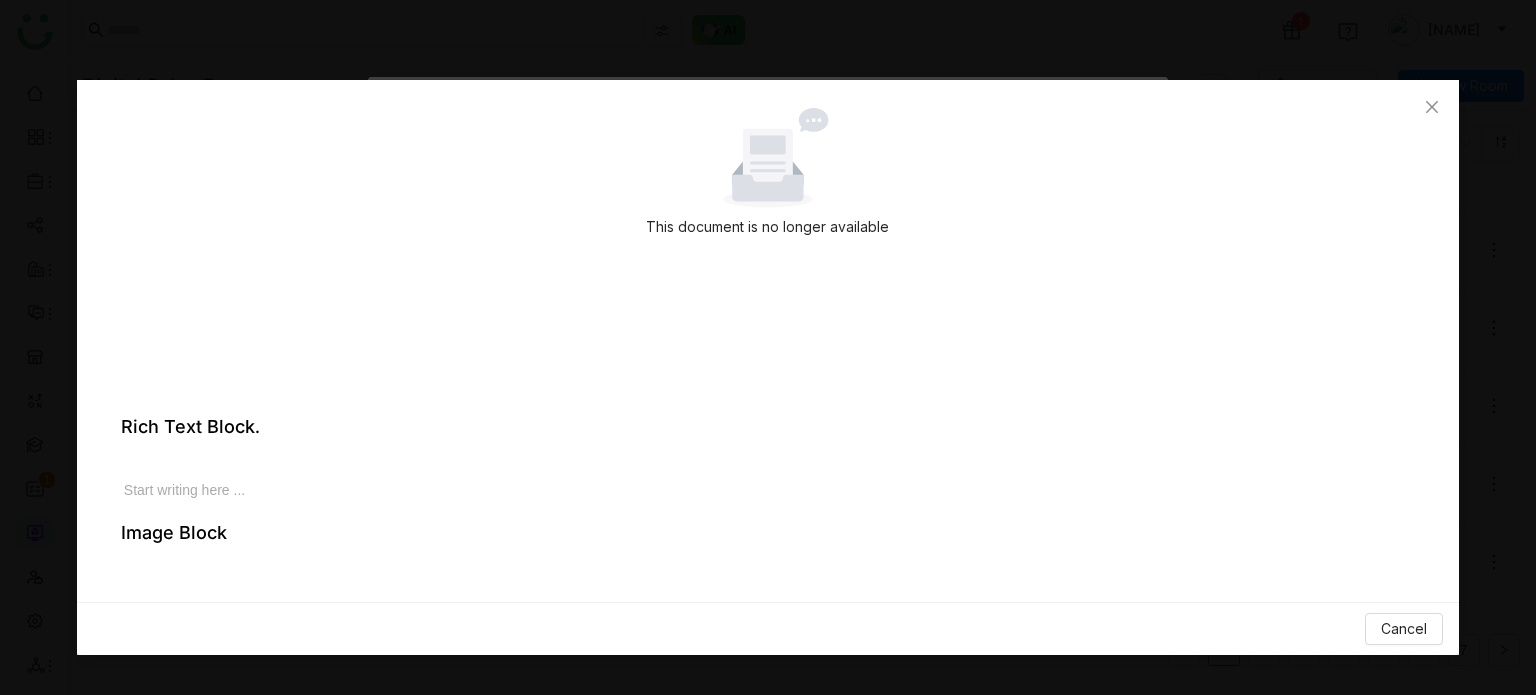 click on "Start writing here ..." at bounding box center [769, 483] 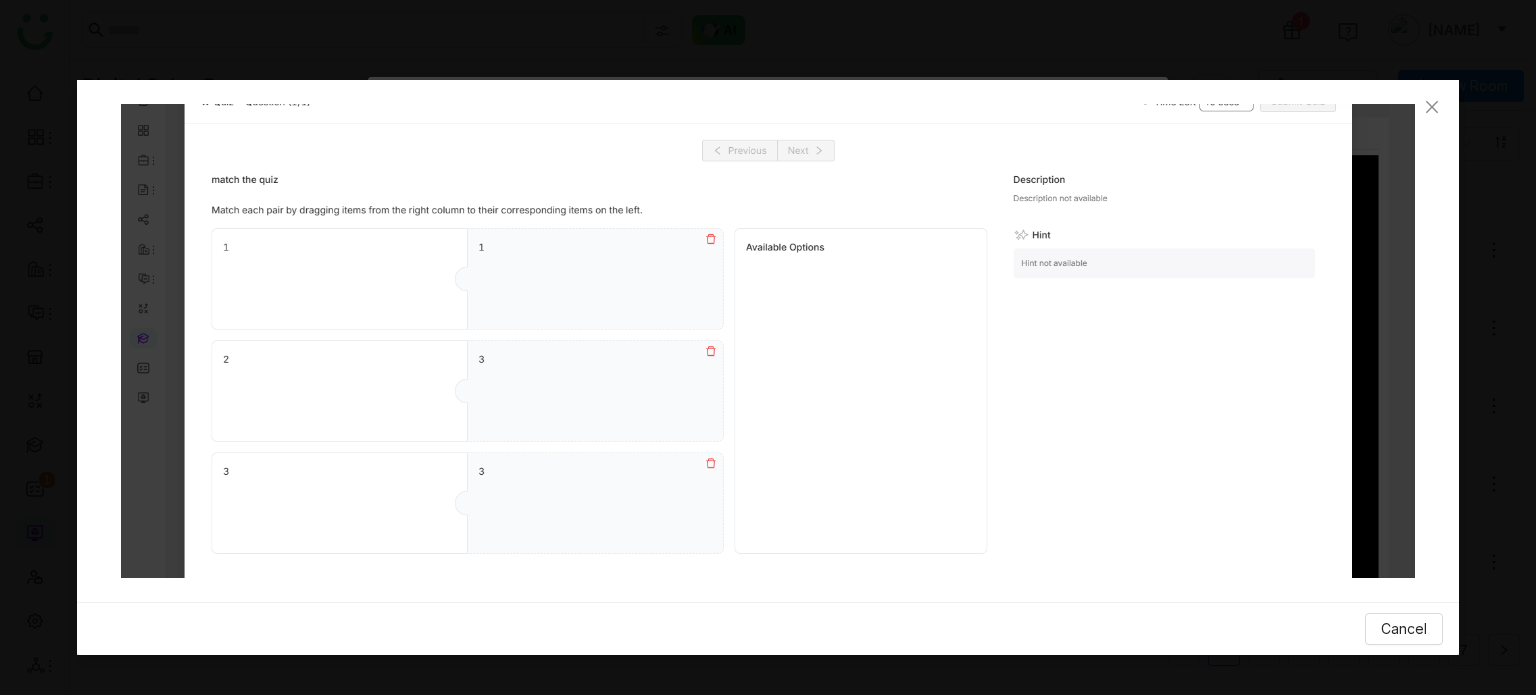 scroll, scrollTop: 0, scrollLeft: 0, axis: both 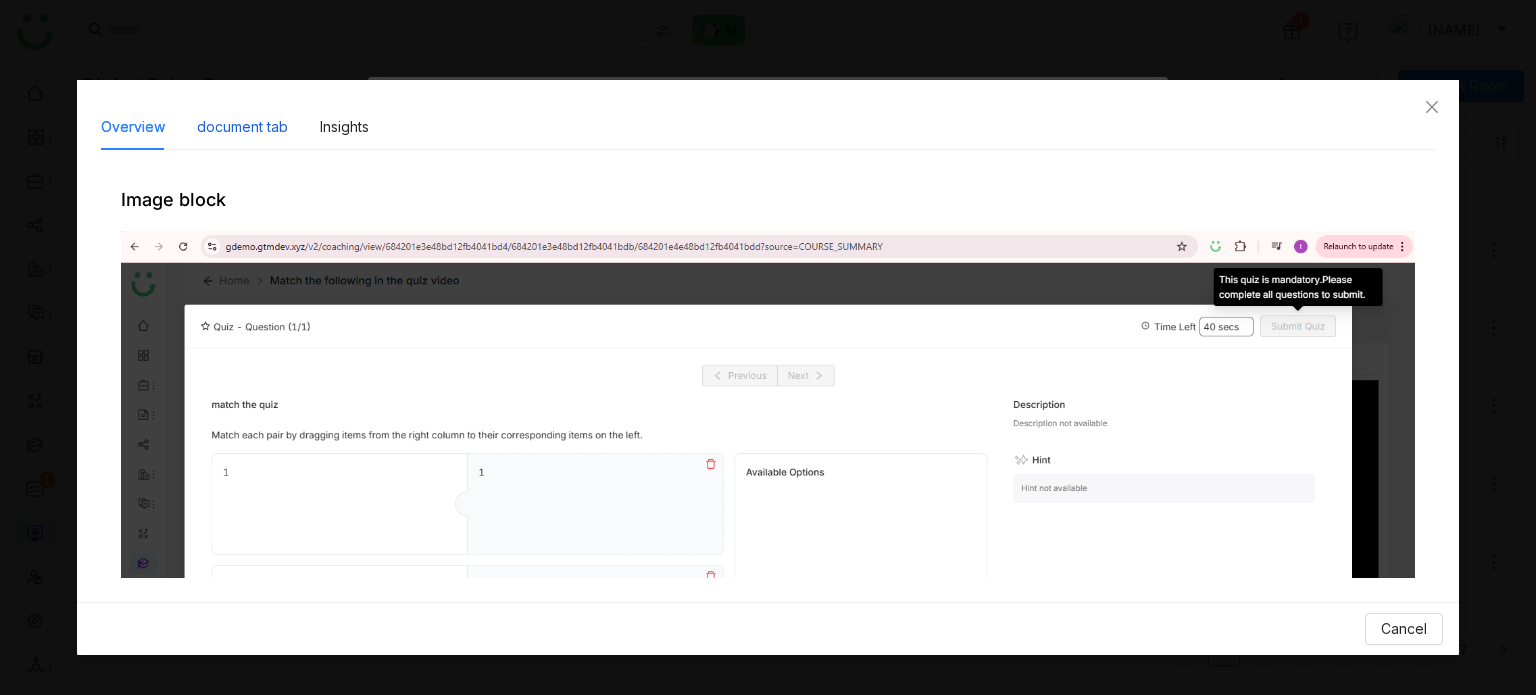click on "document tab" at bounding box center (242, 127) 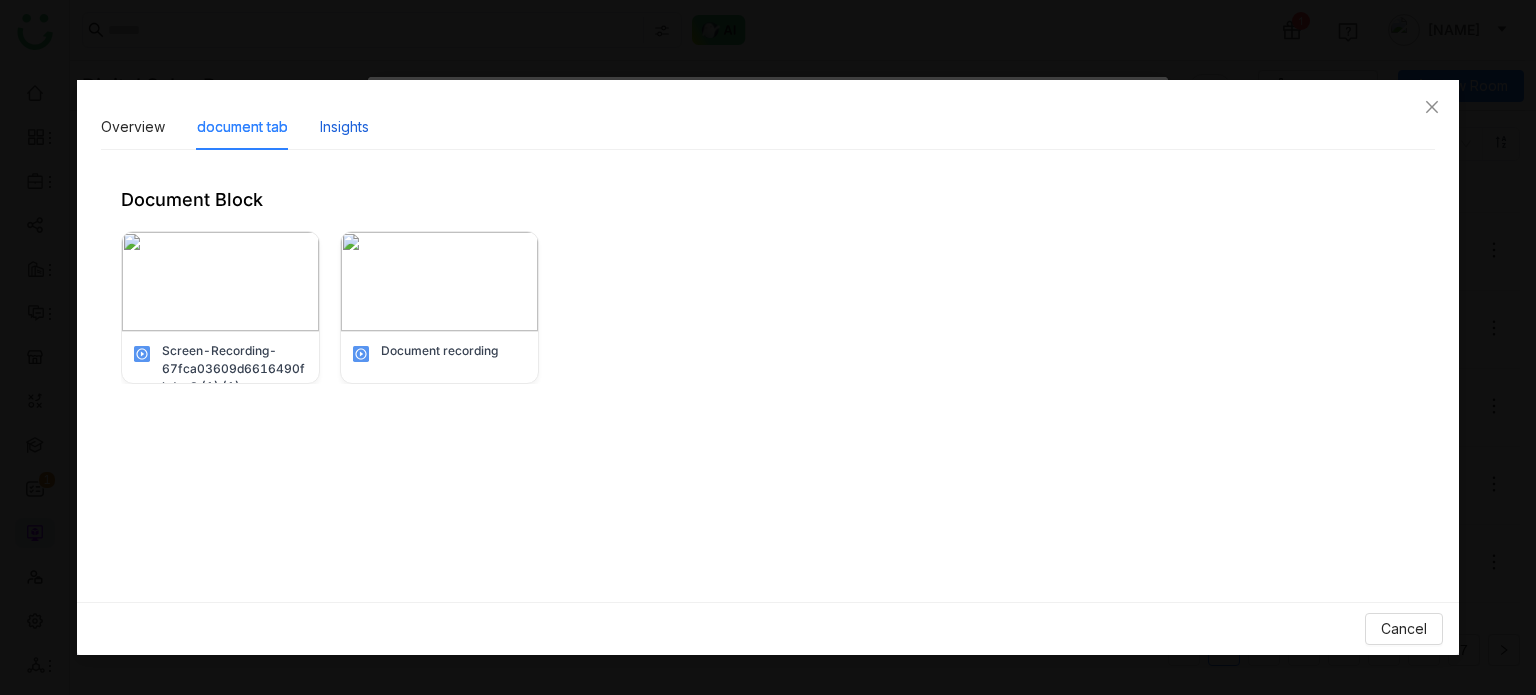 click on "Insights" at bounding box center [344, 127] 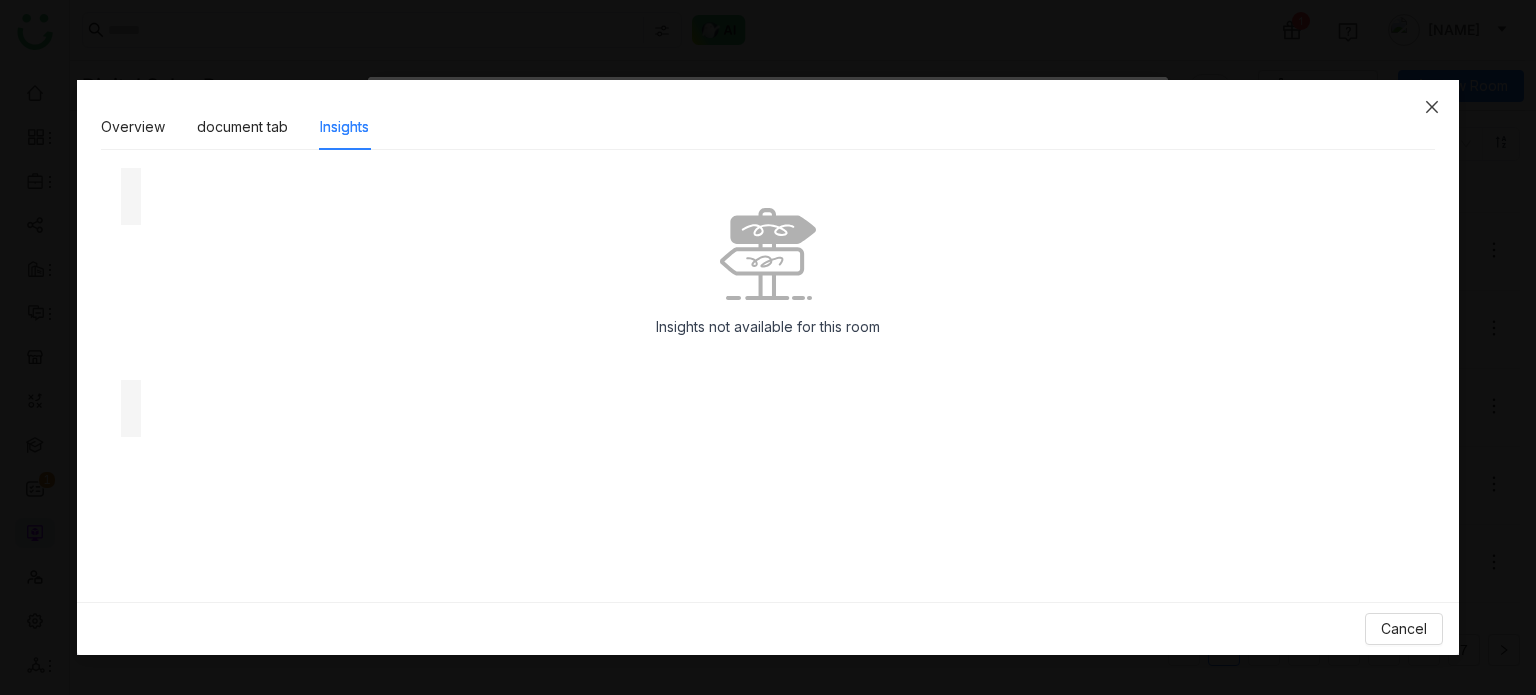 click 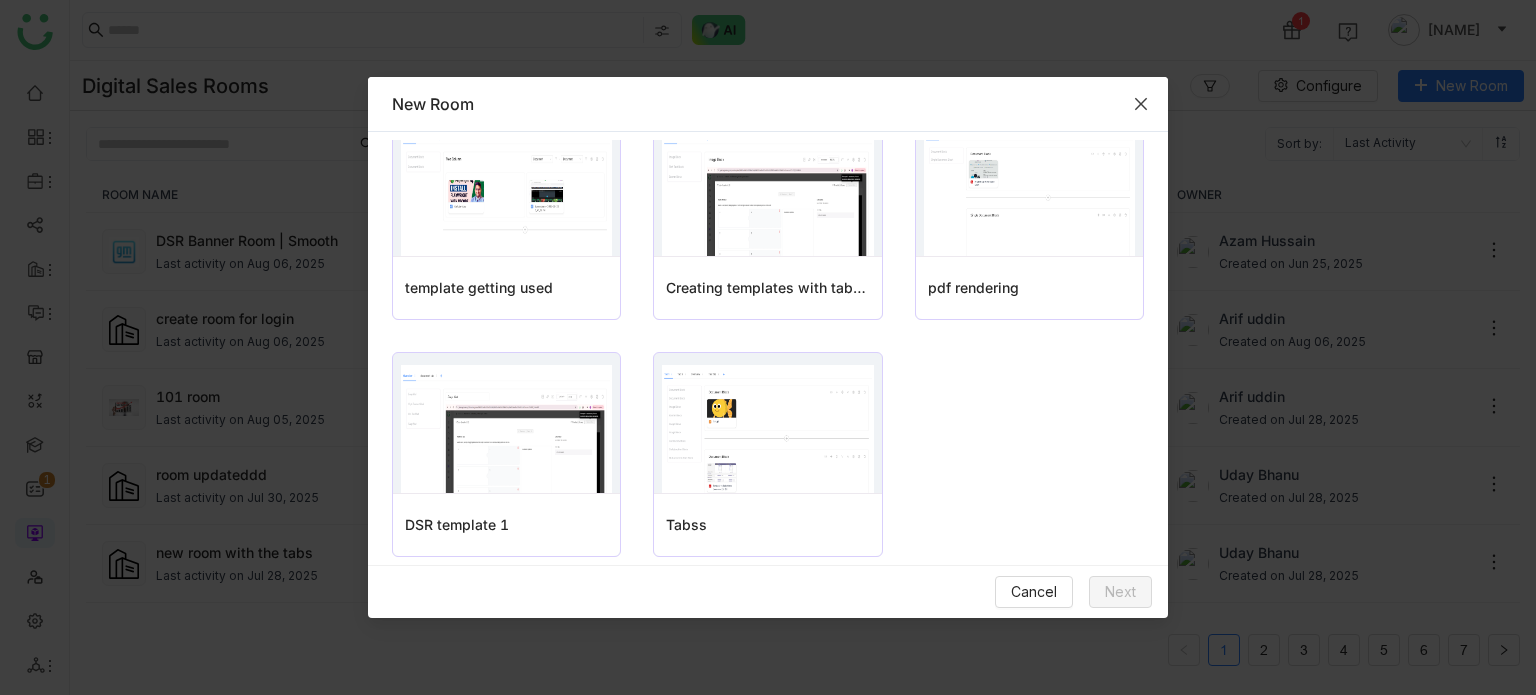 click 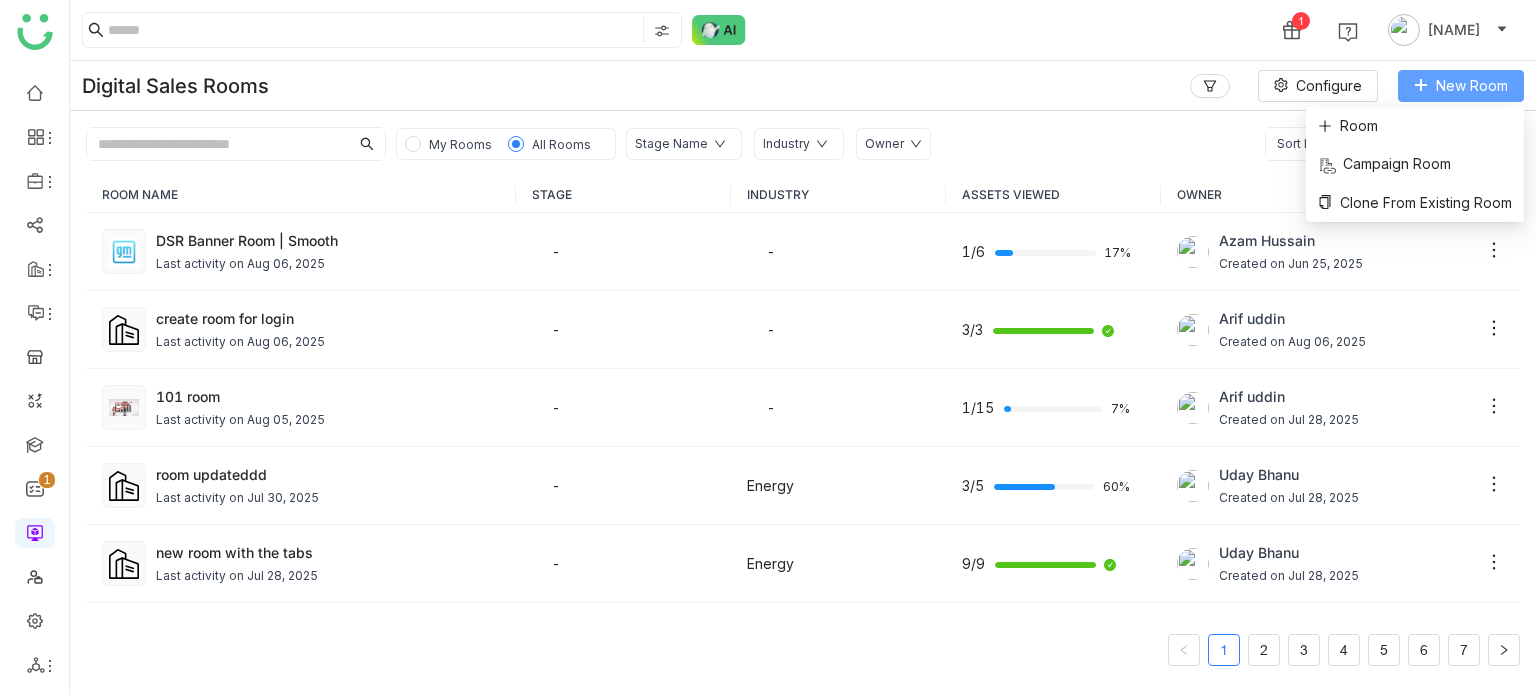 click on "New Room" 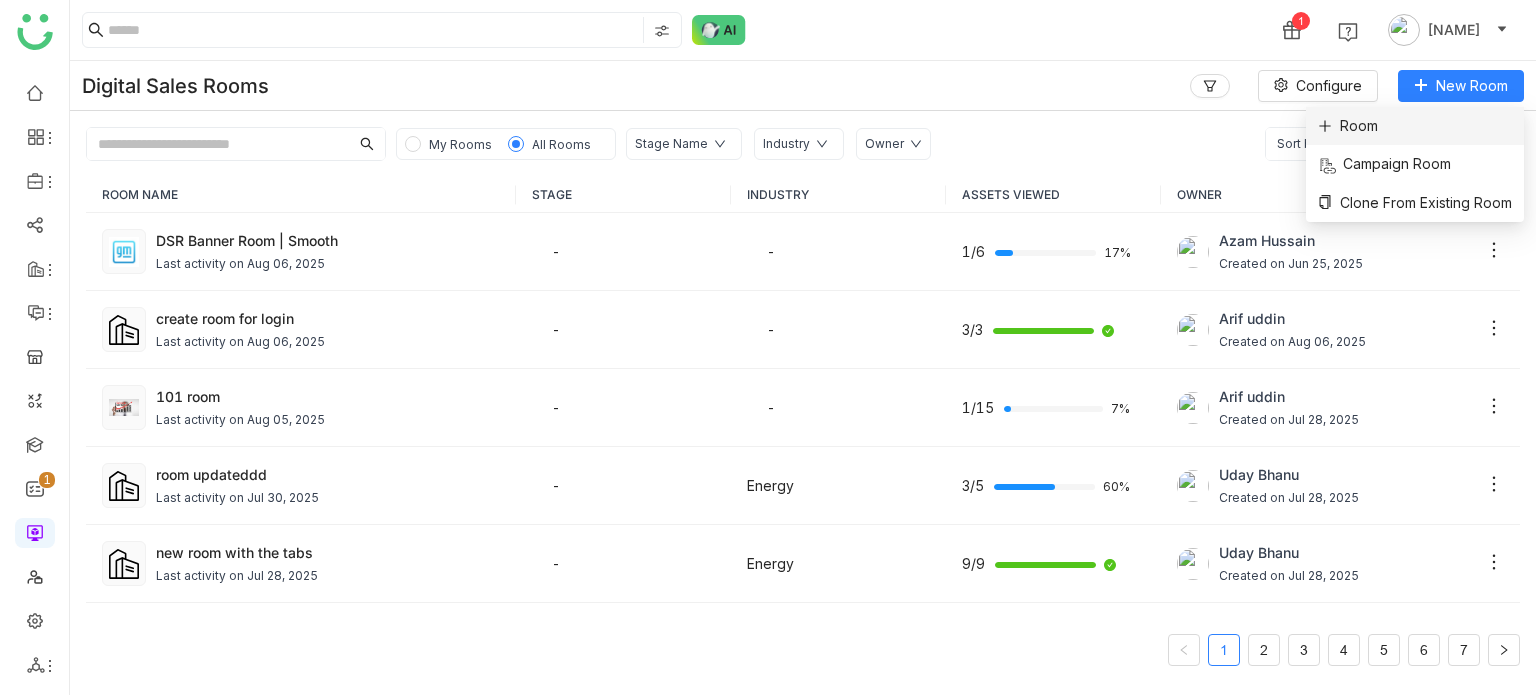 click on "Room" at bounding box center (1415, 126) 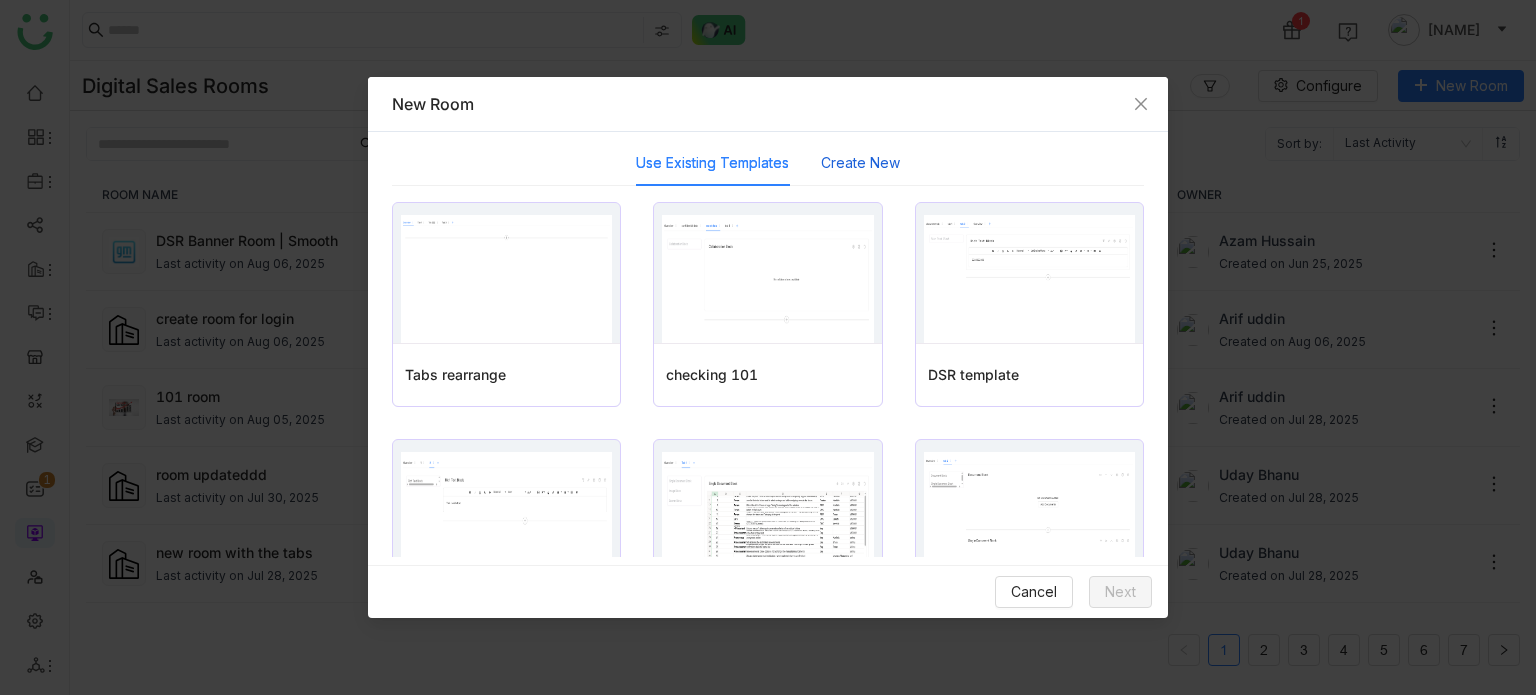 click on "Create New" at bounding box center [860, 163] 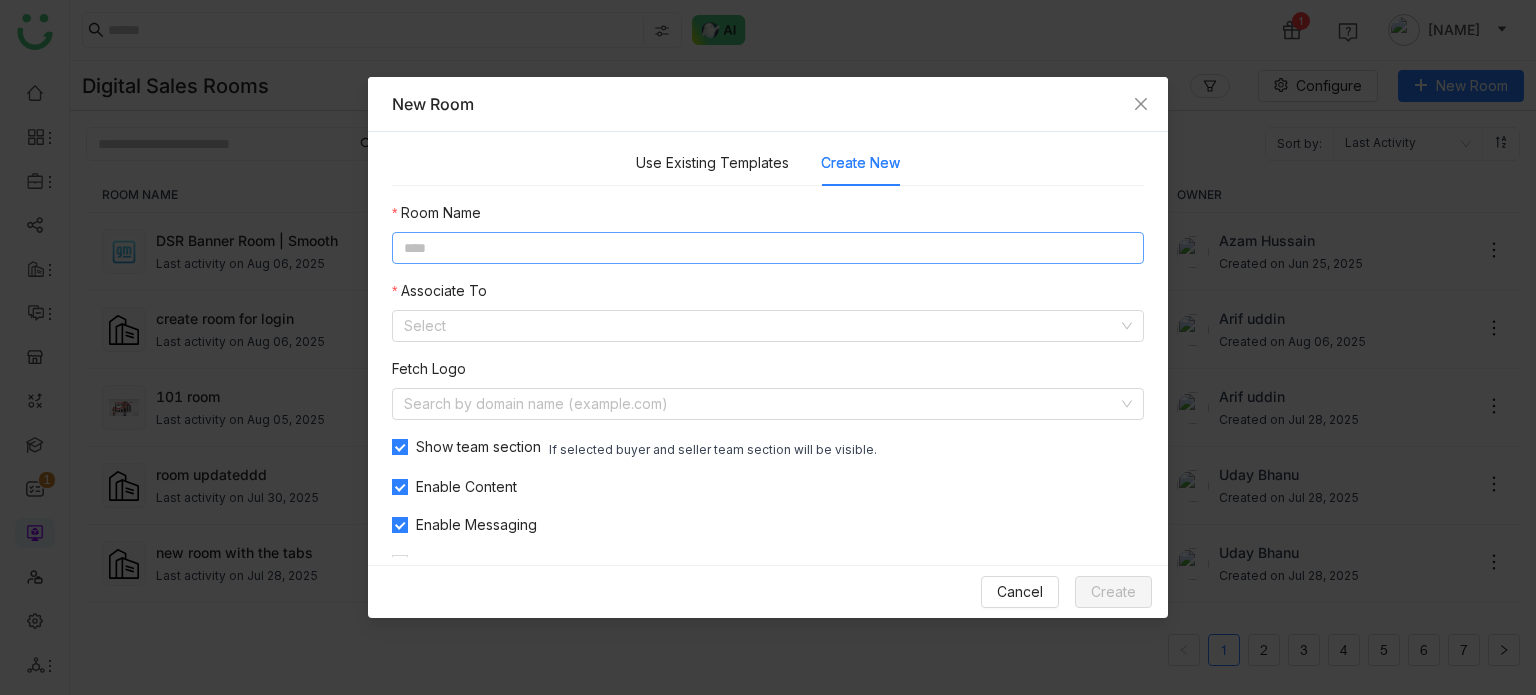 click 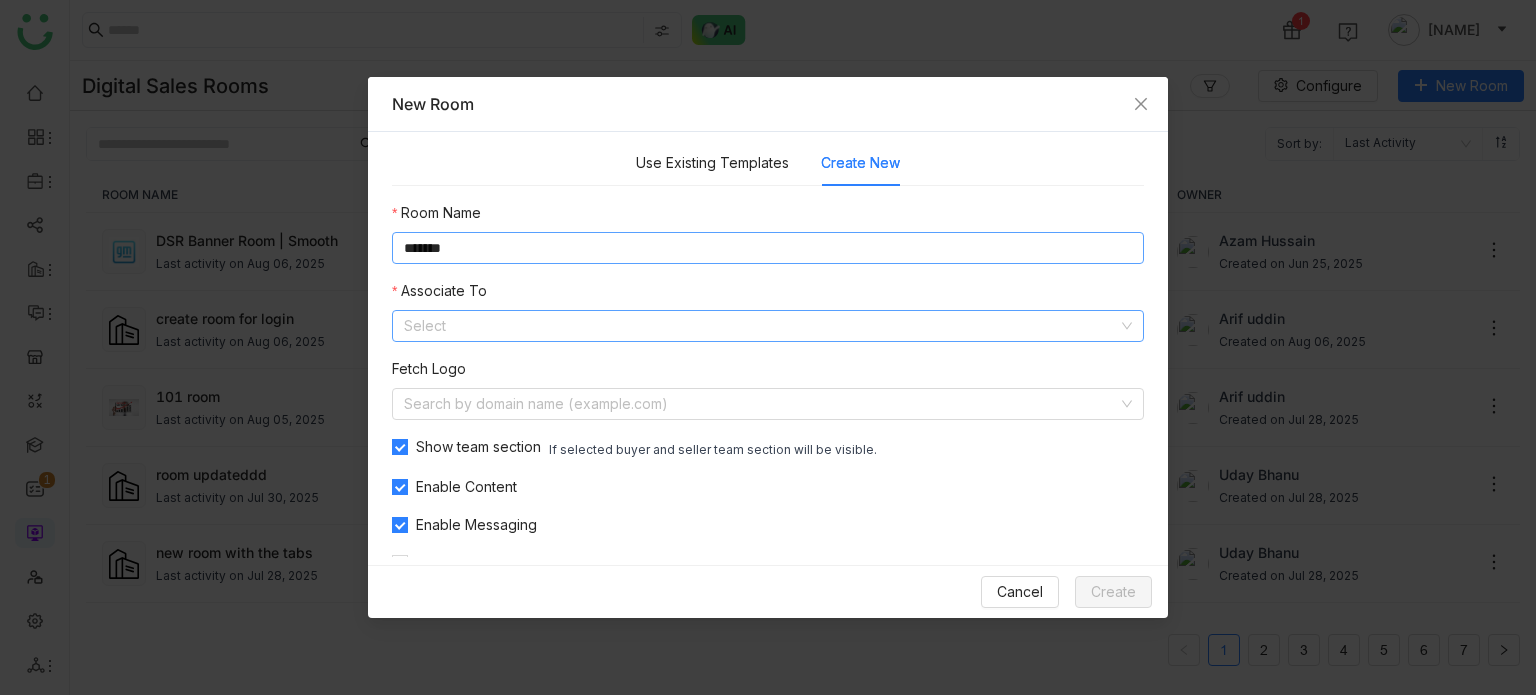 type on "*******" 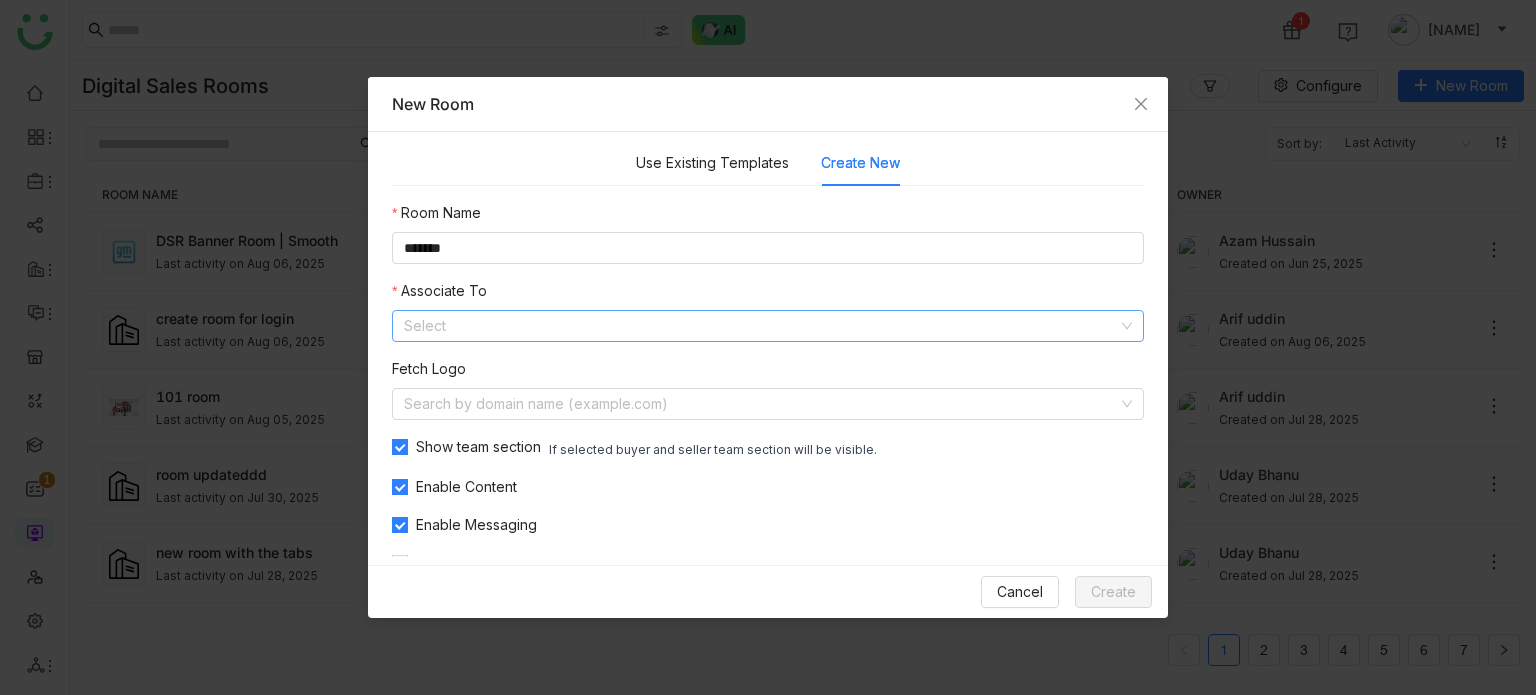 click 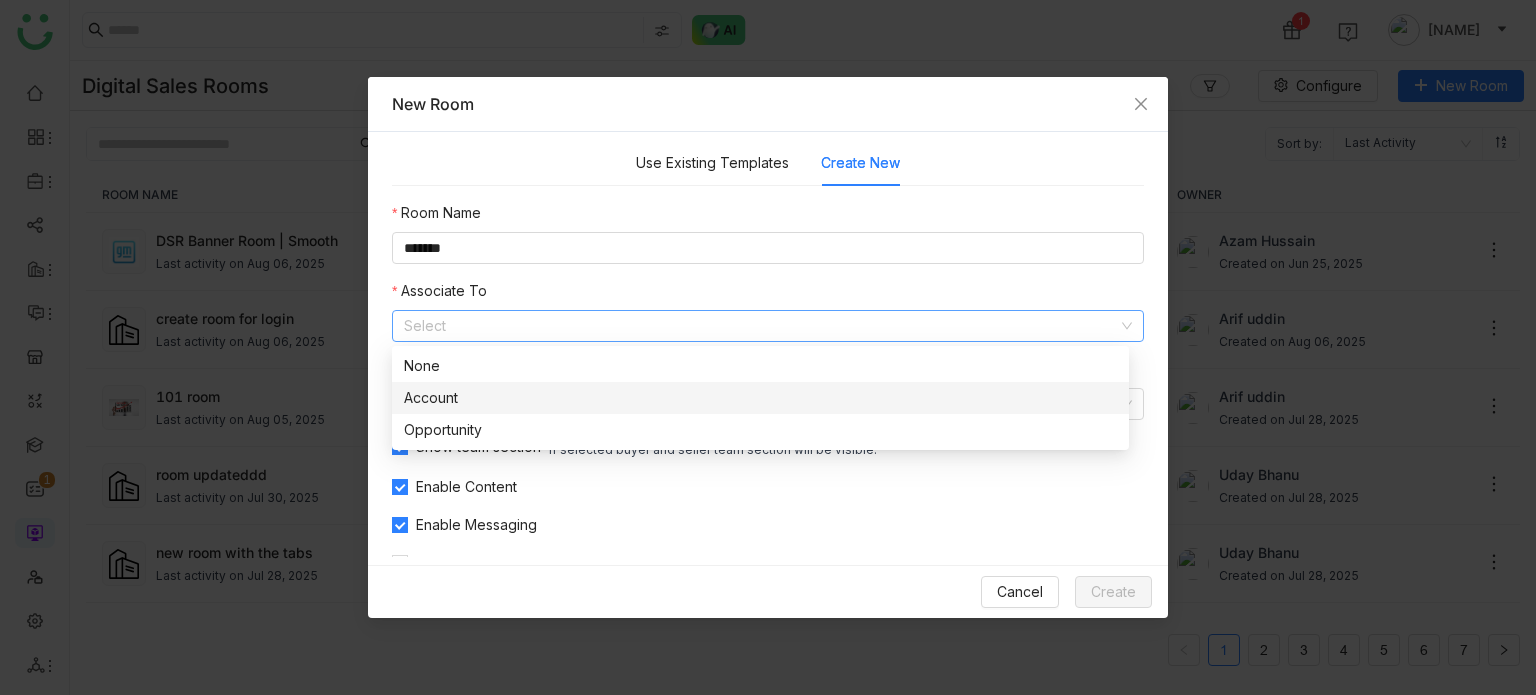 click on "Account" at bounding box center (760, 398) 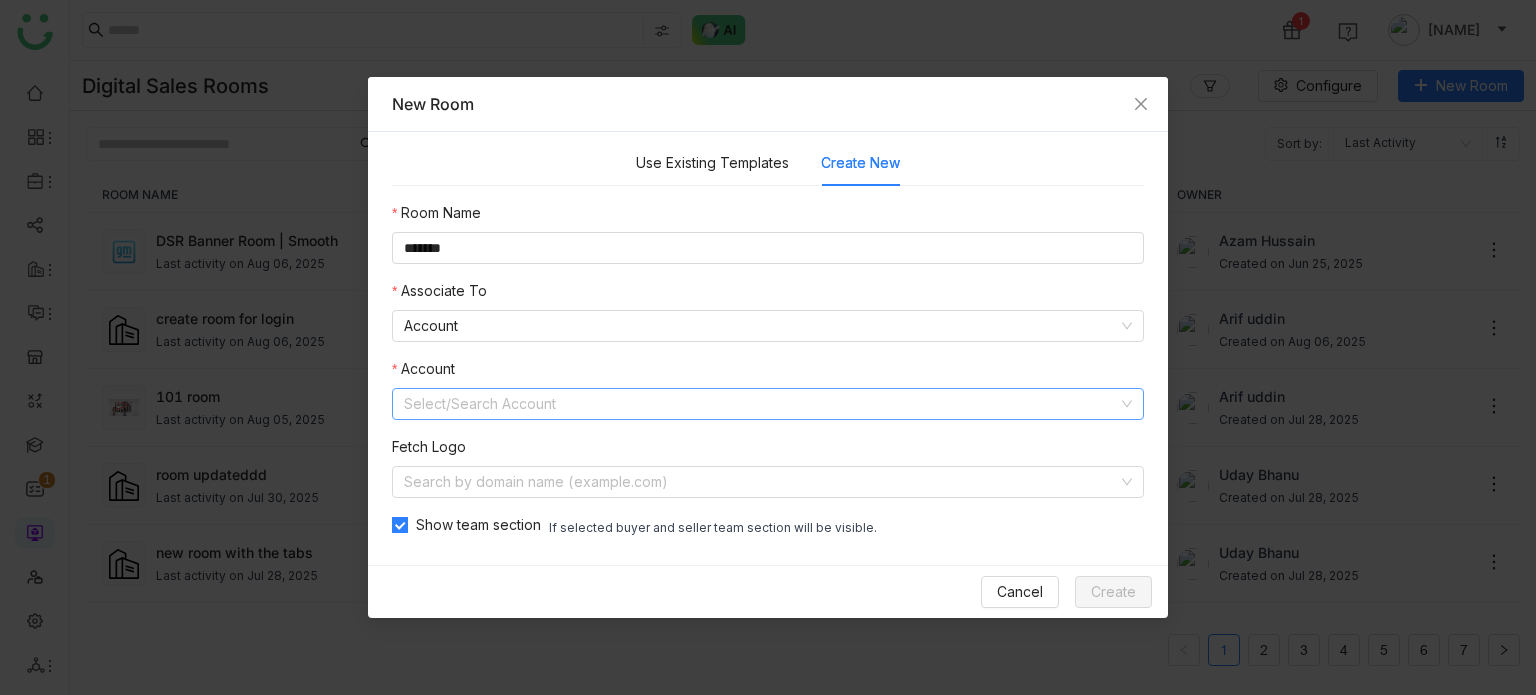 click 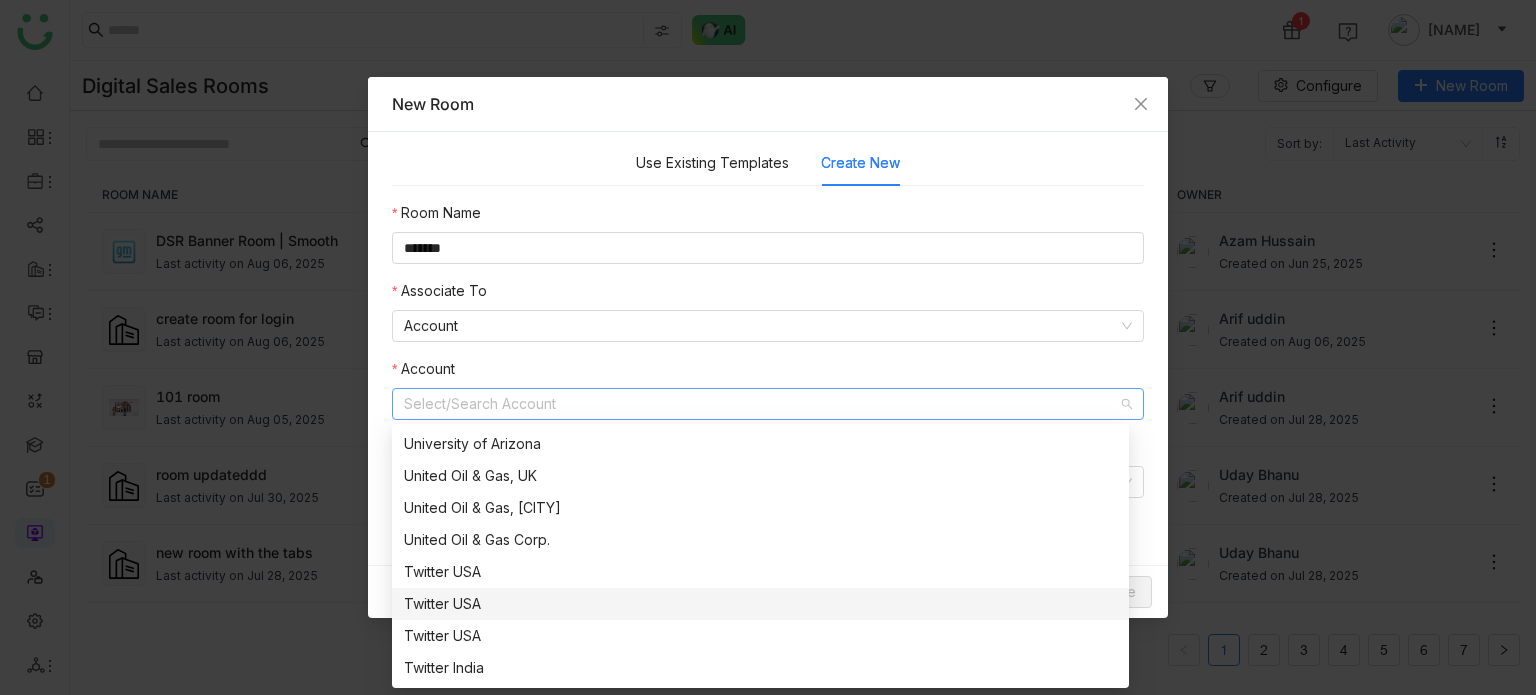 scroll, scrollTop: 64, scrollLeft: 0, axis: vertical 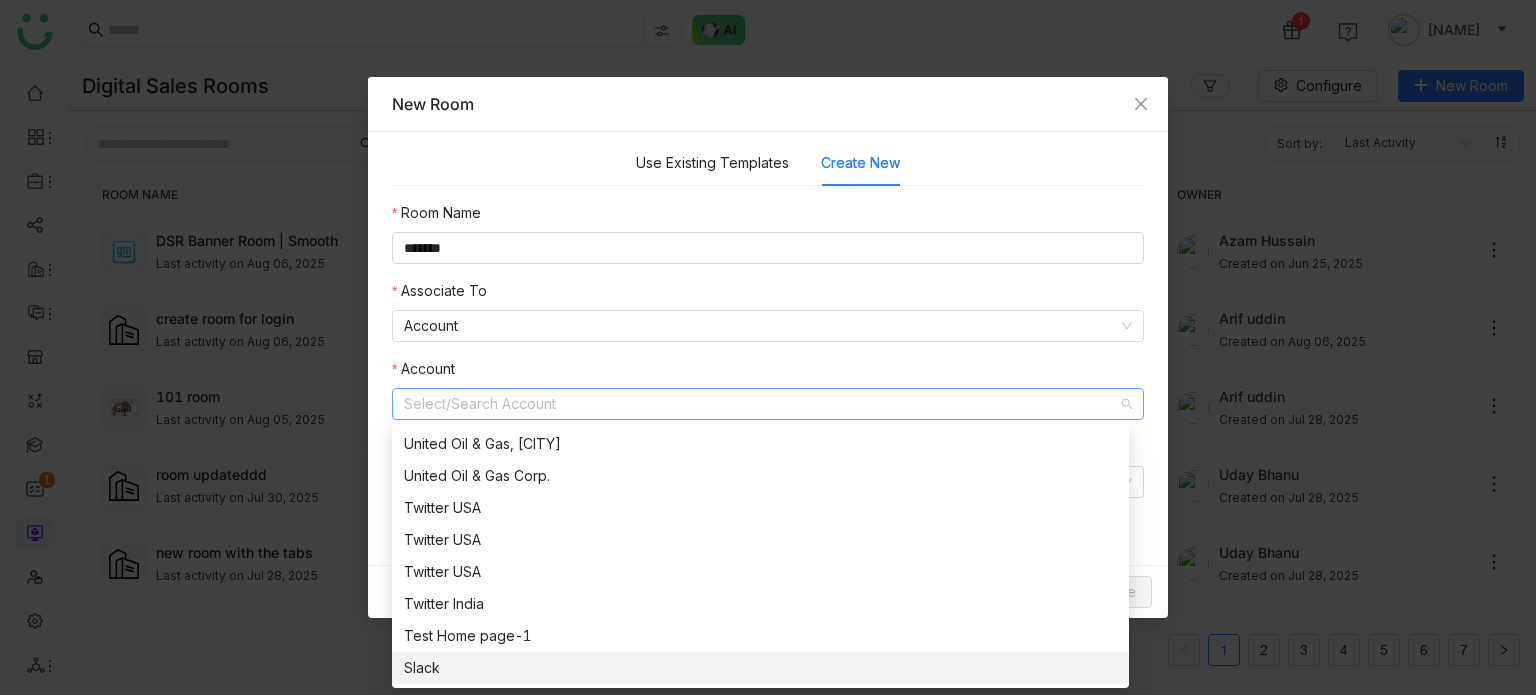 click on "Slack" at bounding box center (760, 668) 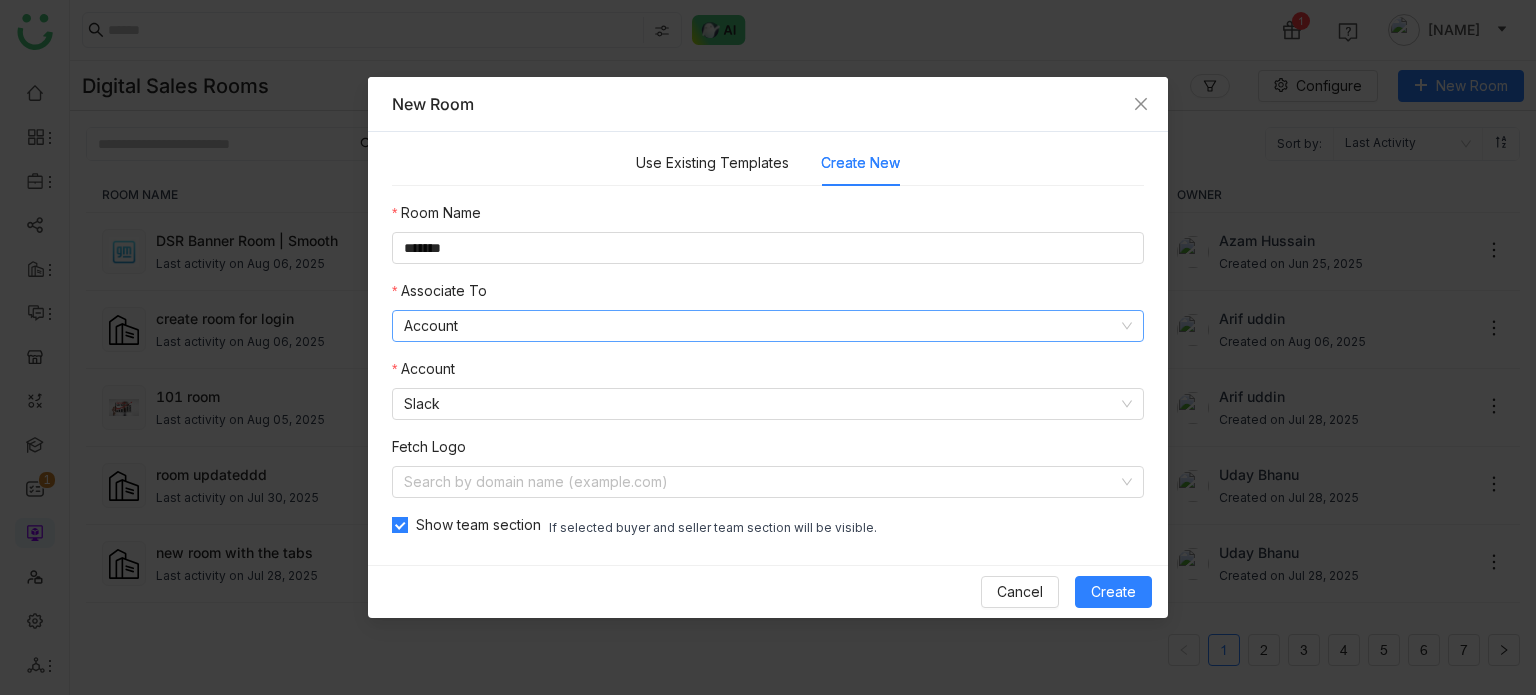 click on "Account" 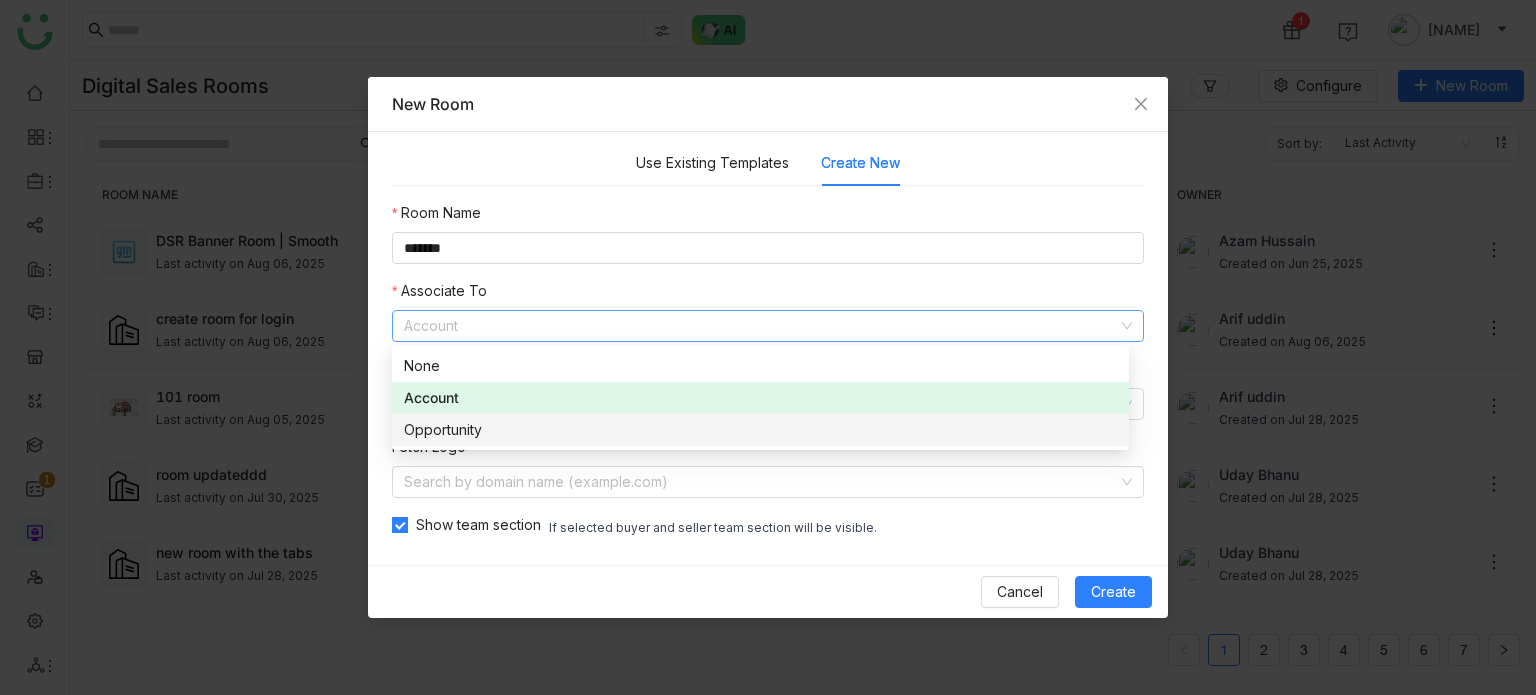 click on "Opportunity" at bounding box center (760, 430) 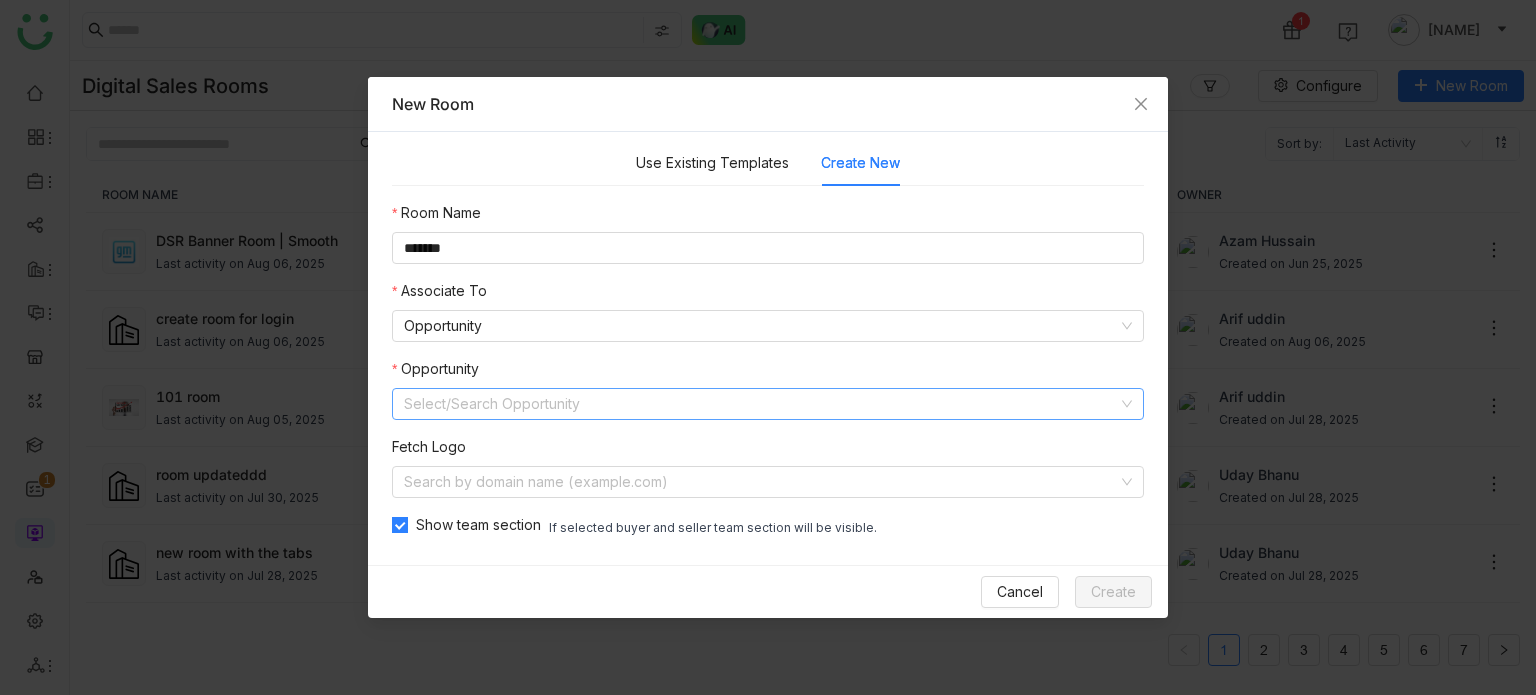 click 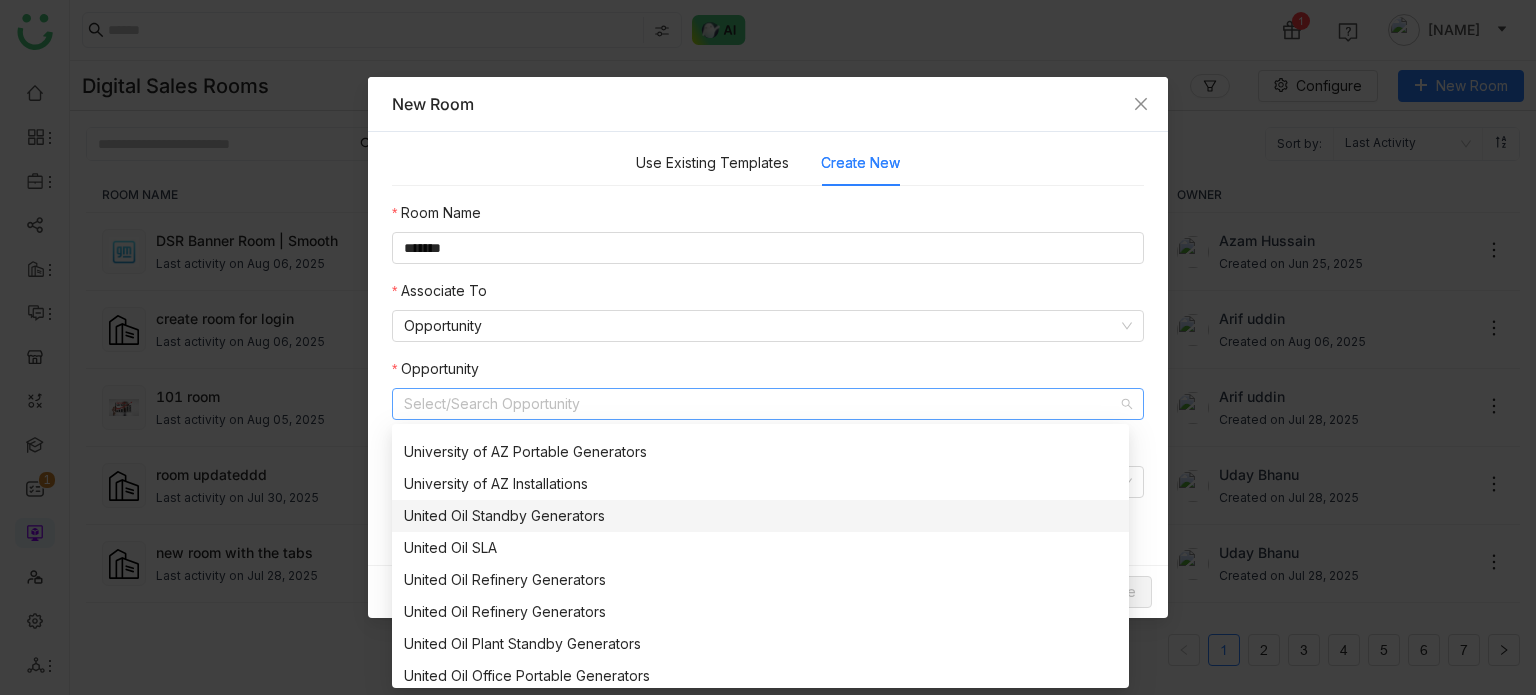 scroll, scrollTop: 0, scrollLeft: 0, axis: both 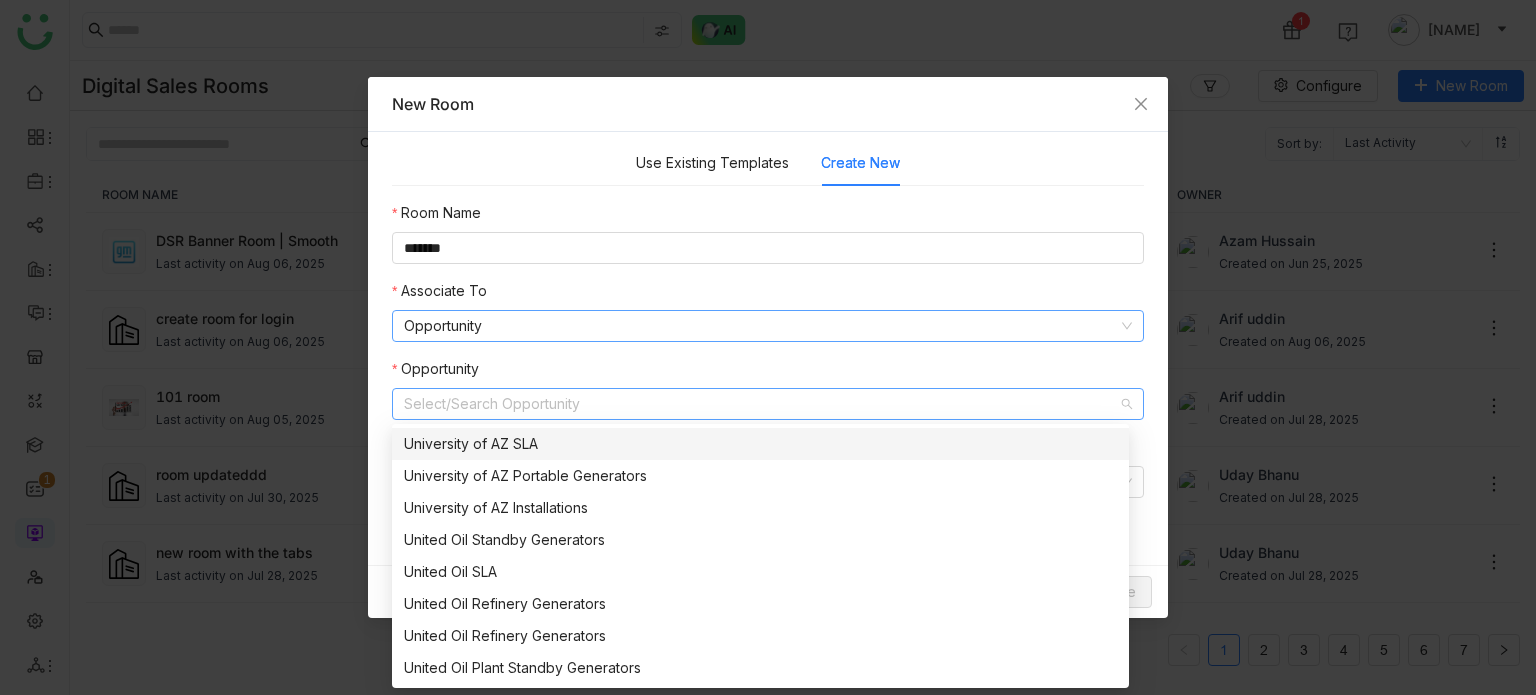 click on "Opportunity" 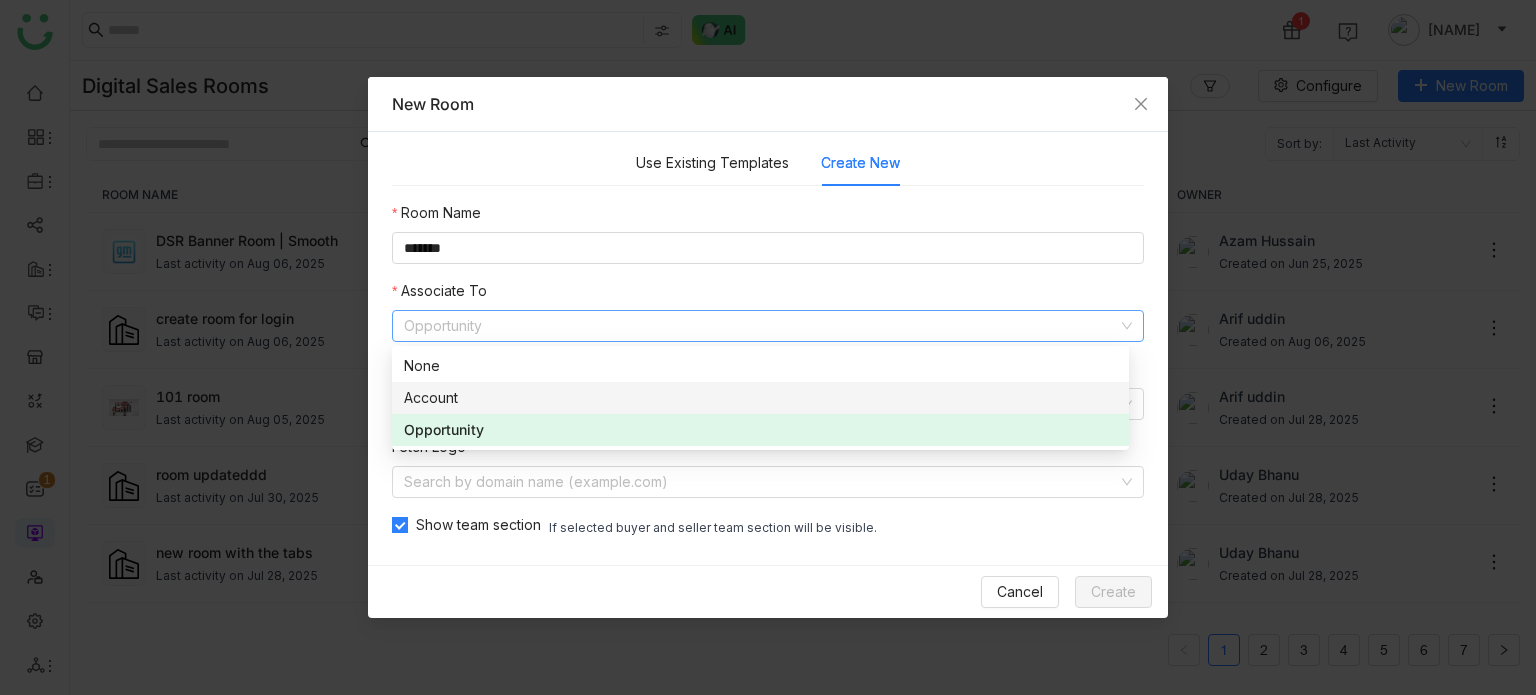 click on "Account" at bounding box center [760, 398] 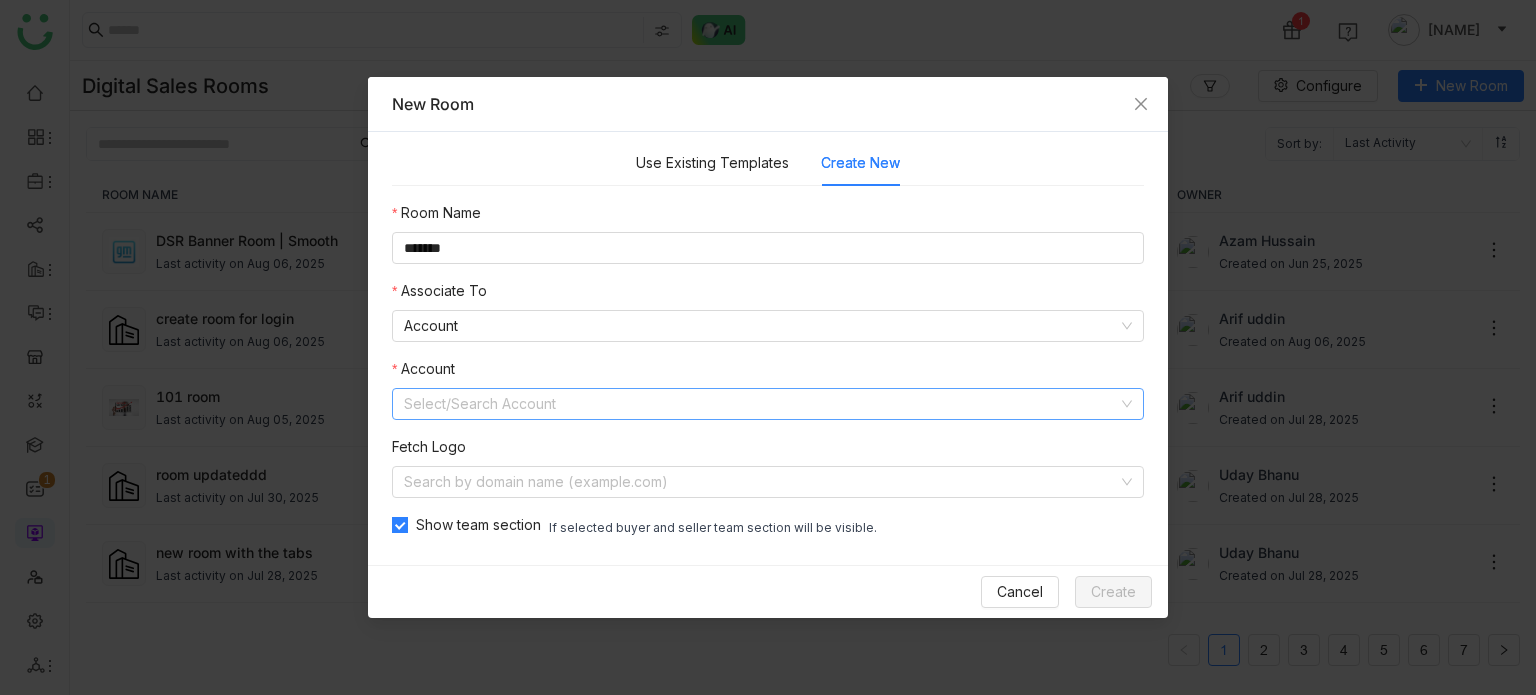 click 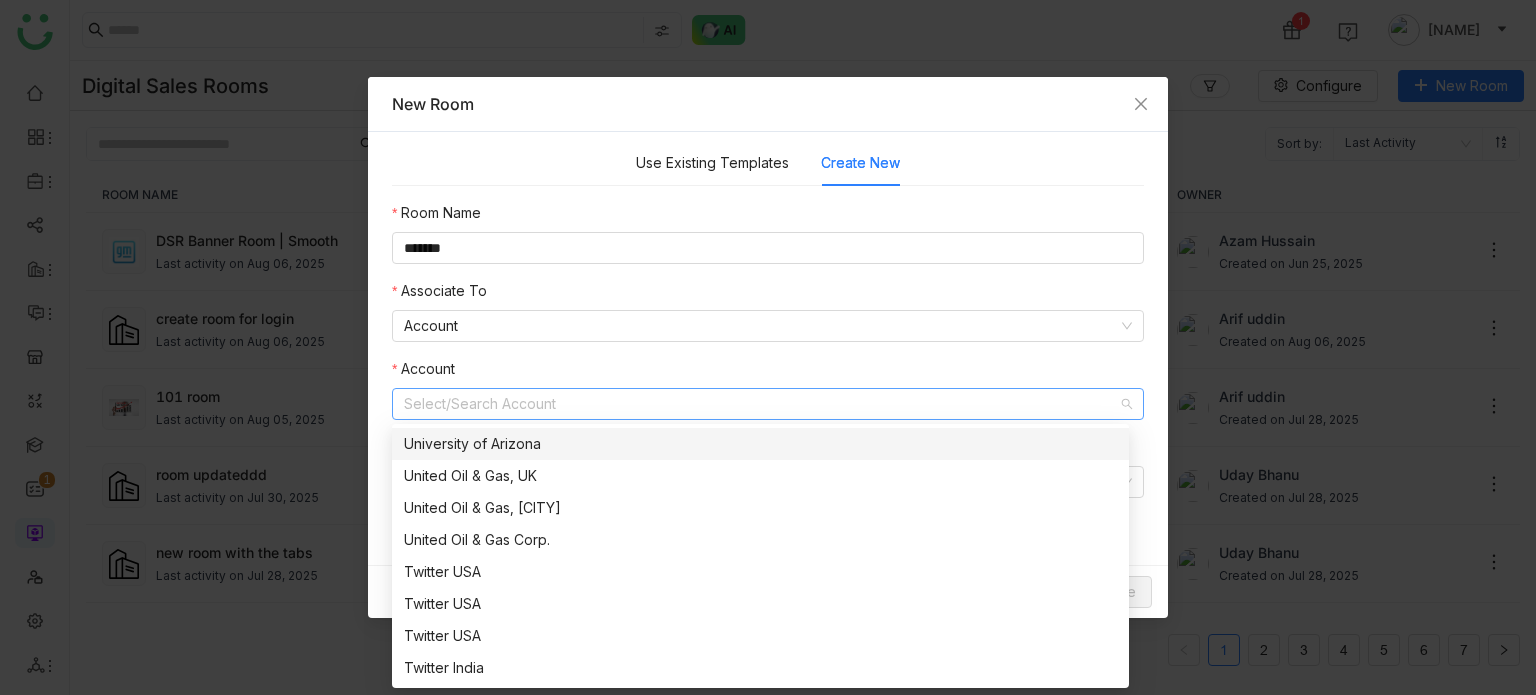 scroll, scrollTop: 64, scrollLeft: 0, axis: vertical 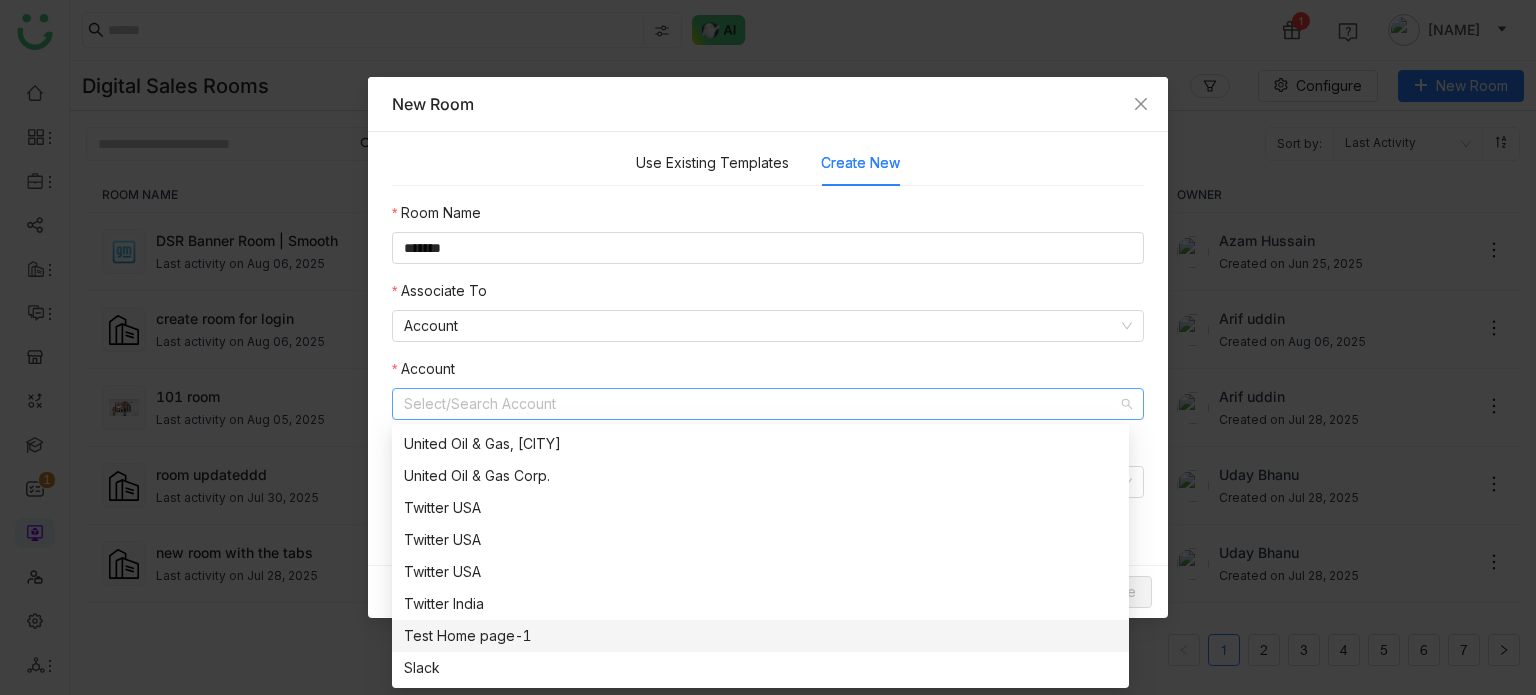 click on "Test Home page-1" at bounding box center (760, 636) 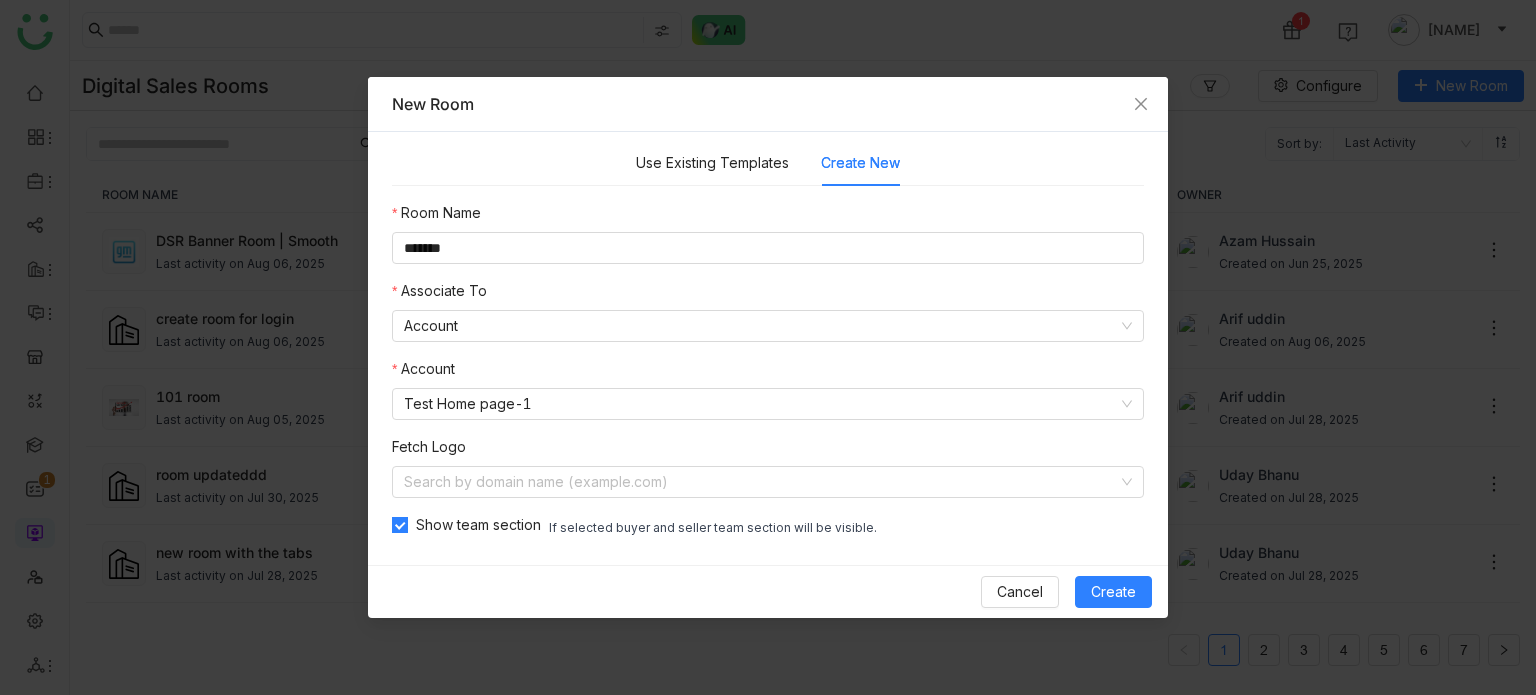 scroll, scrollTop: 112, scrollLeft: 0, axis: vertical 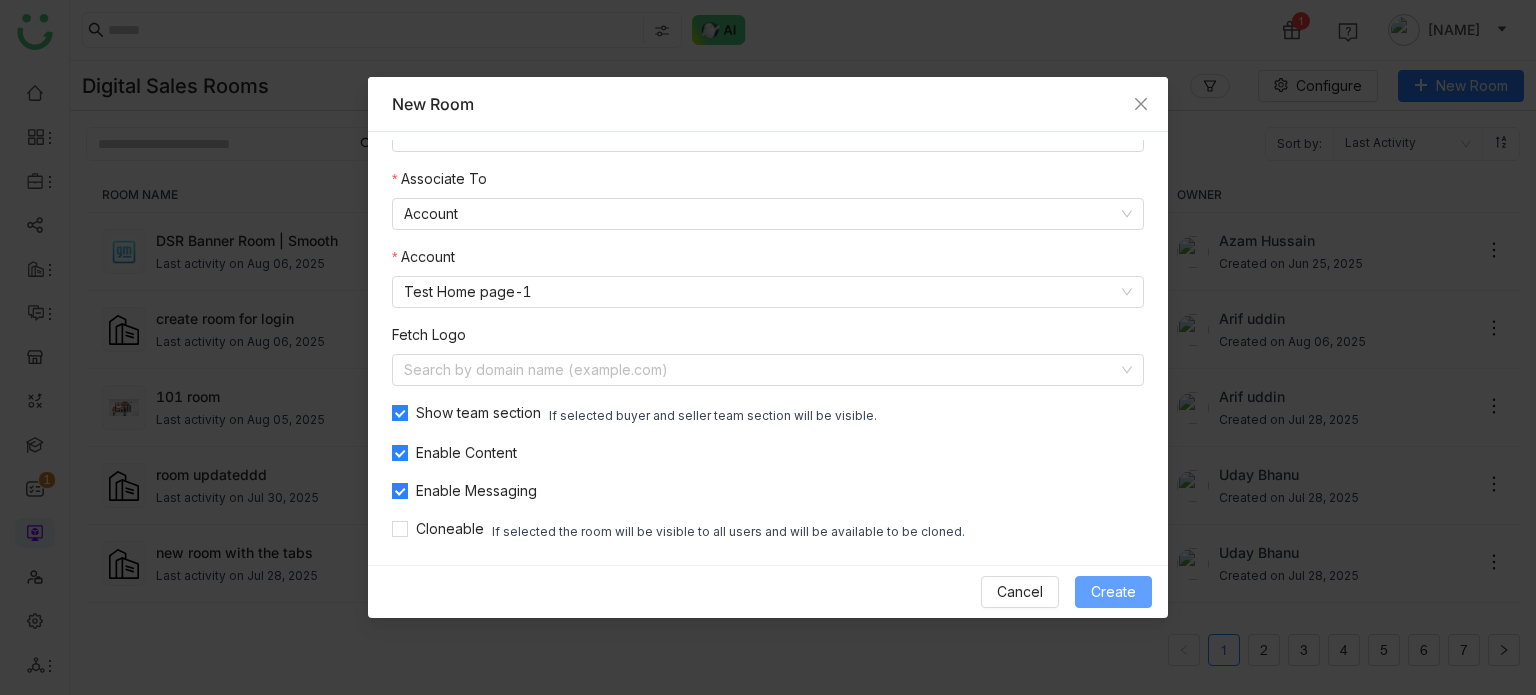 click on "Create" at bounding box center [1113, 592] 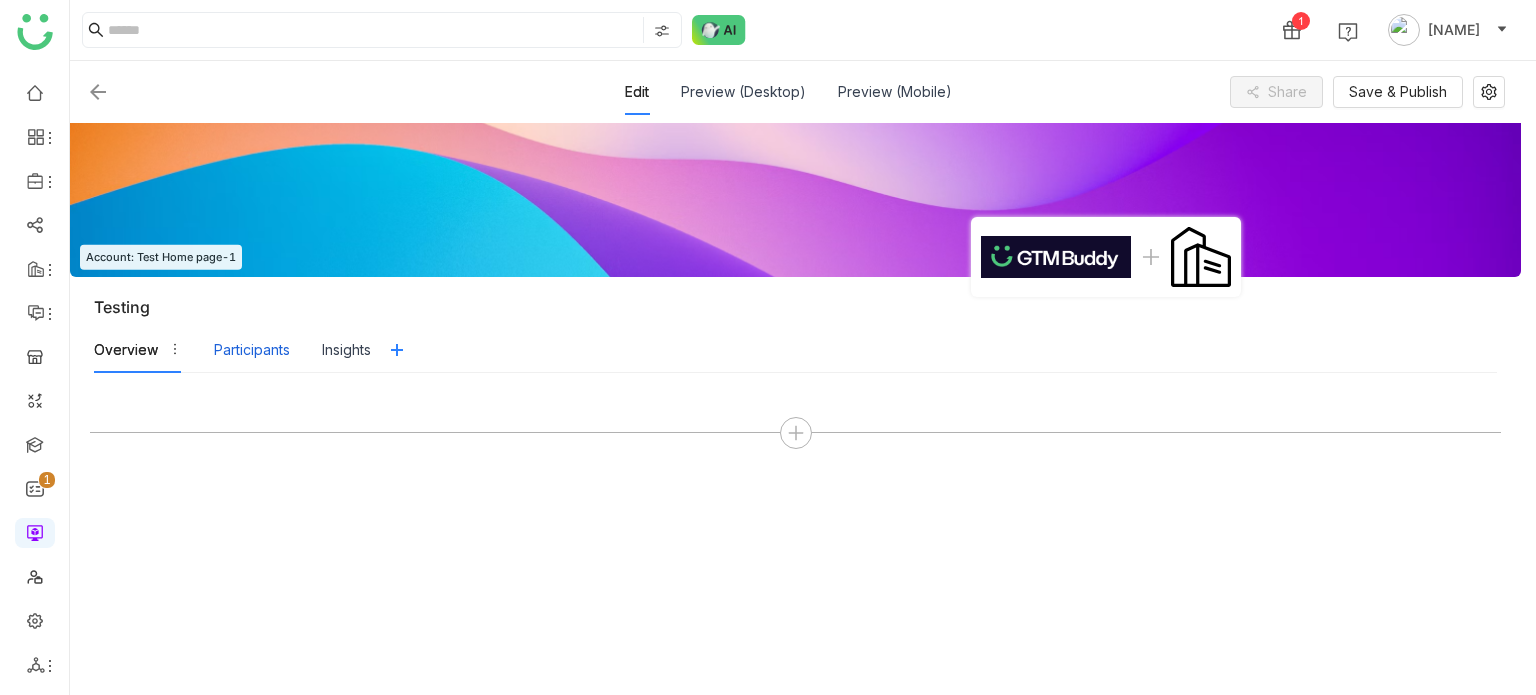 click on "Participants" at bounding box center [252, 350] 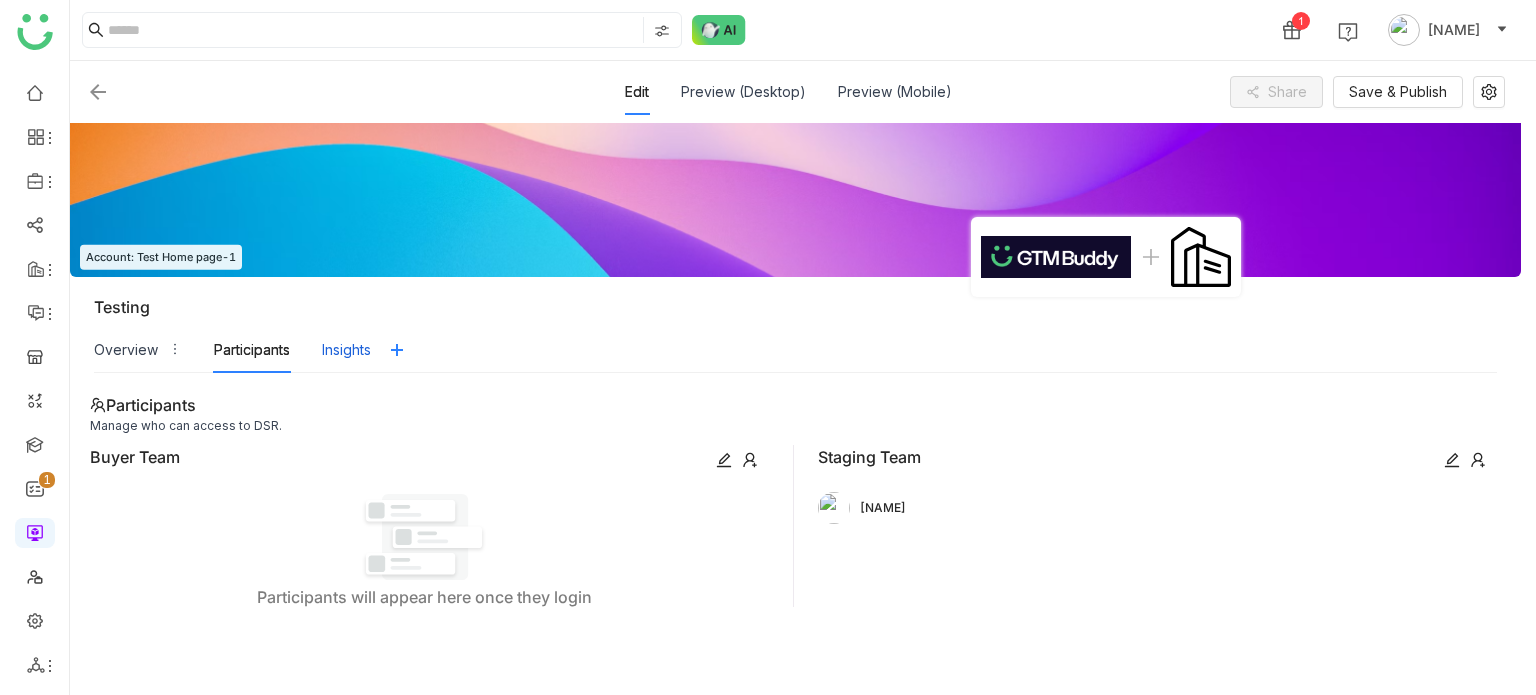 click on "Insights" at bounding box center (346, 350) 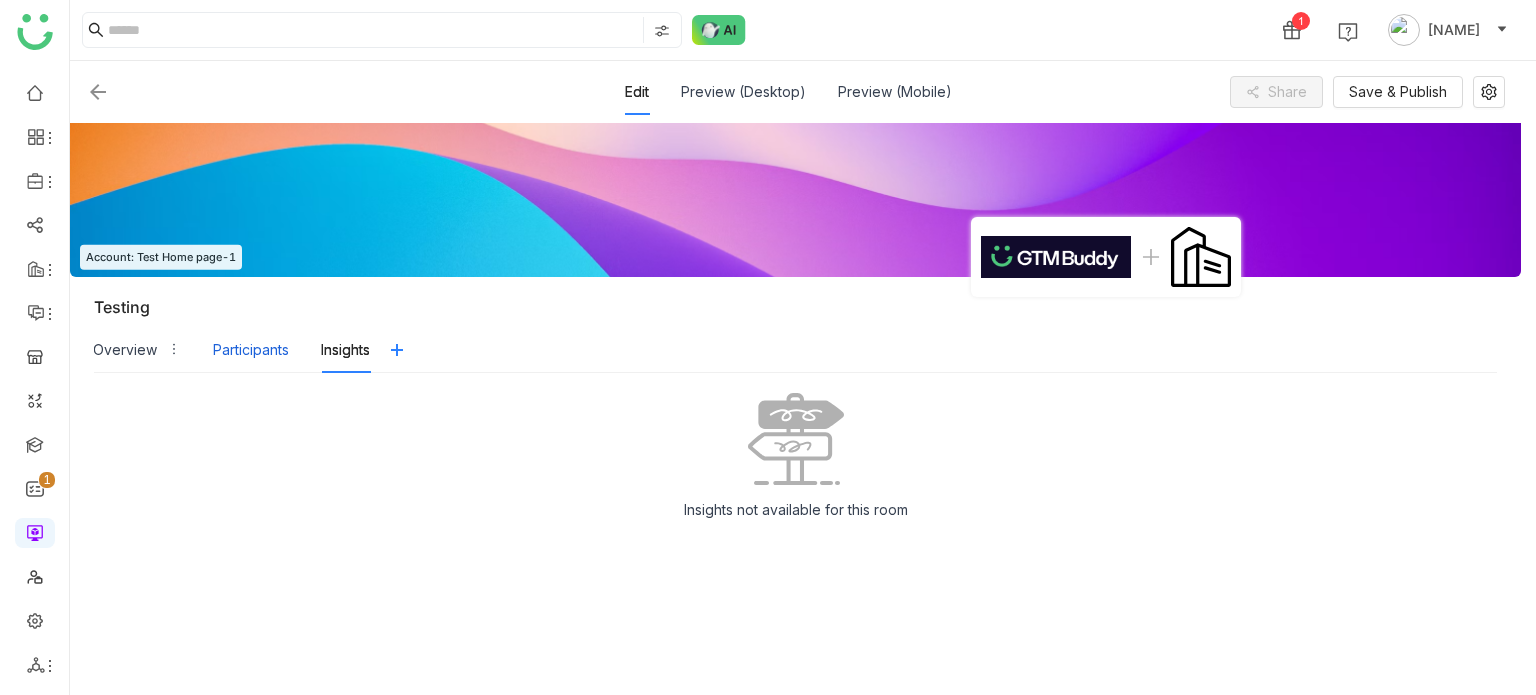 click on "Participants" at bounding box center (251, 350) 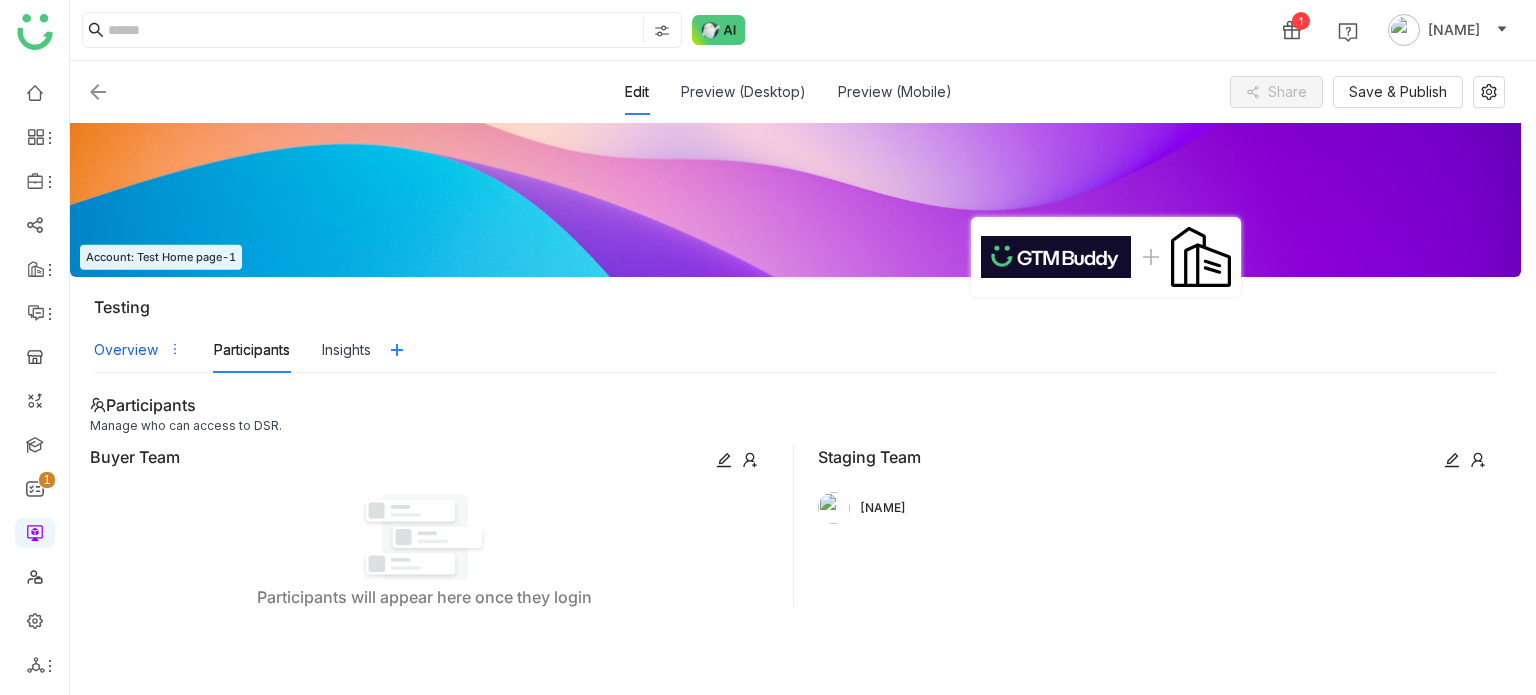 click on "Overview" at bounding box center (126, 350) 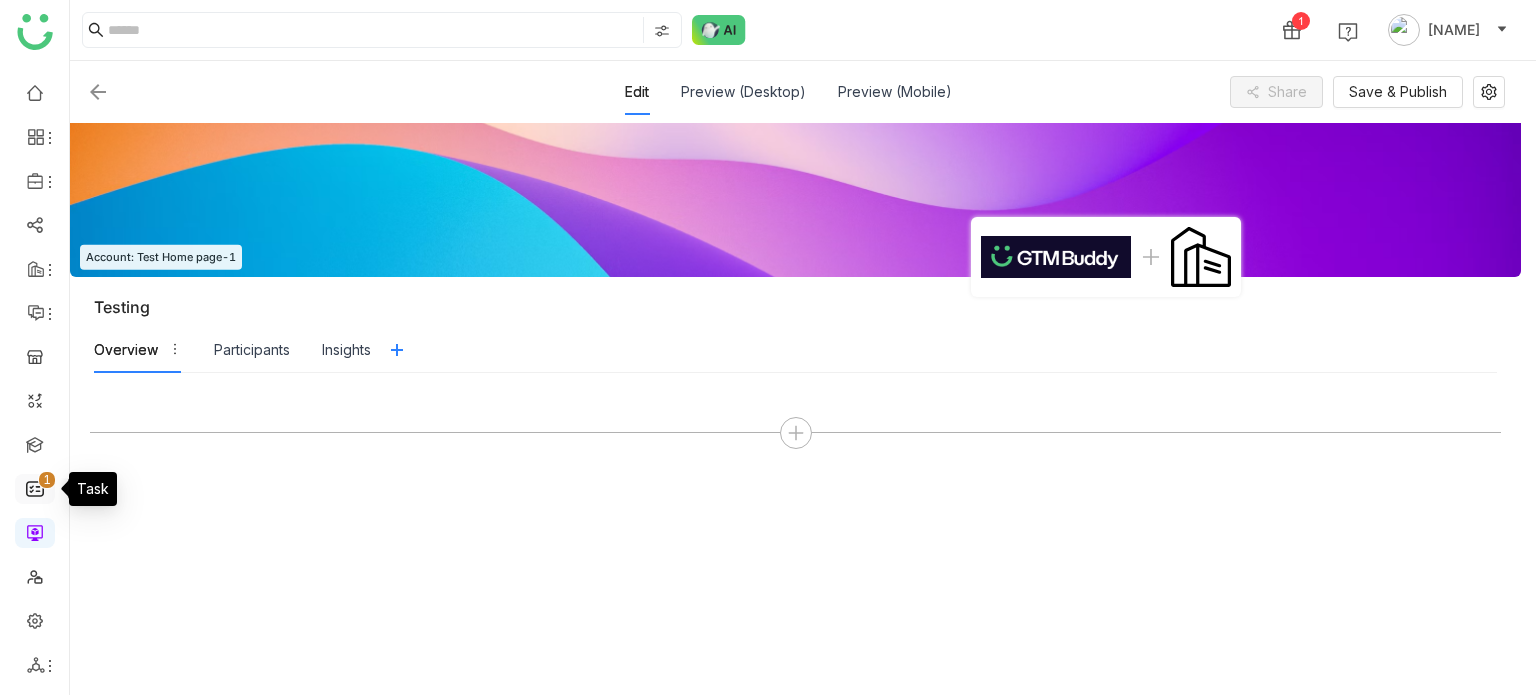 click on "0   1   2   3   4   5   6   7   8   9" at bounding box center (47, 480) 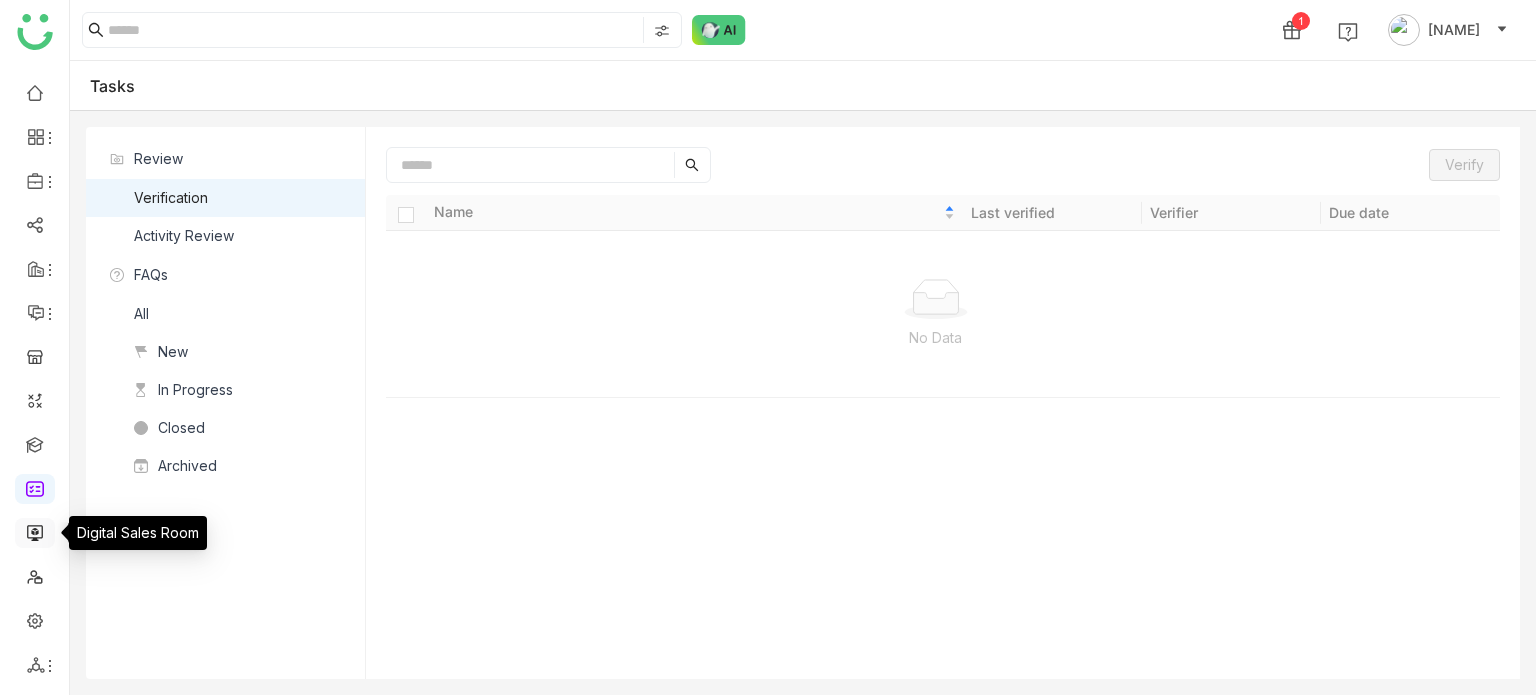 click at bounding box center [35, 531] 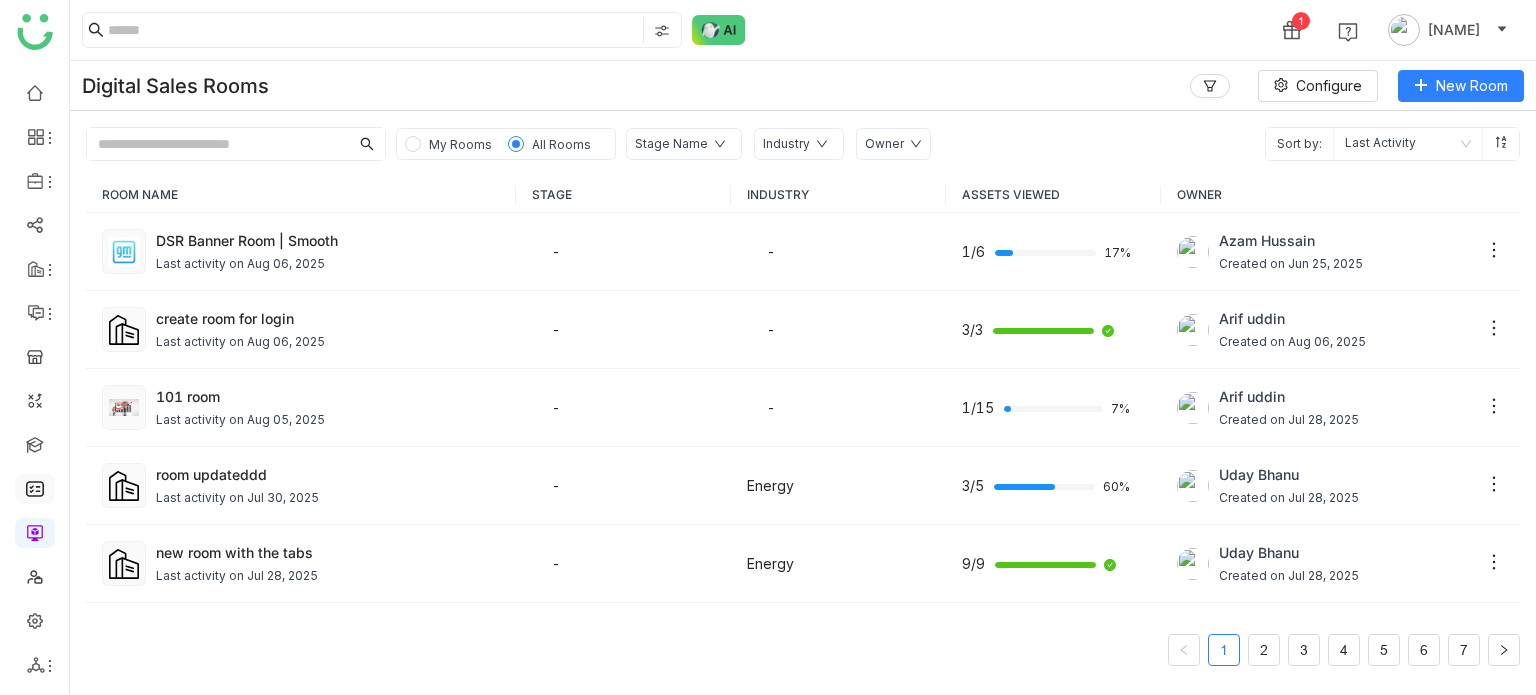 click on "Stage Name" 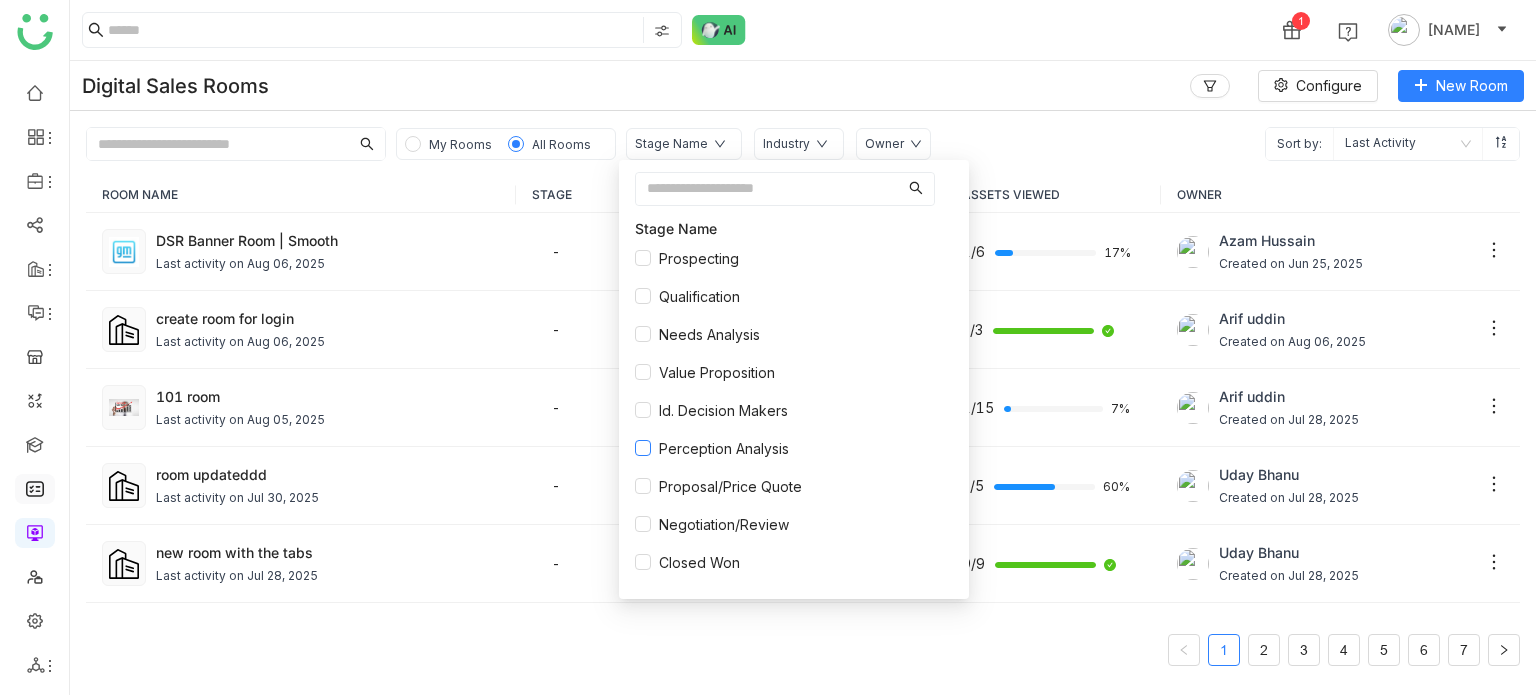 scroll, scrollTop: 32, scrollLeft: 0, axis: vertical 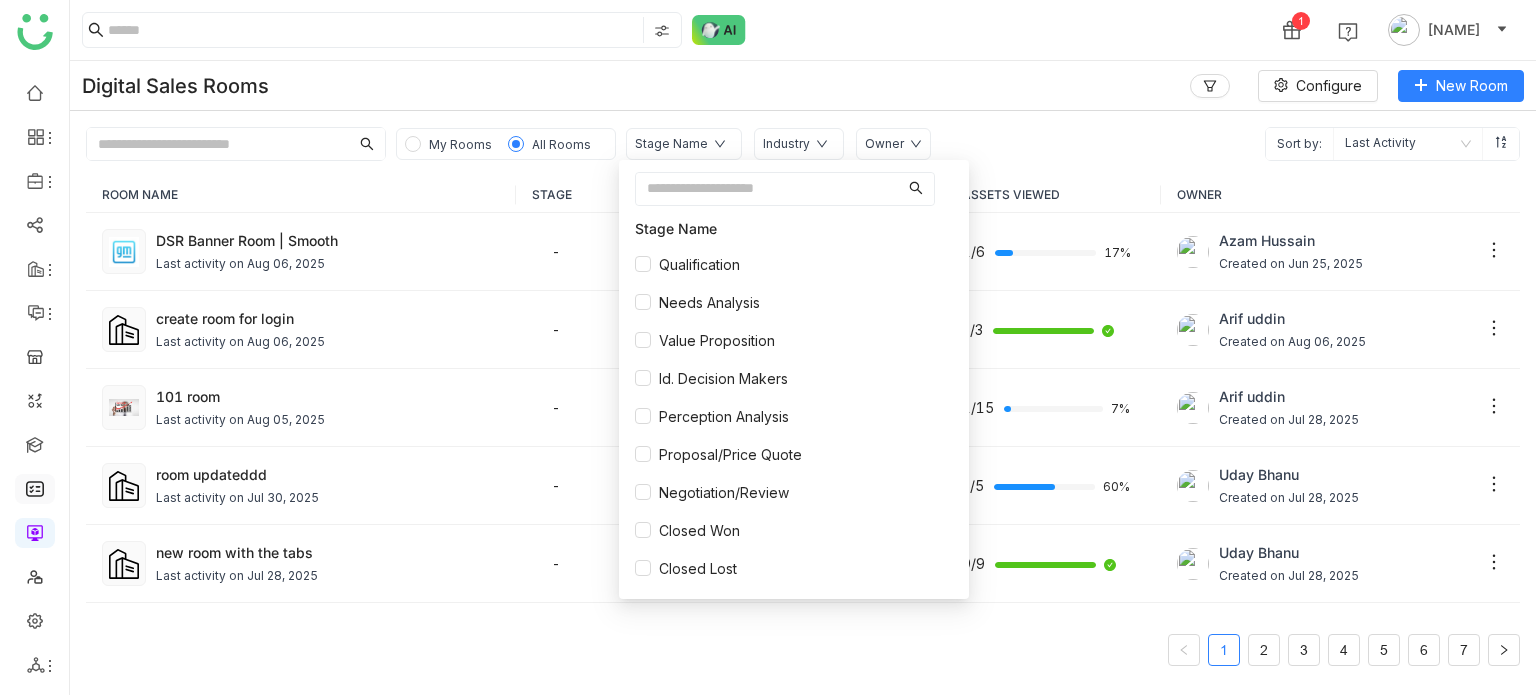 click on "1 2 3 4 5 6 7" 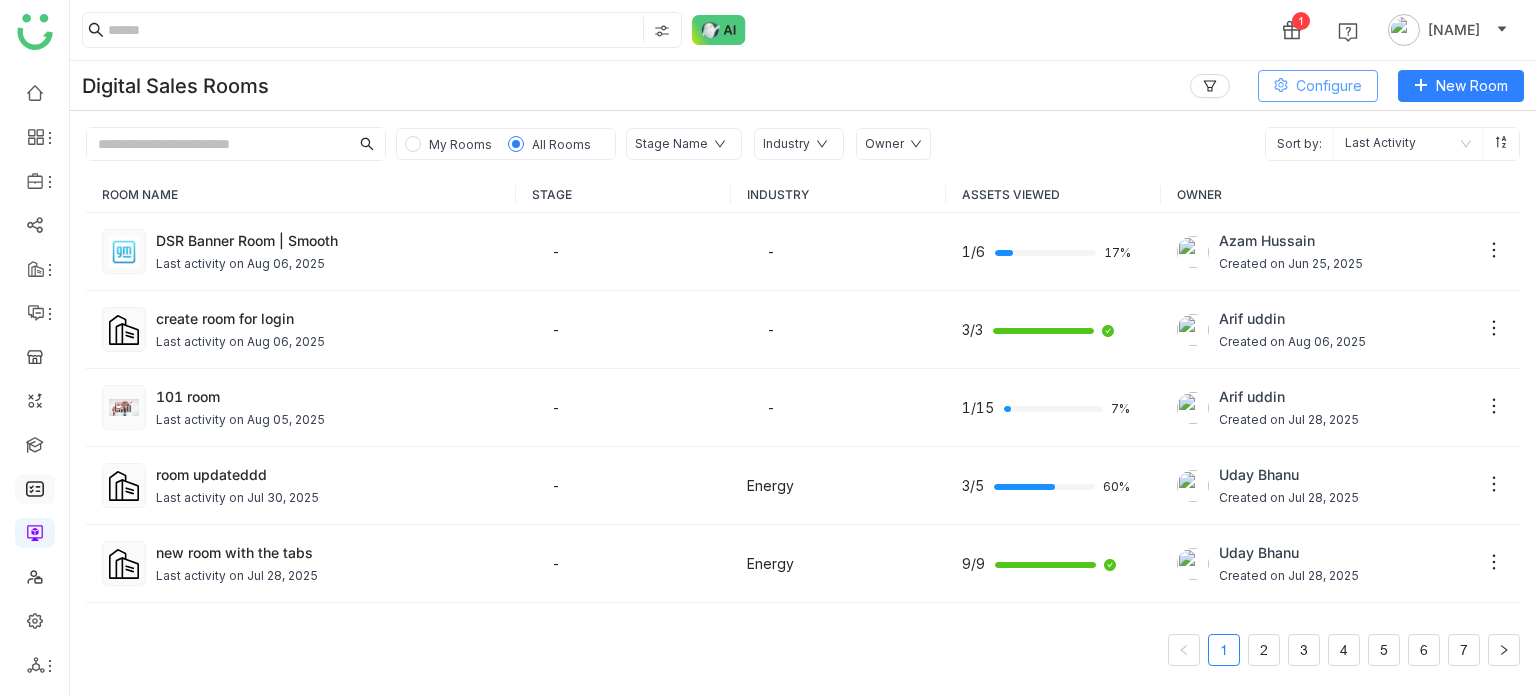 click on "Configure" 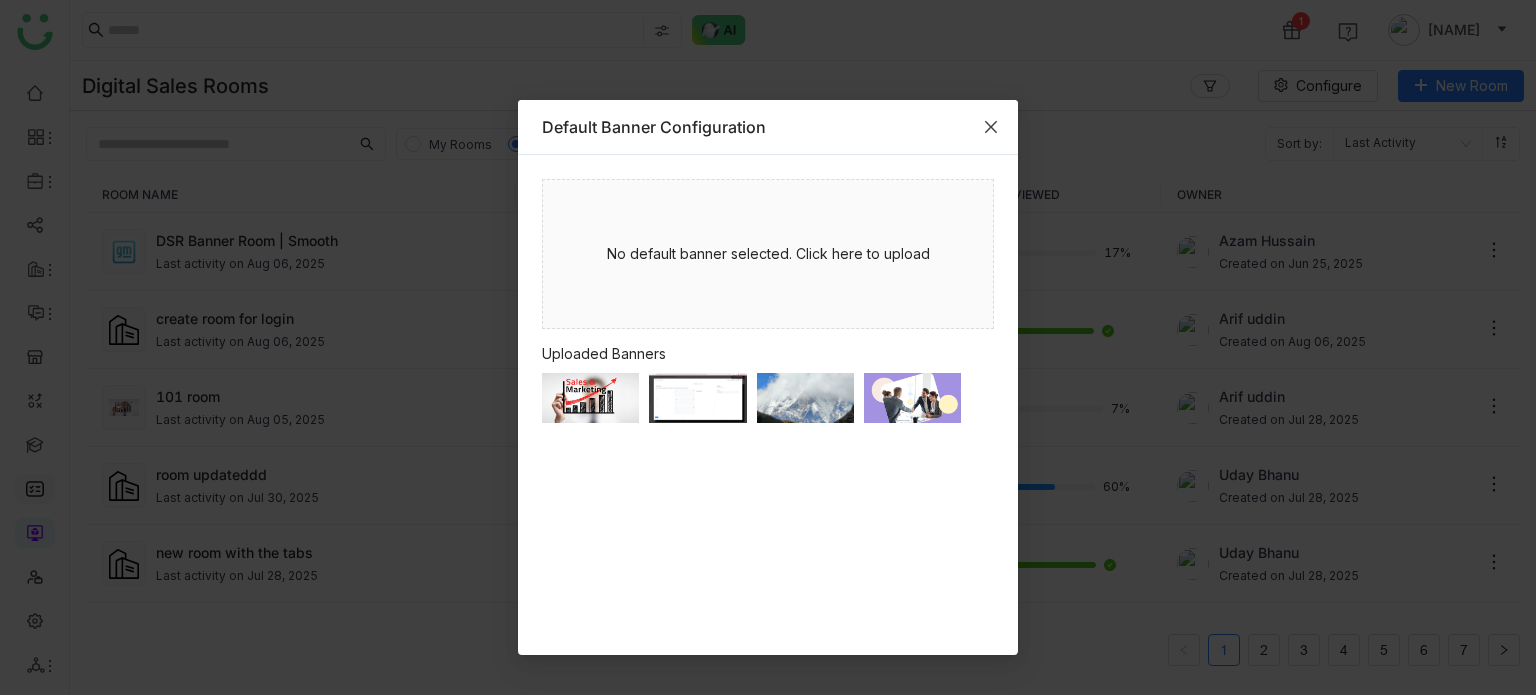 click 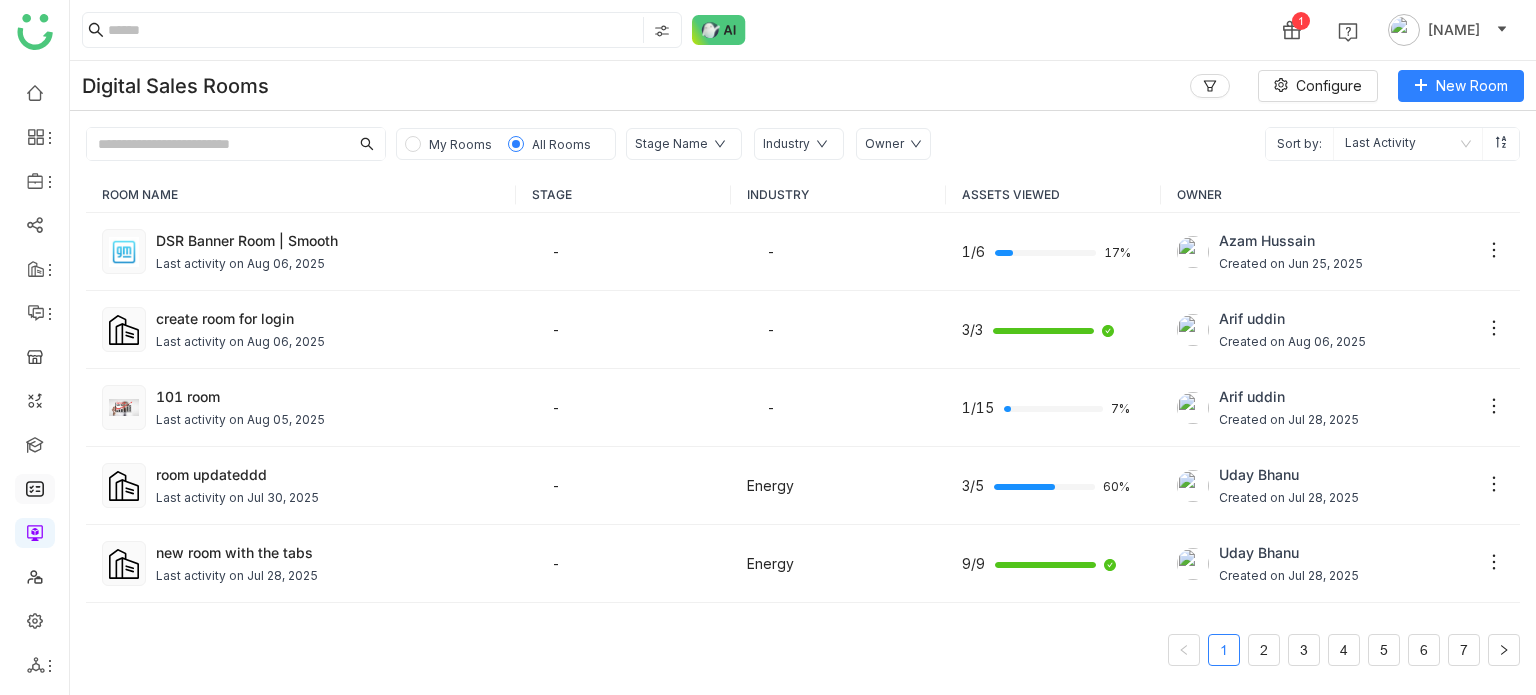 click on "Digital Sales Rooms Configure New Room" 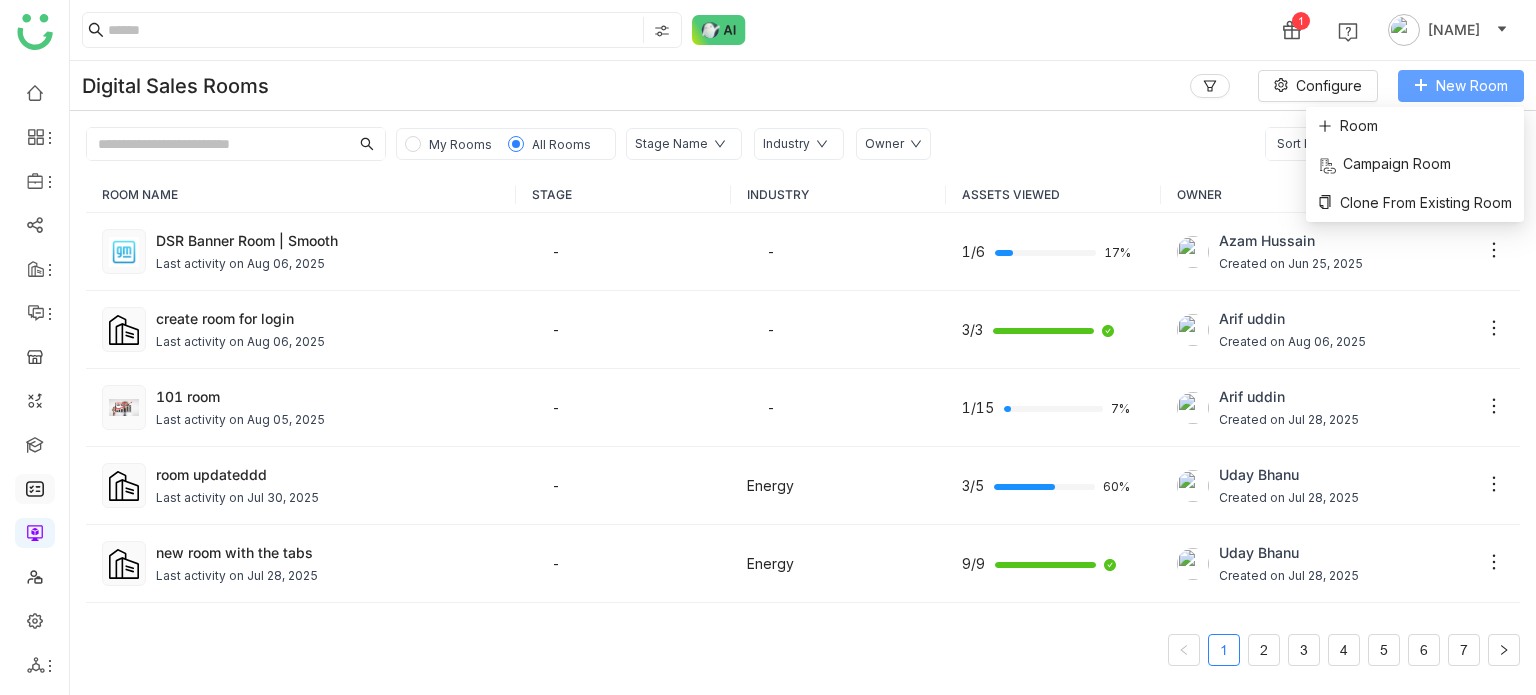 click on "New Room" 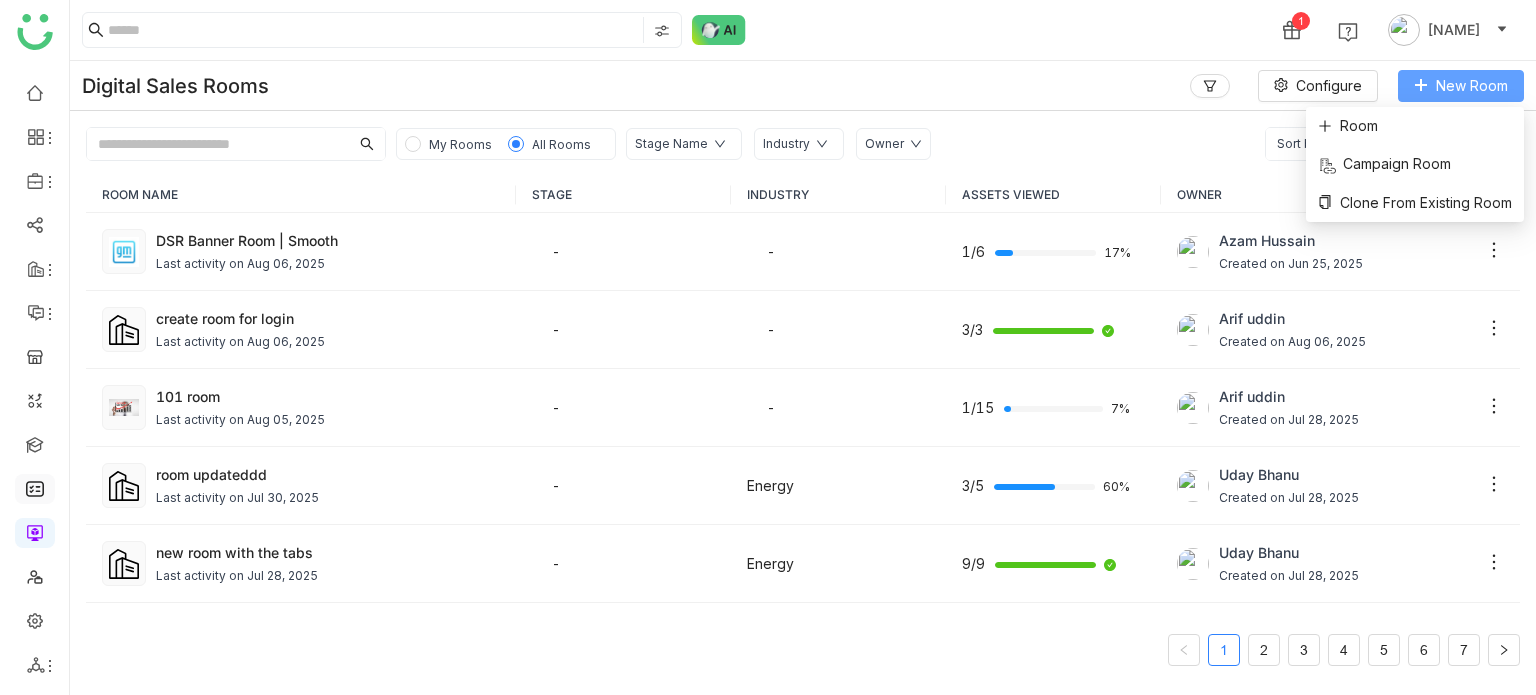 click on "New Room" 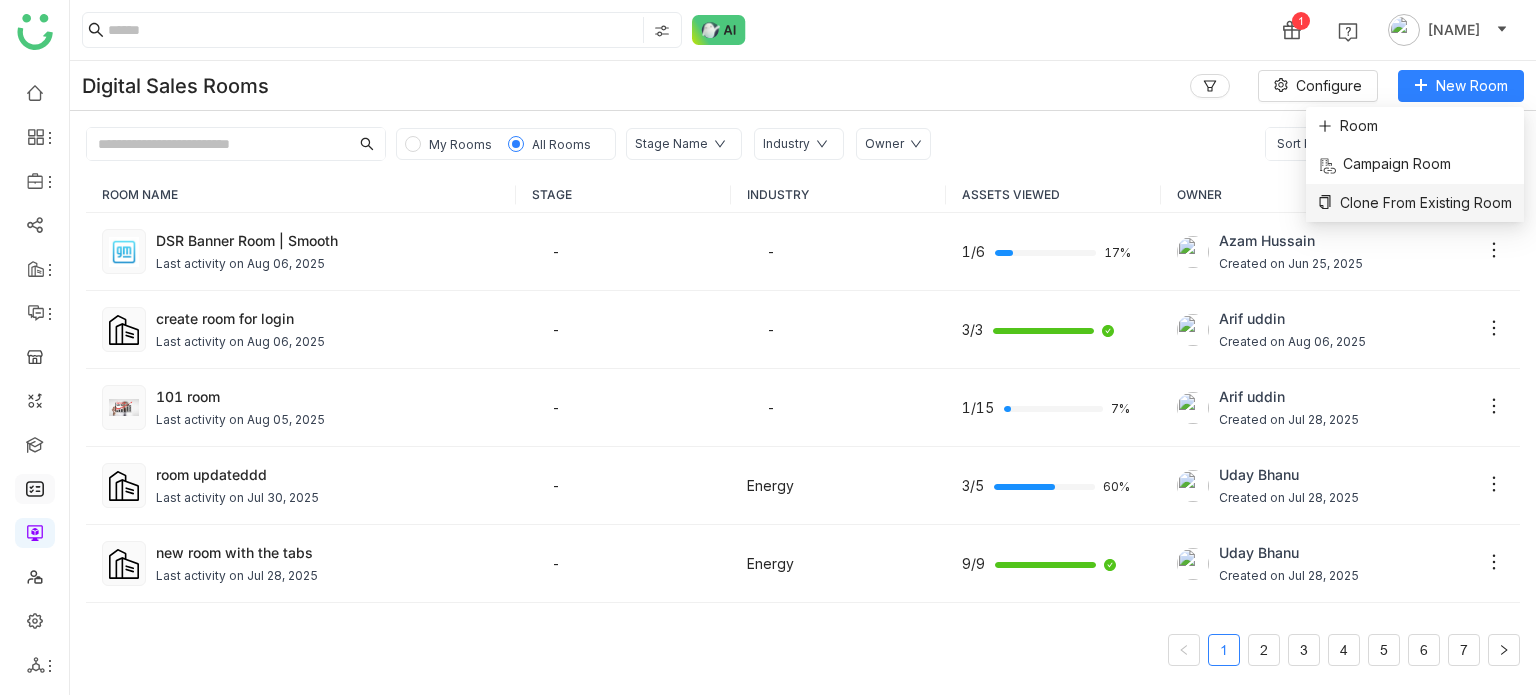 click on "Clone From Existing Room" at bounding box center [1415, 203] 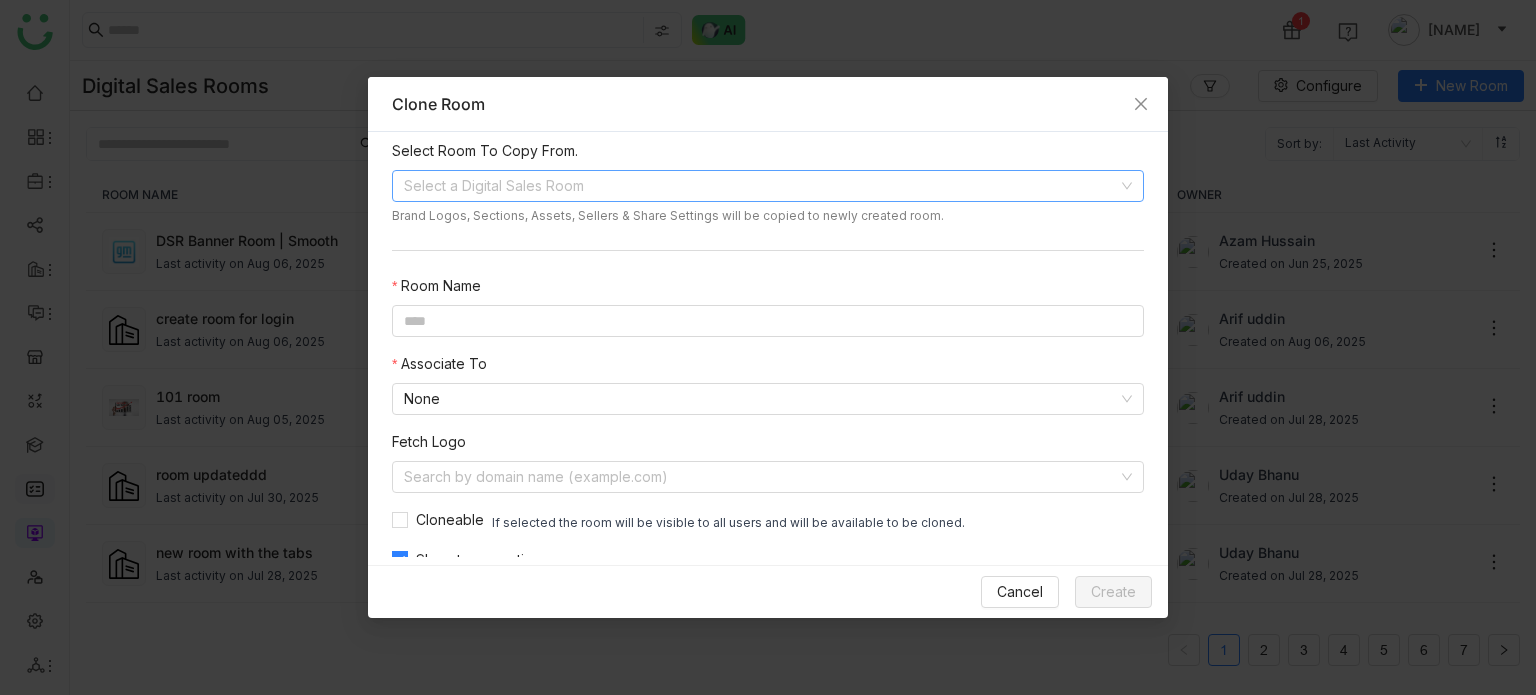 click 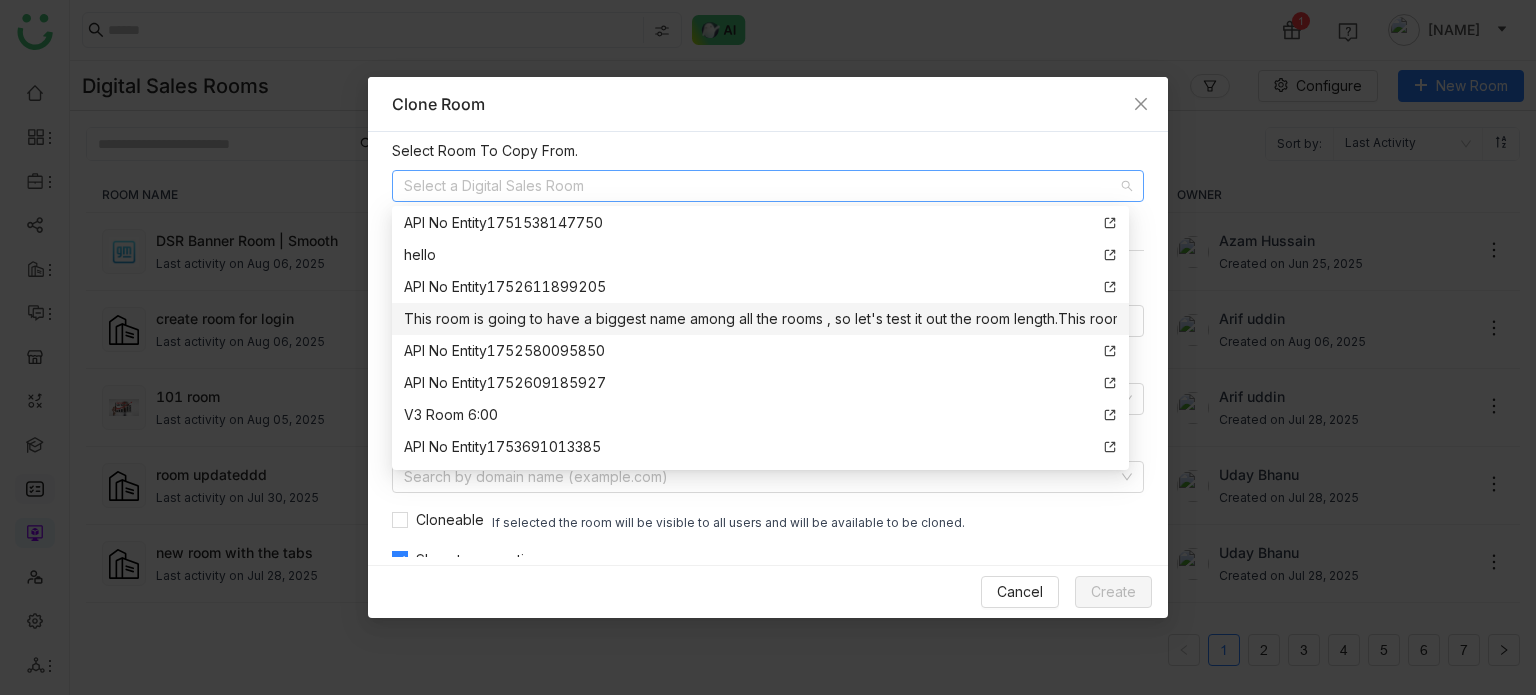 scroll, scrollTop: 356, scrollLeft: 0, axis: vertical 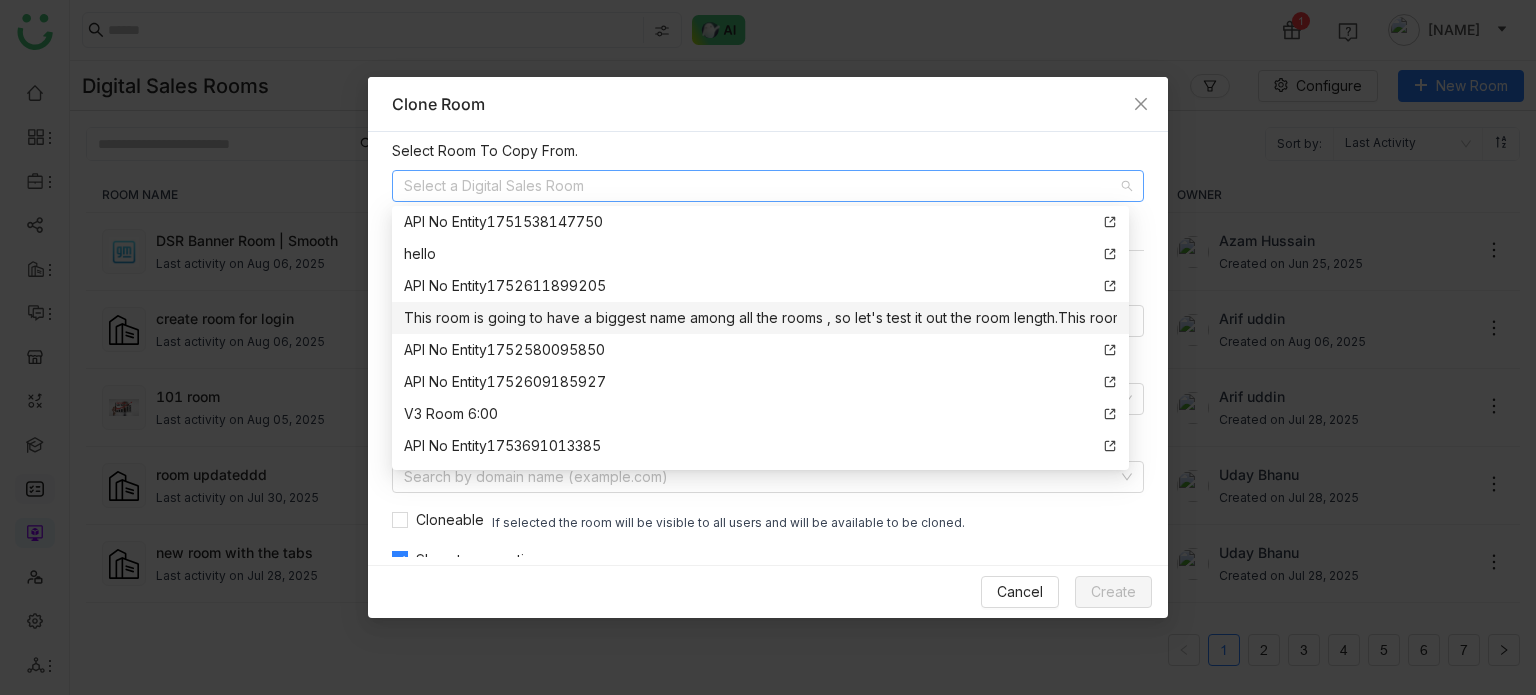 click on "This room is going to have a biggest name among all the rooms , so let's test it out the room length.This room is going to have a biggest name among all the rooms , so let's test it out the room length." at bounding box center (1058, 318) 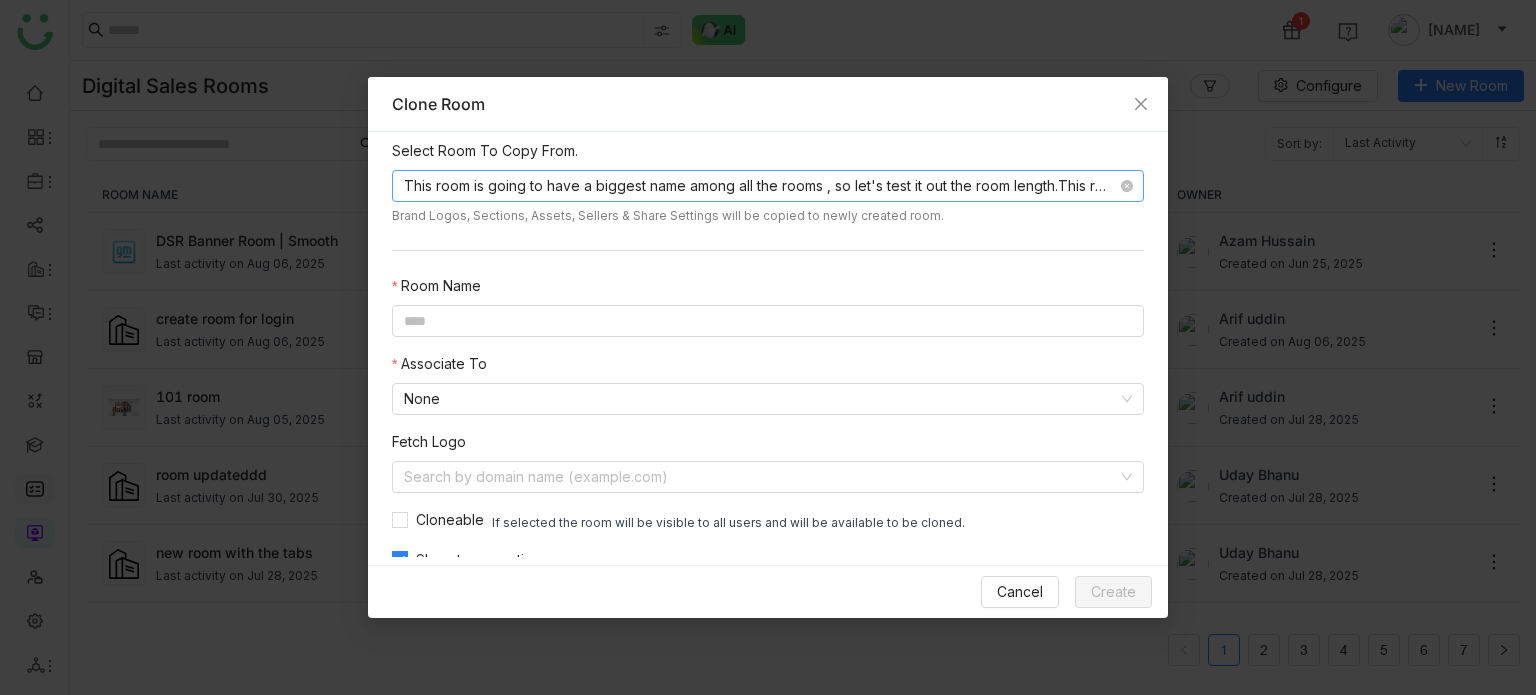 click on "This room is going to have a biggest name among all the rooms , so let's test it out the room length.This room is going to have a biggest name among all the rooms , so let's test it out the room length." 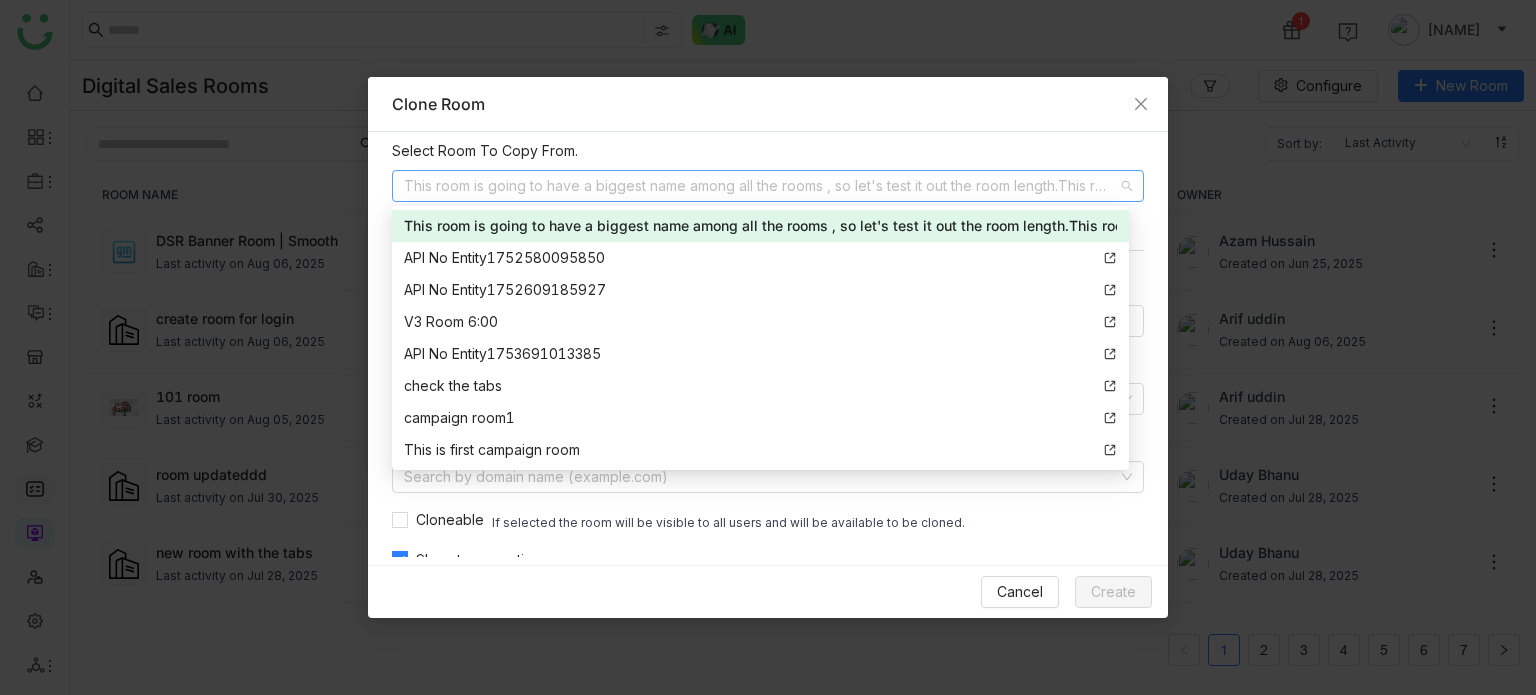 scroll, scrollTop: 0, scrollLeft: 0, axis: both 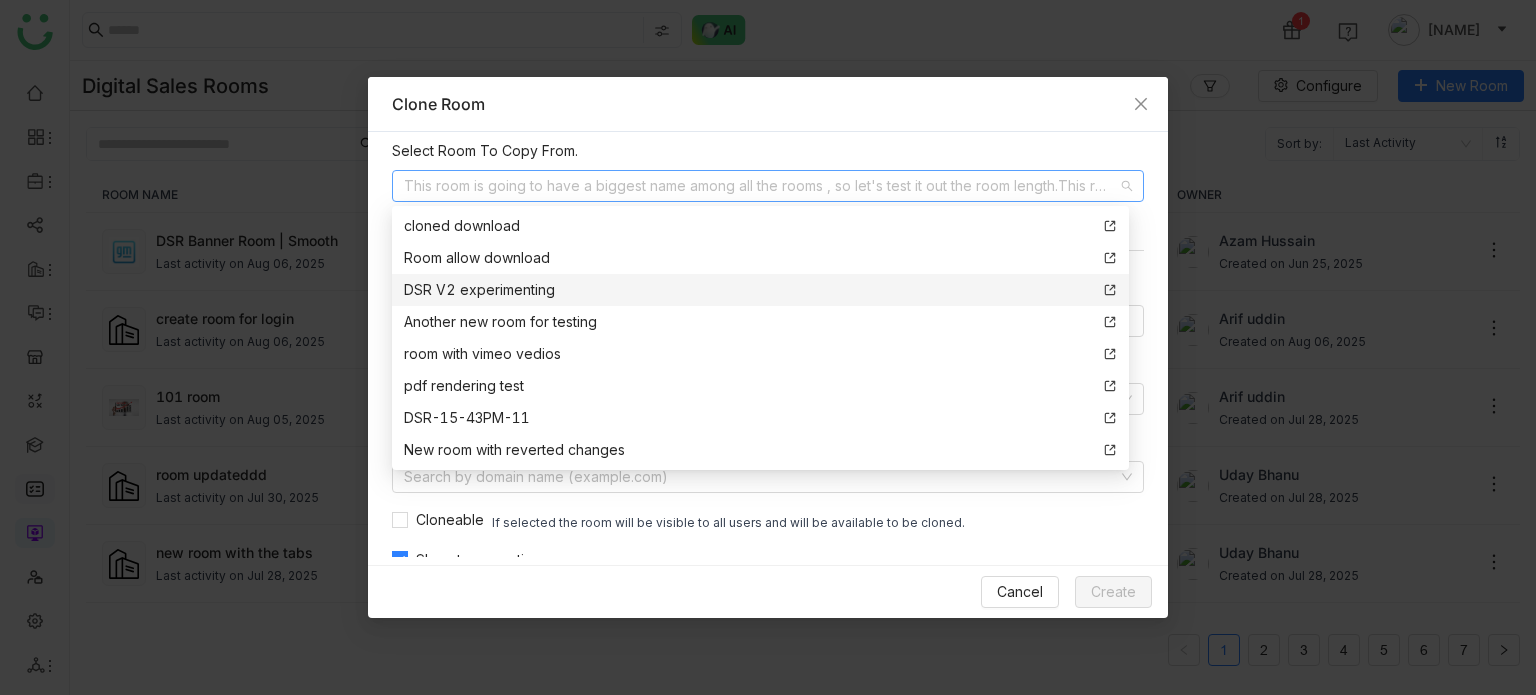 click on "DSR V2 experimenting" at bounding box center (479, 290) 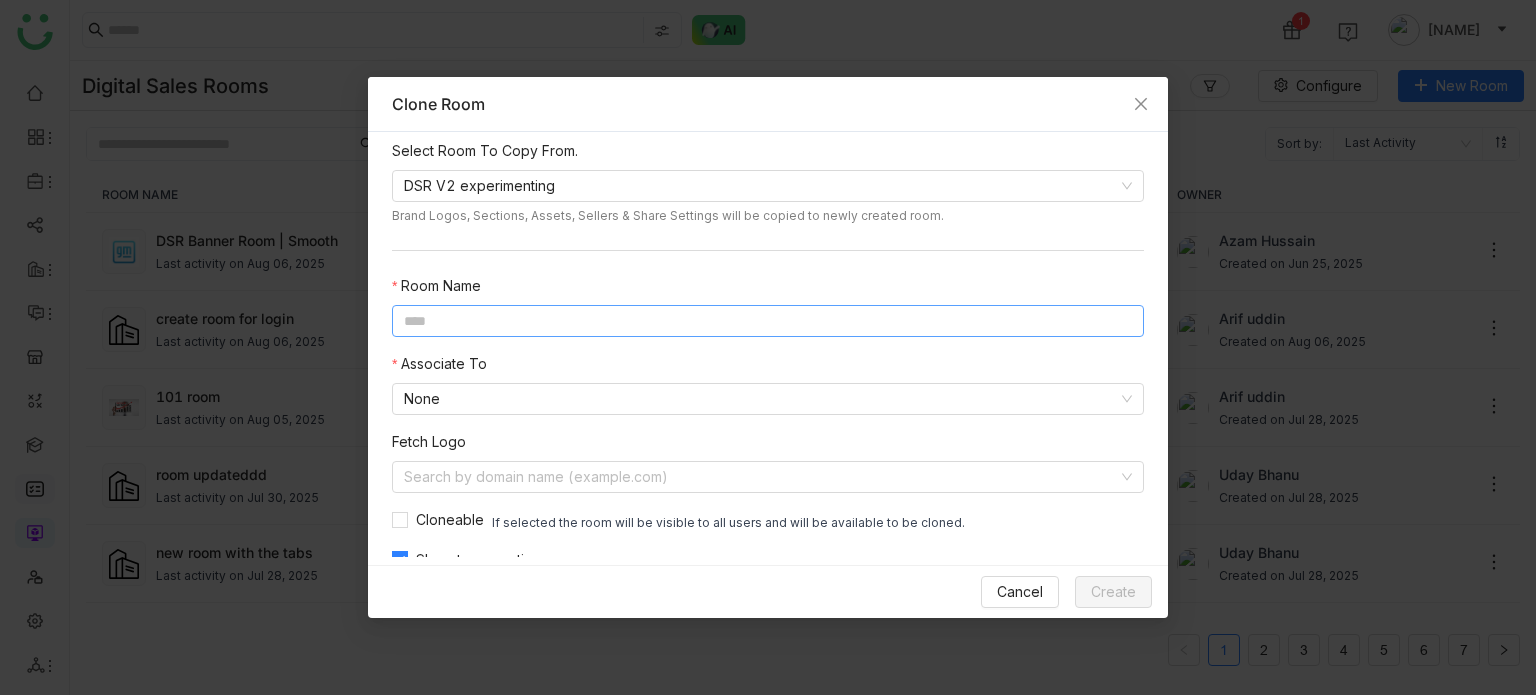 click 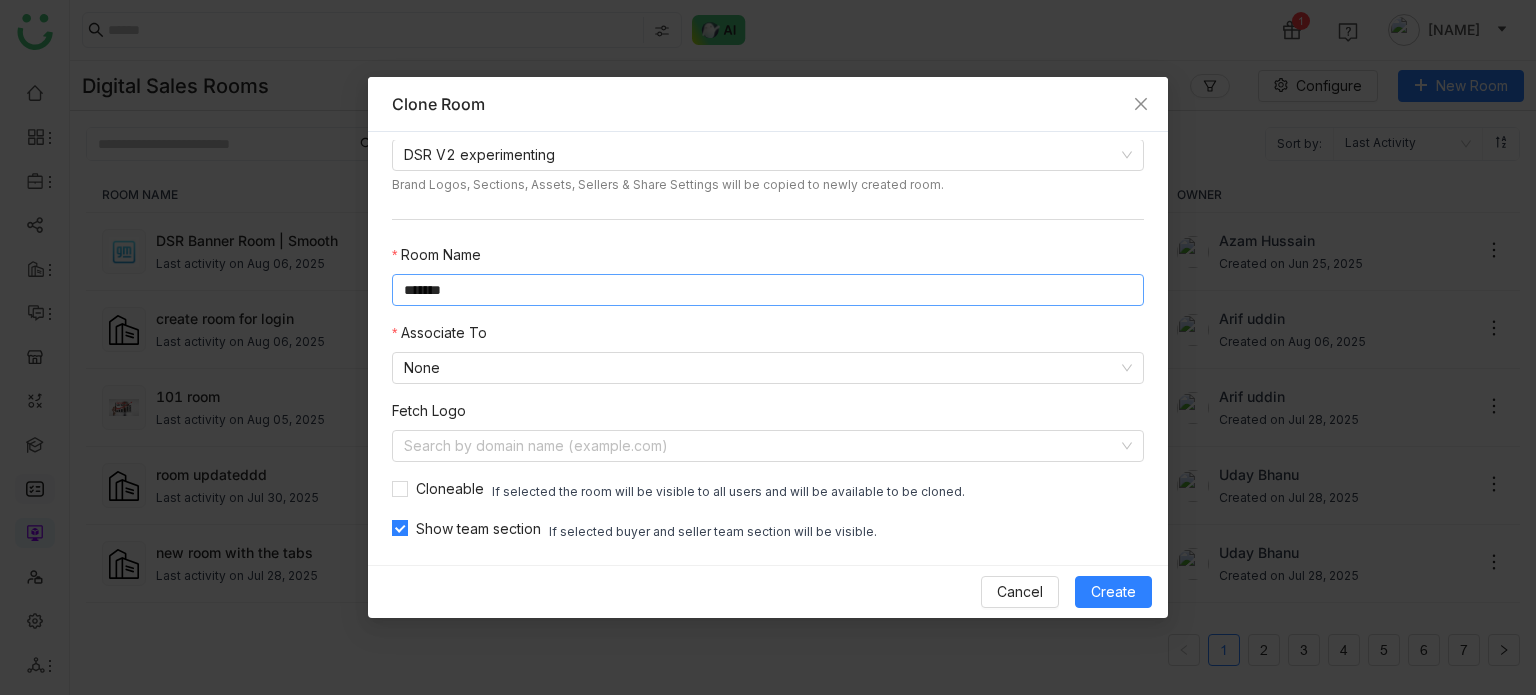 scroll, scrollTop: 30, scrollLeft: 0, axis: vertical 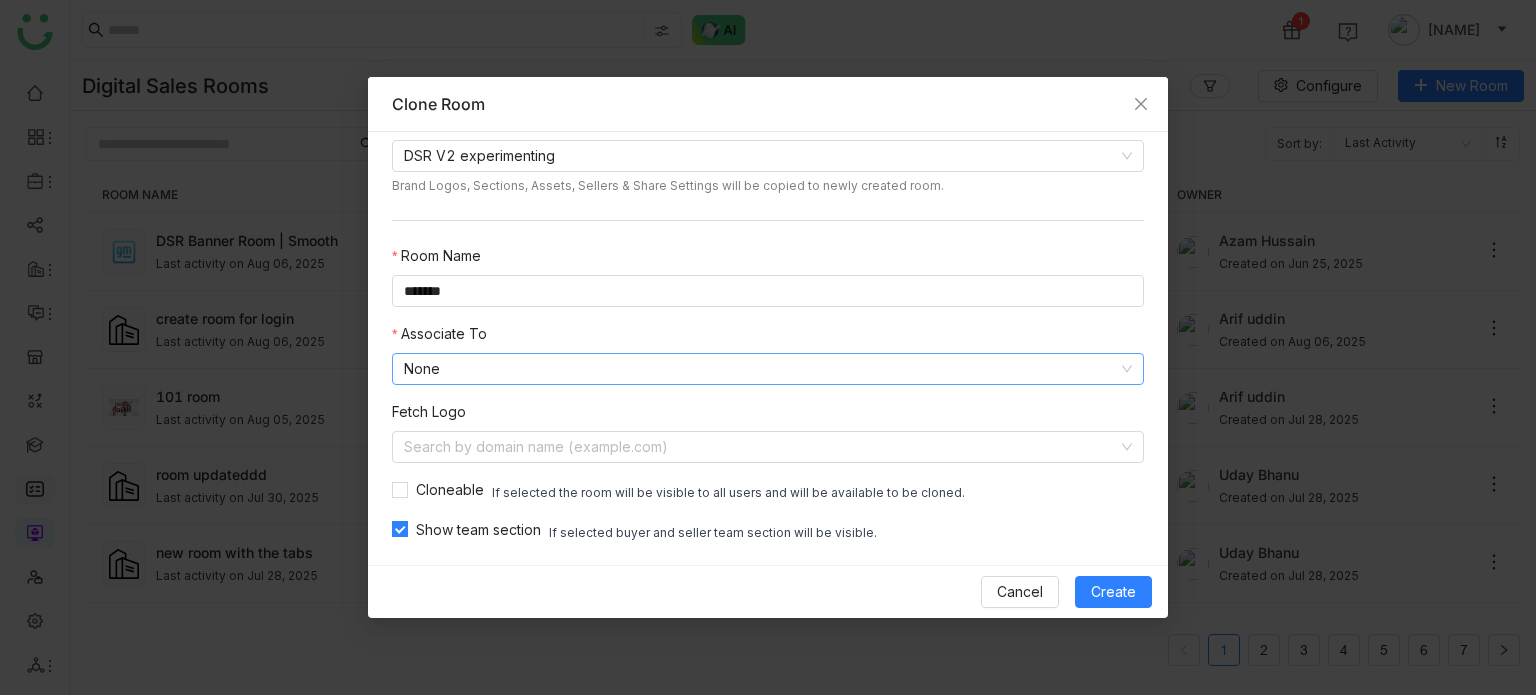 click on "None" 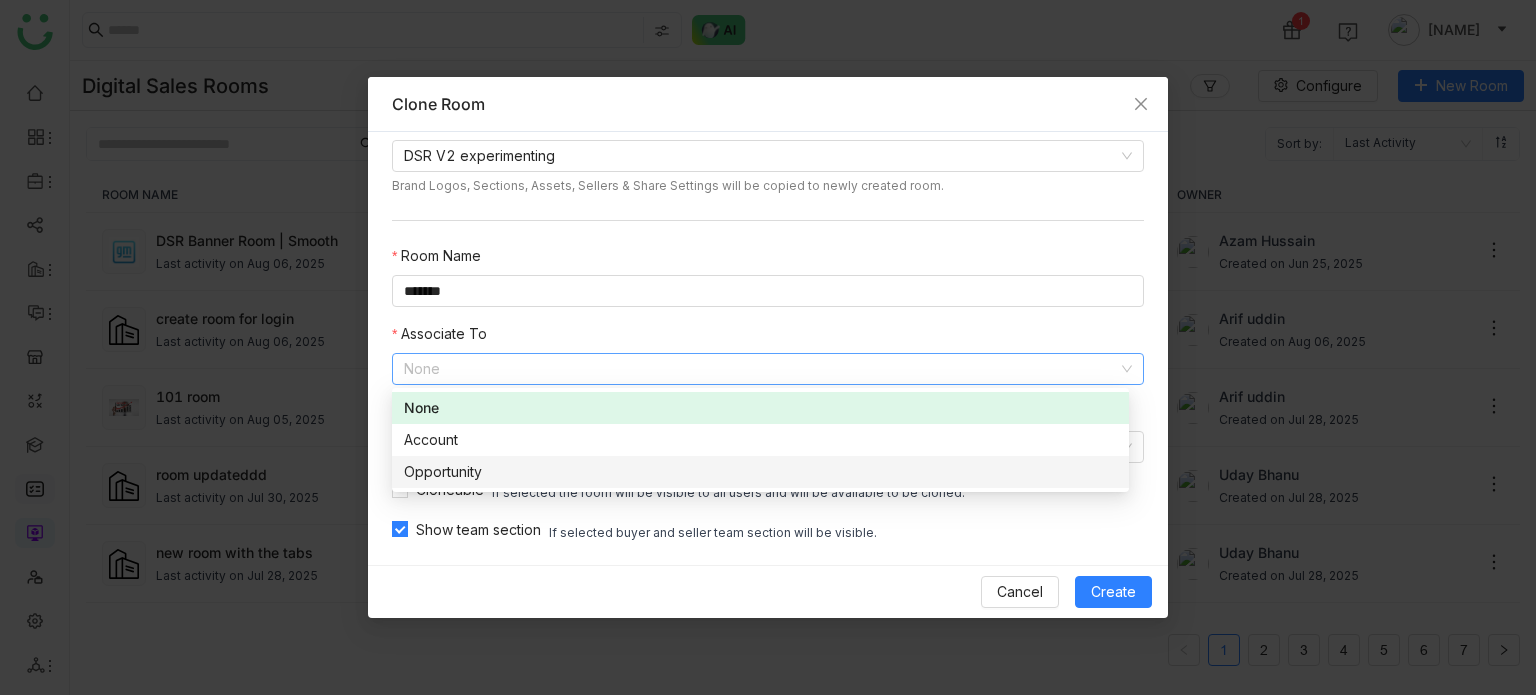 click on "Select Room To Copy From. DSR V2 experimenting Brand Logos, Sections, Assets, Sellers & Share Settings will be copied to newly created room. Room Name ******* Associate To None Fetch Logo Search by domain name (example.com) Cloneable If selected the room will be visible to all users and will be available to be cloned. Show team section If selected buyer and seller team section will be visible." at bounding box center (768, 348) 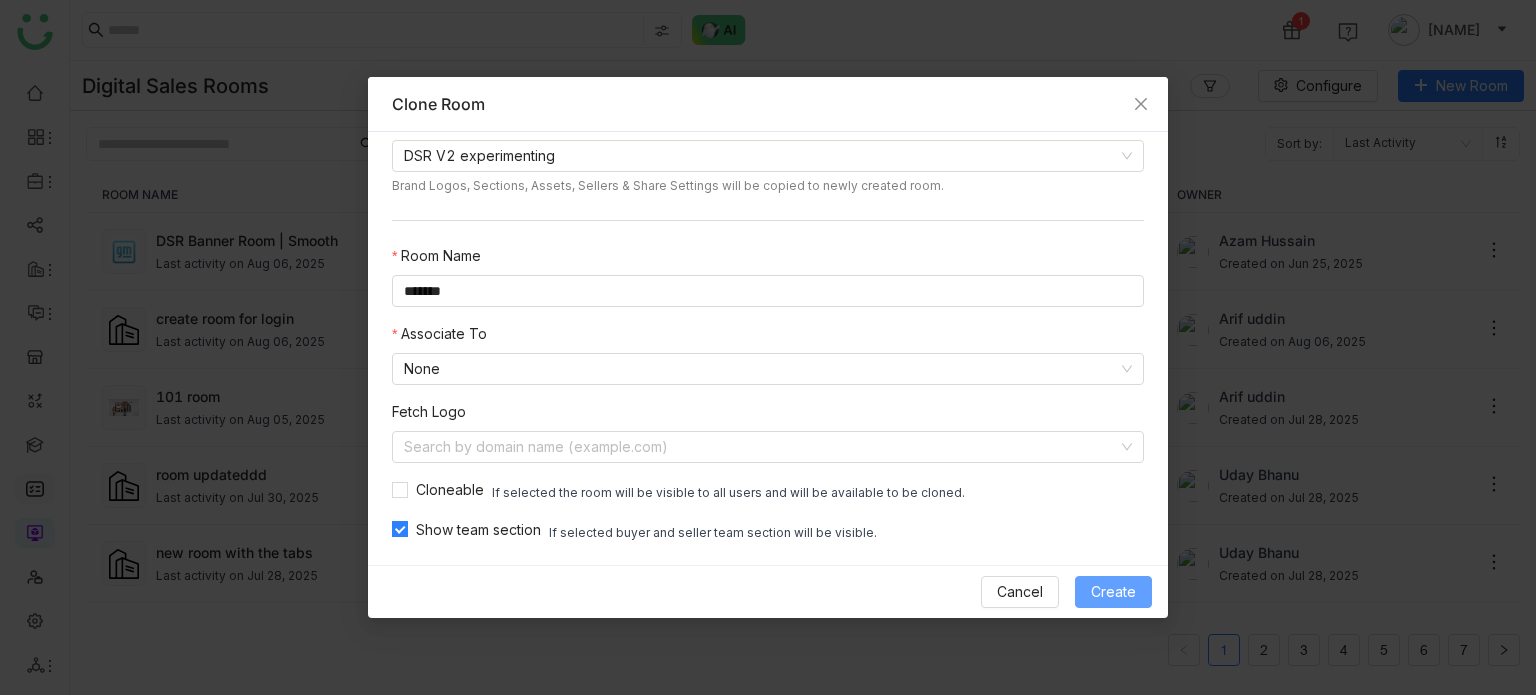 click on "Create" at bounding box center (1113, 592) 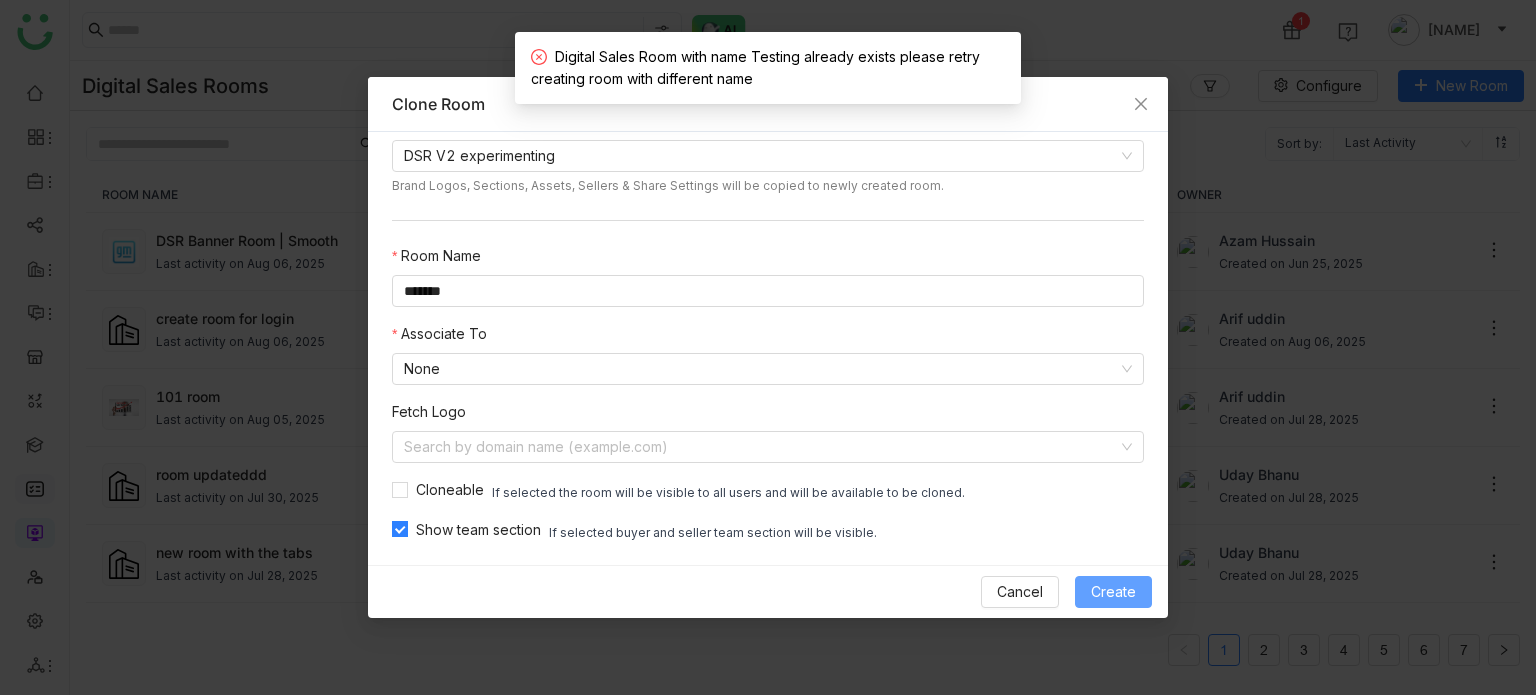 scroll, scrollTop: 31, scrollLeft: 0, axis: vertical 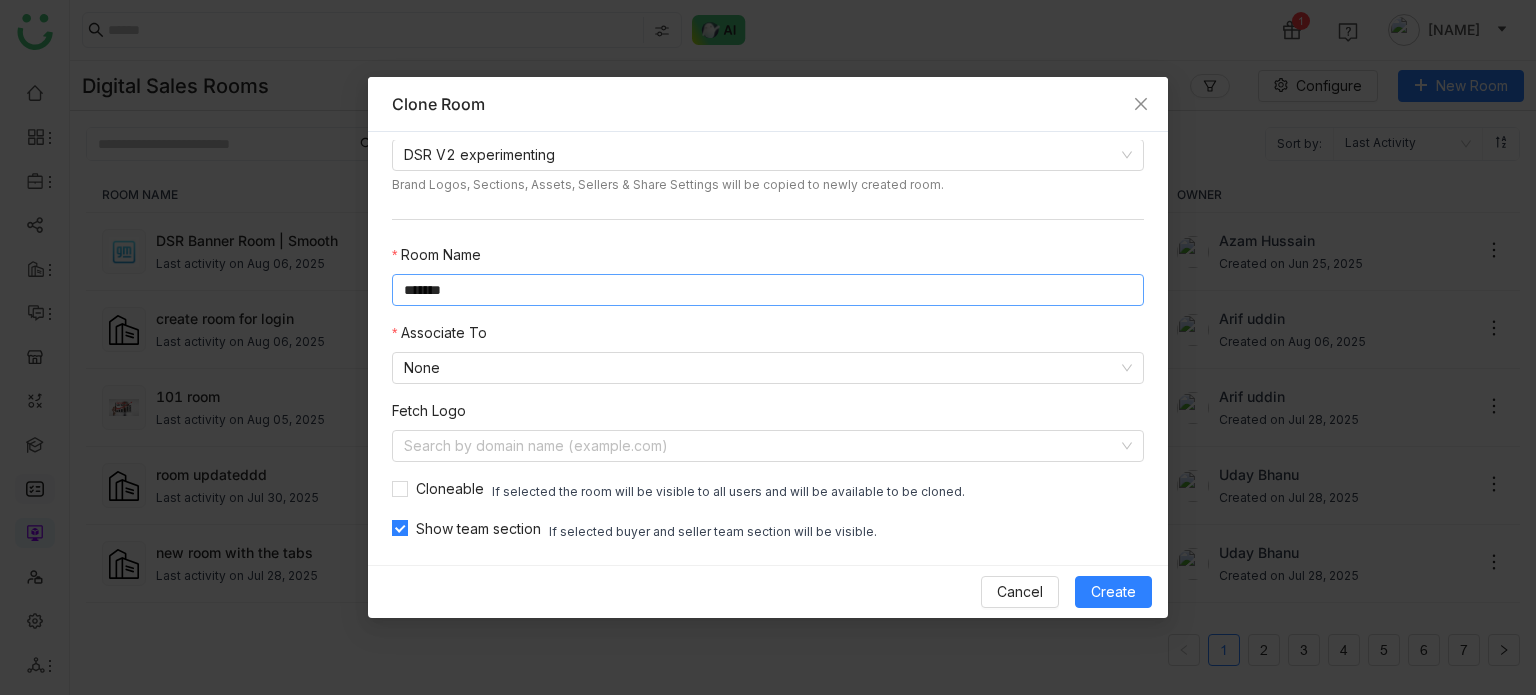 click on "*******" 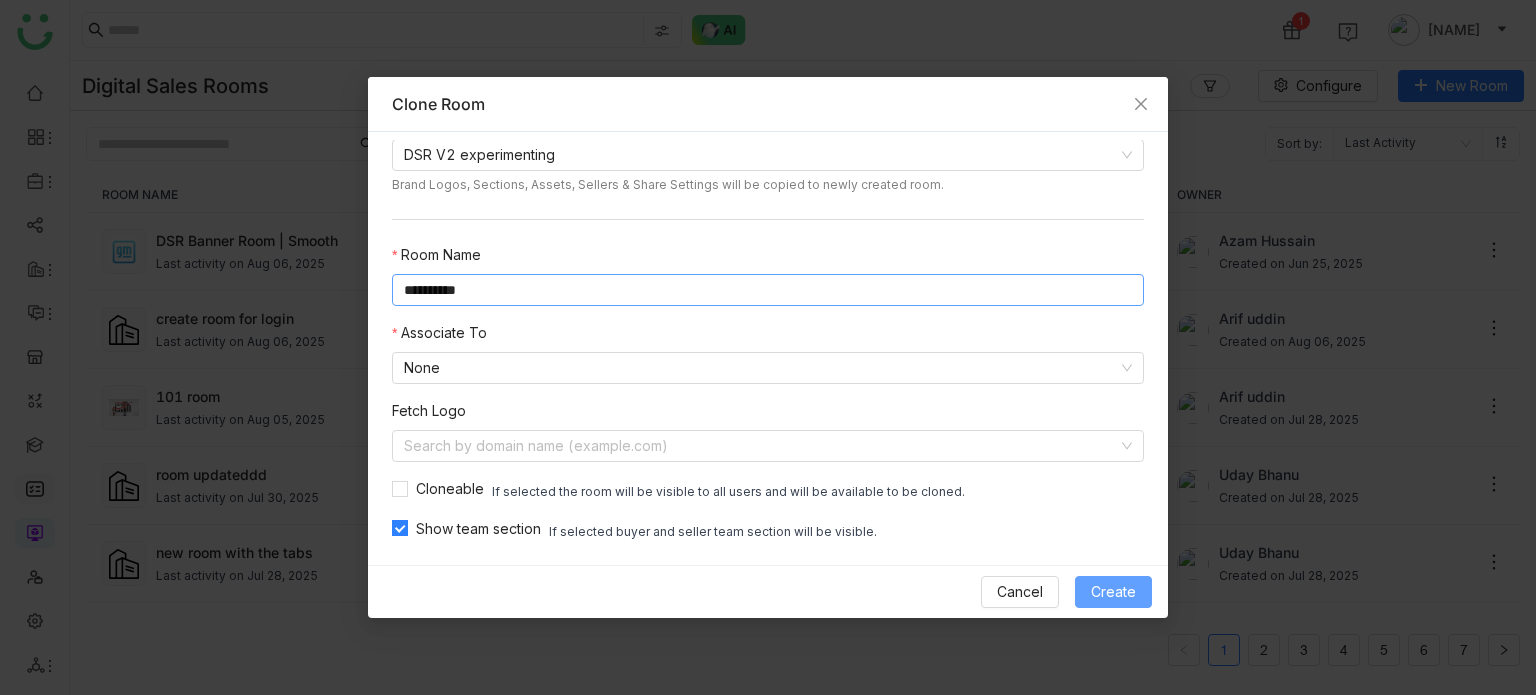 type on "**********" 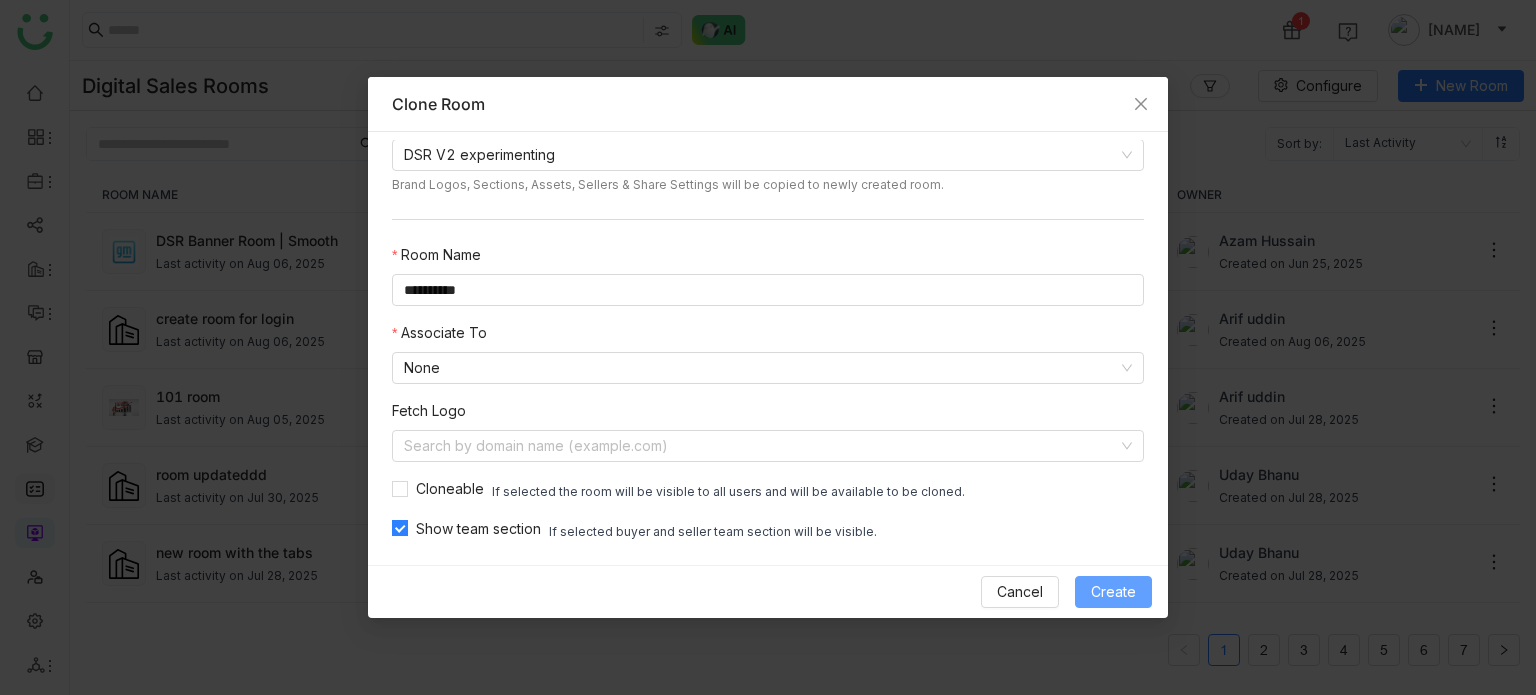 click on "Create" at bounding box center (1113, 592) 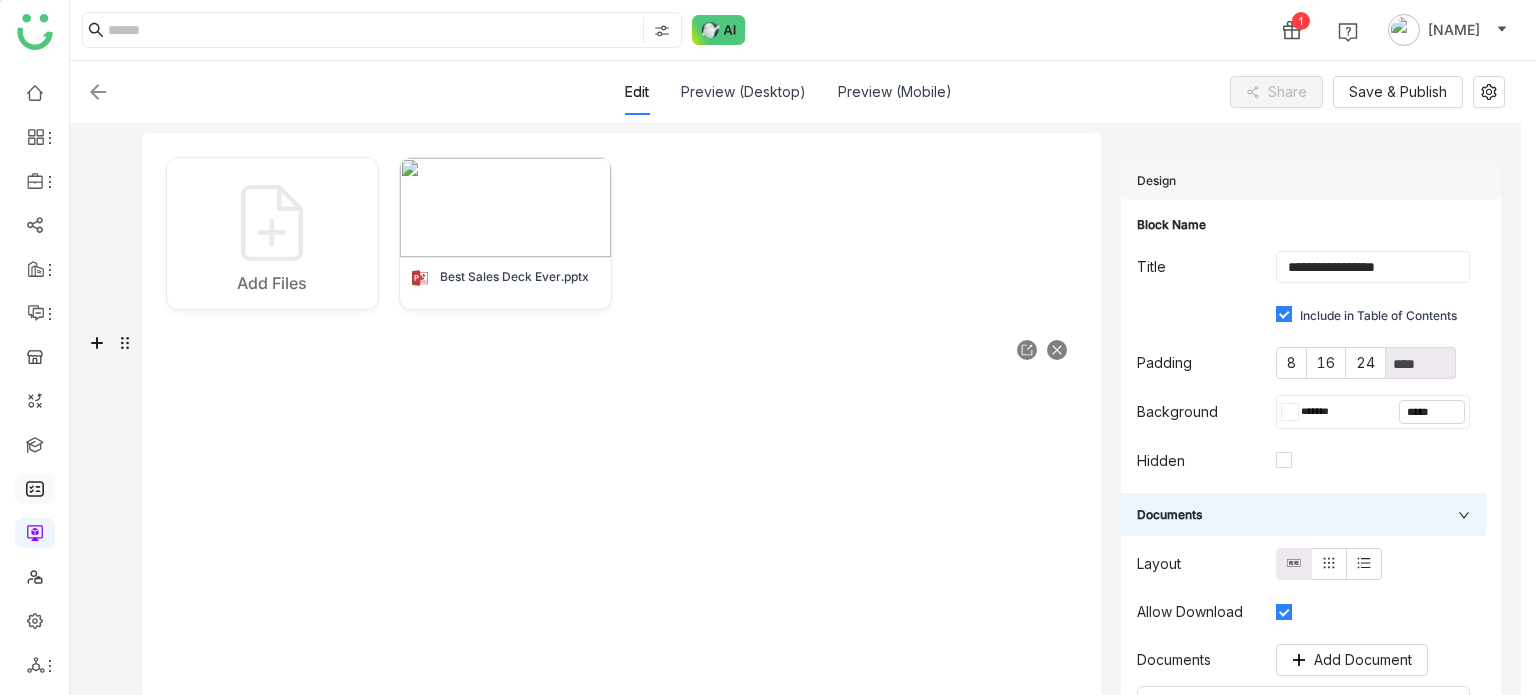 scroll, scrollTop: 637, scrollLeft: 0, axis: vertical 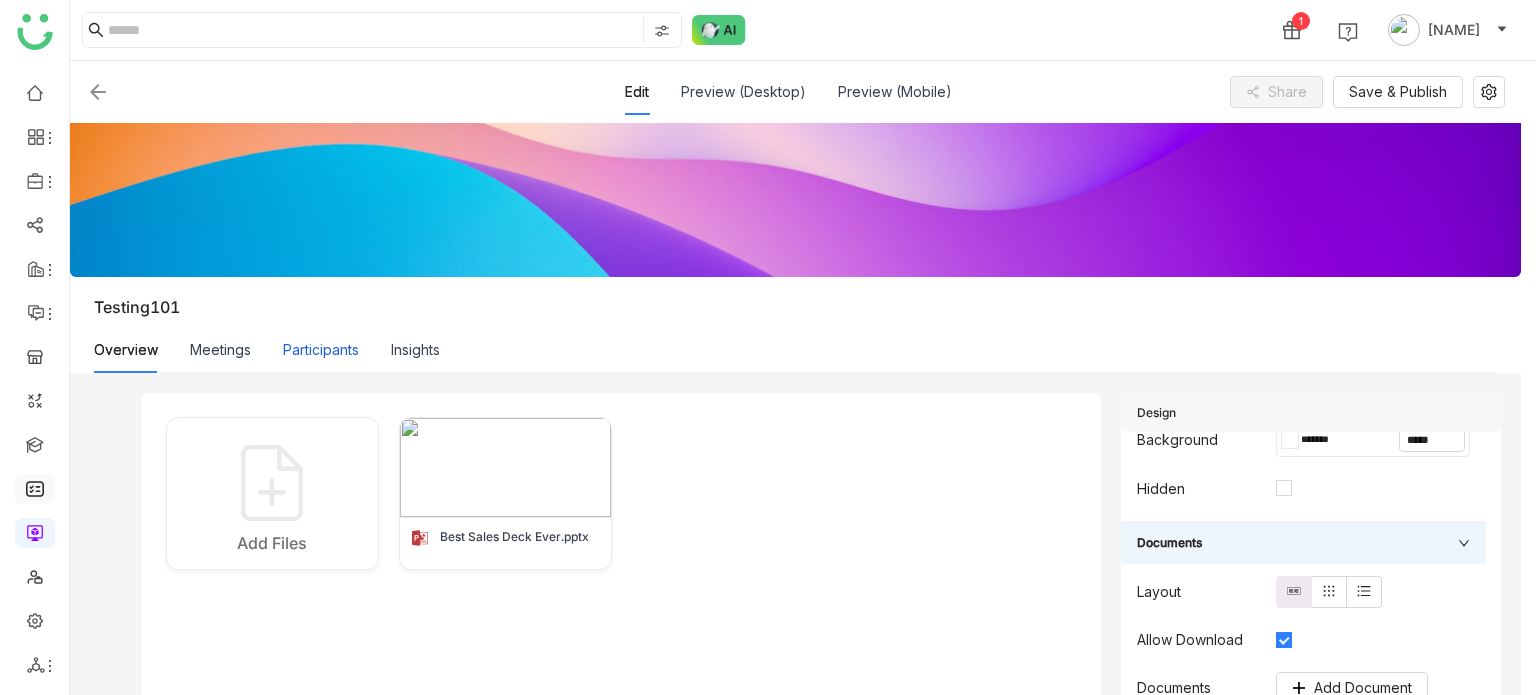 click on "Participants" at bounding box center (321, 350) 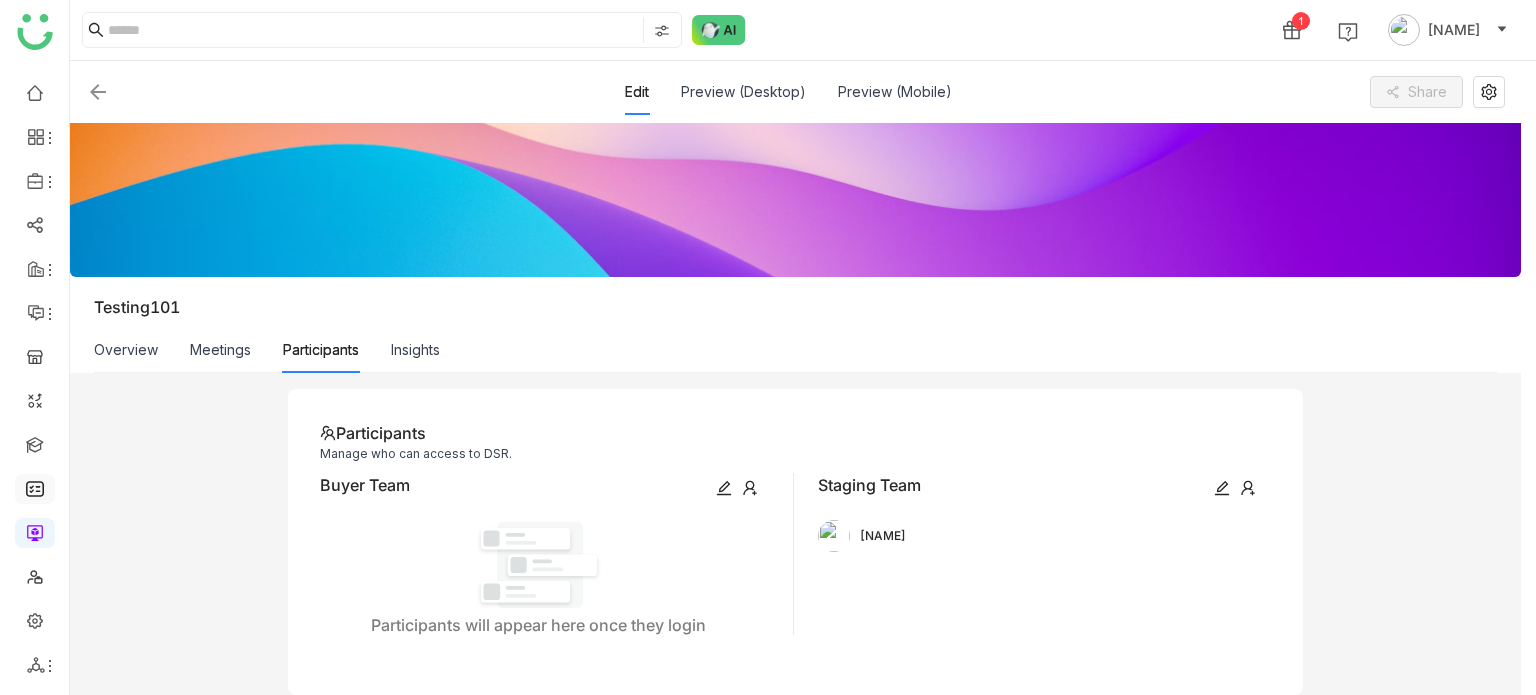 drag, startPoint x: 444, startPoint y: 357, endPoint x: 429, endPoint y: 345, distance: 19.209373 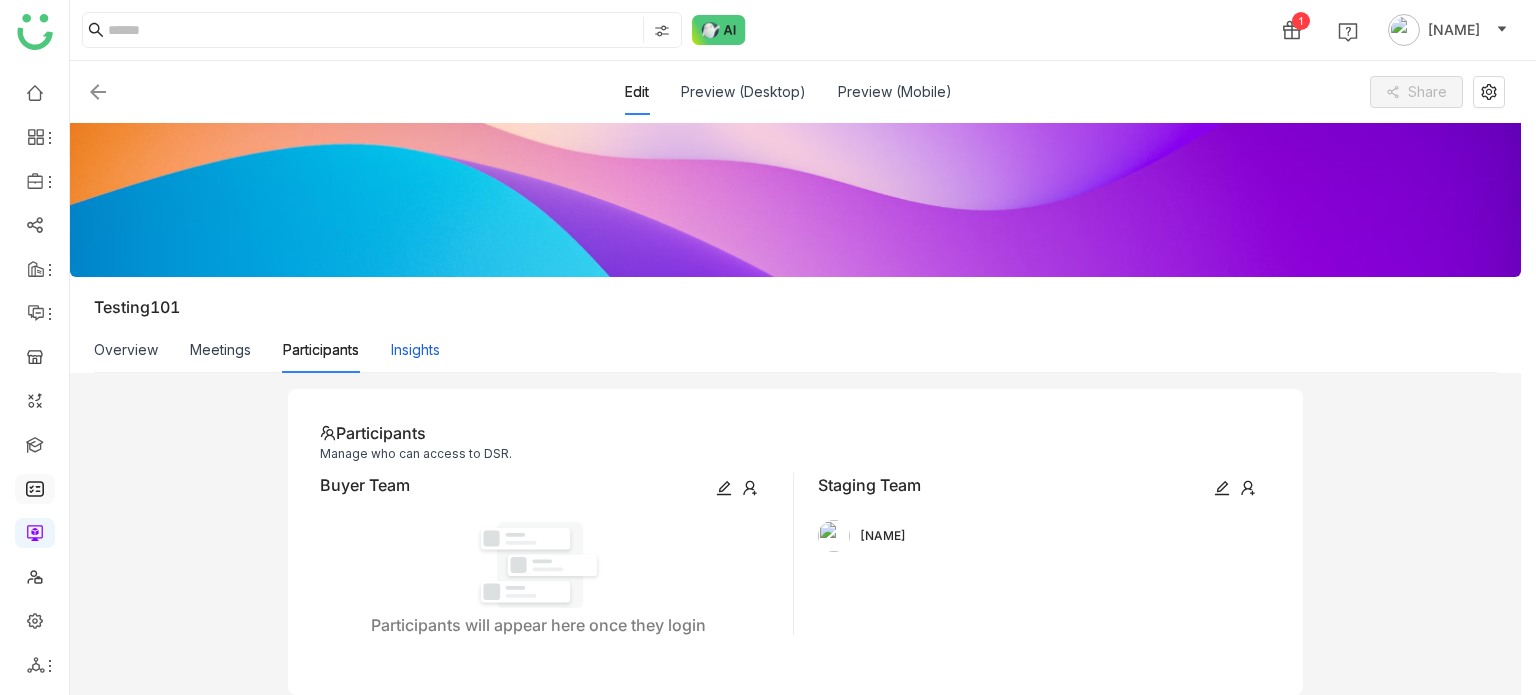click on "Insights" at bounding box center (415, 350) 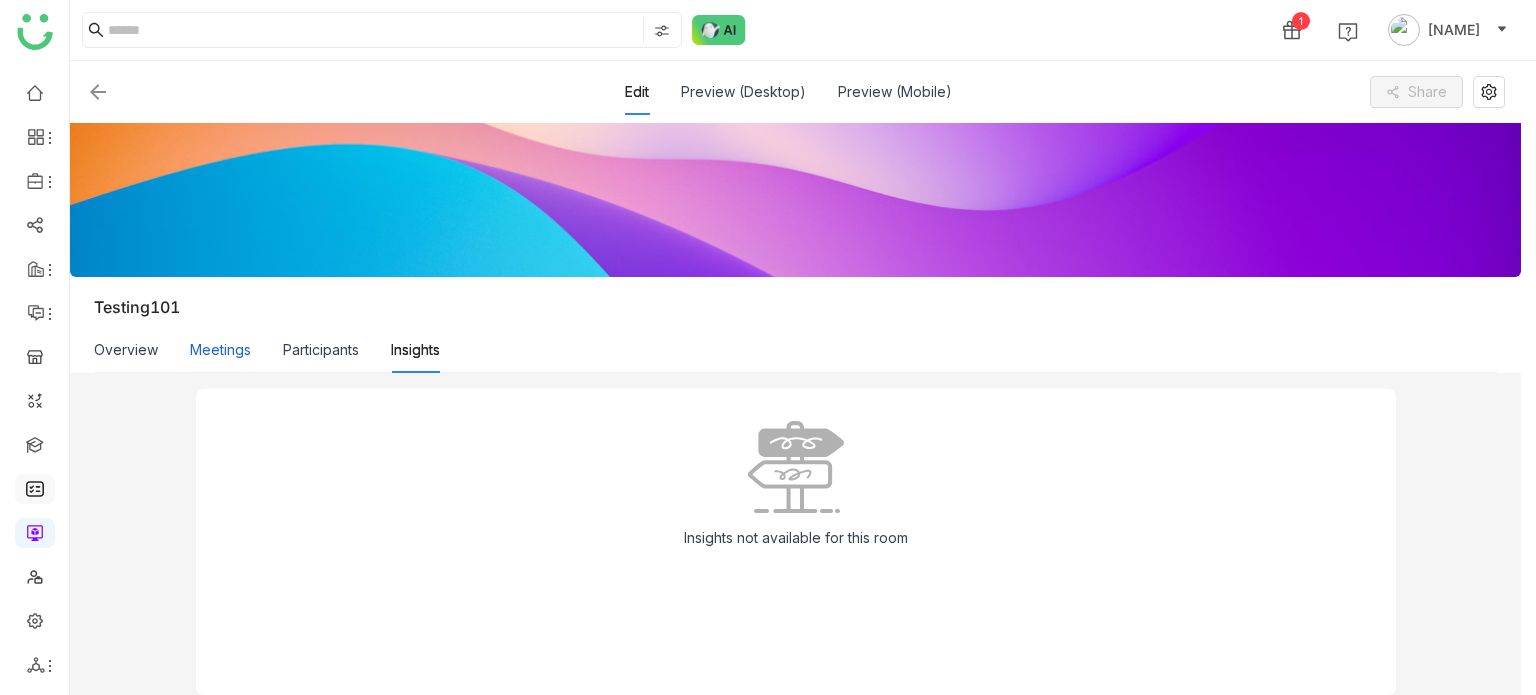 click on "Meetings" at bounding box center (220, 350) 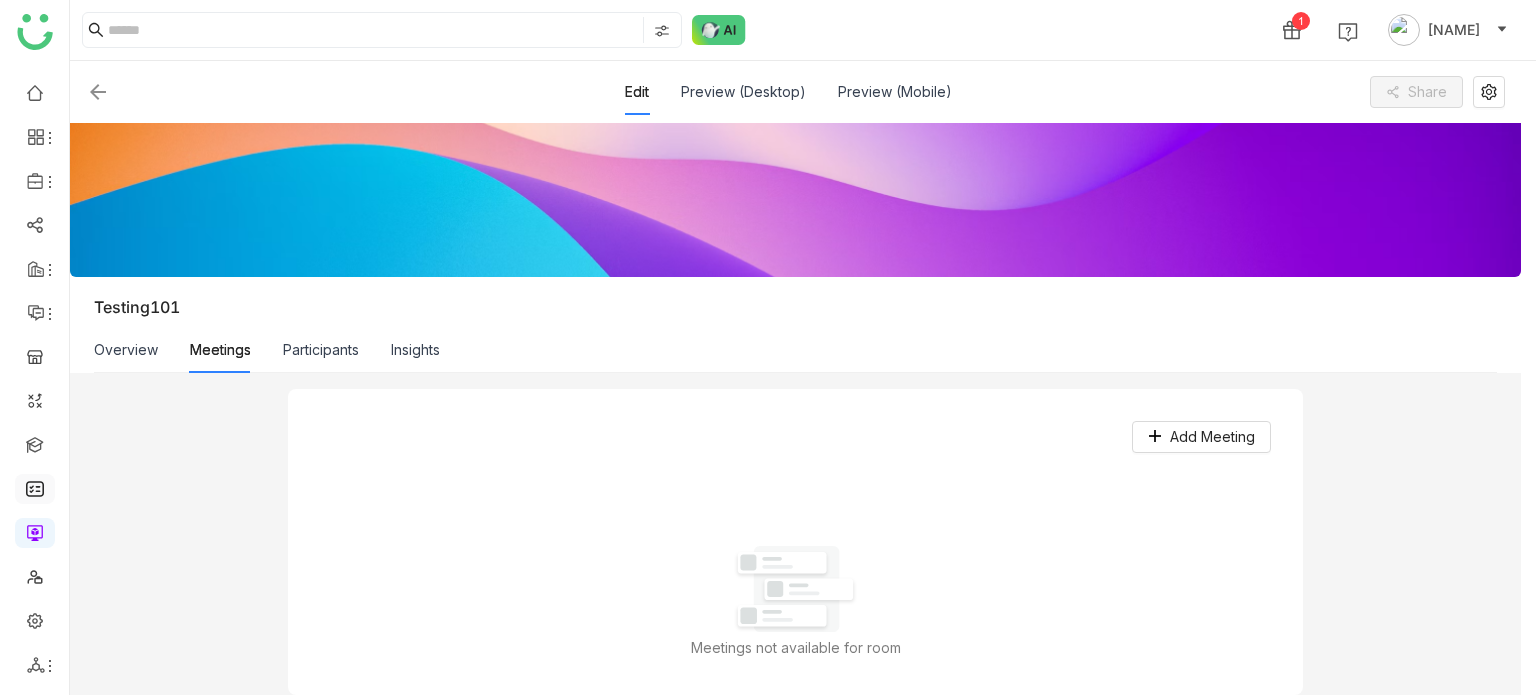 click on "Add Meeting Meetings not available for room" at bounding box center (796, 542) 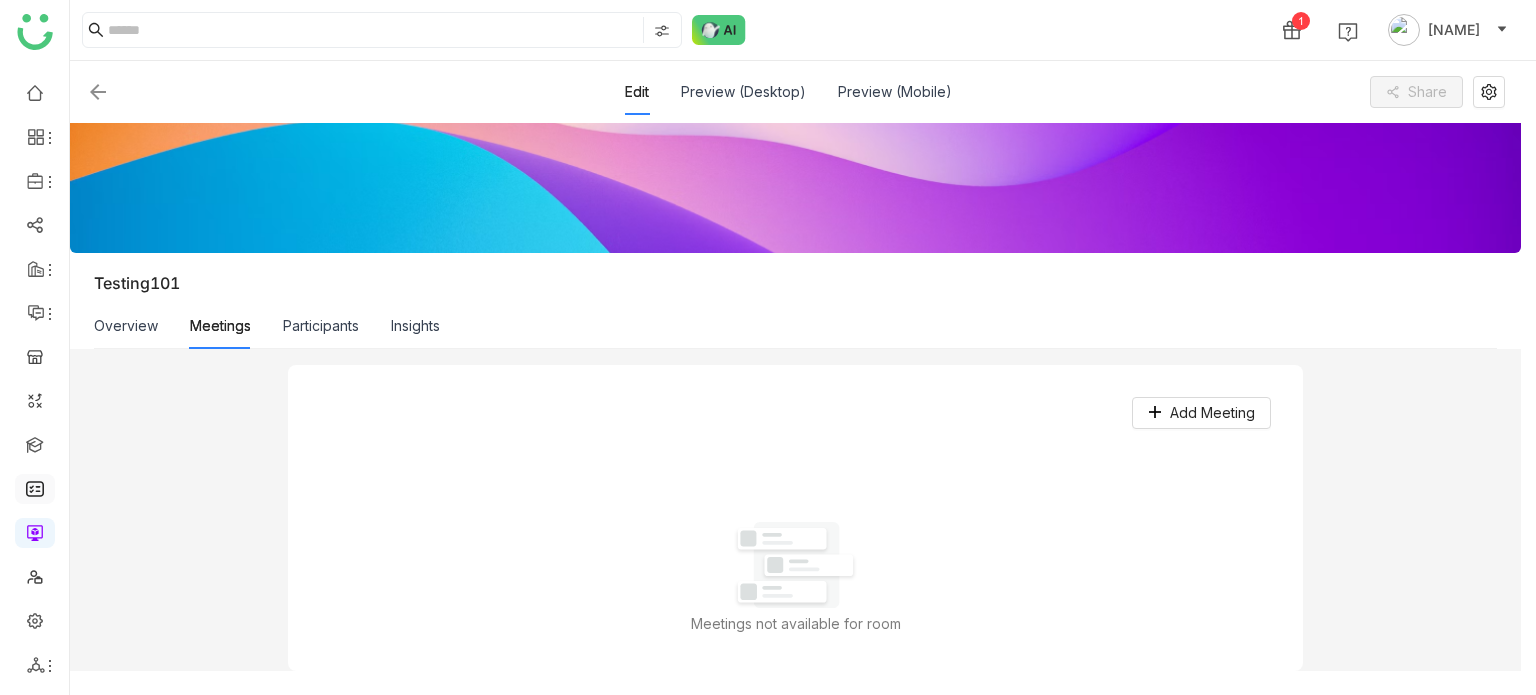 scroll, scrollTop: 0, scrollLeft: 0, axis: both 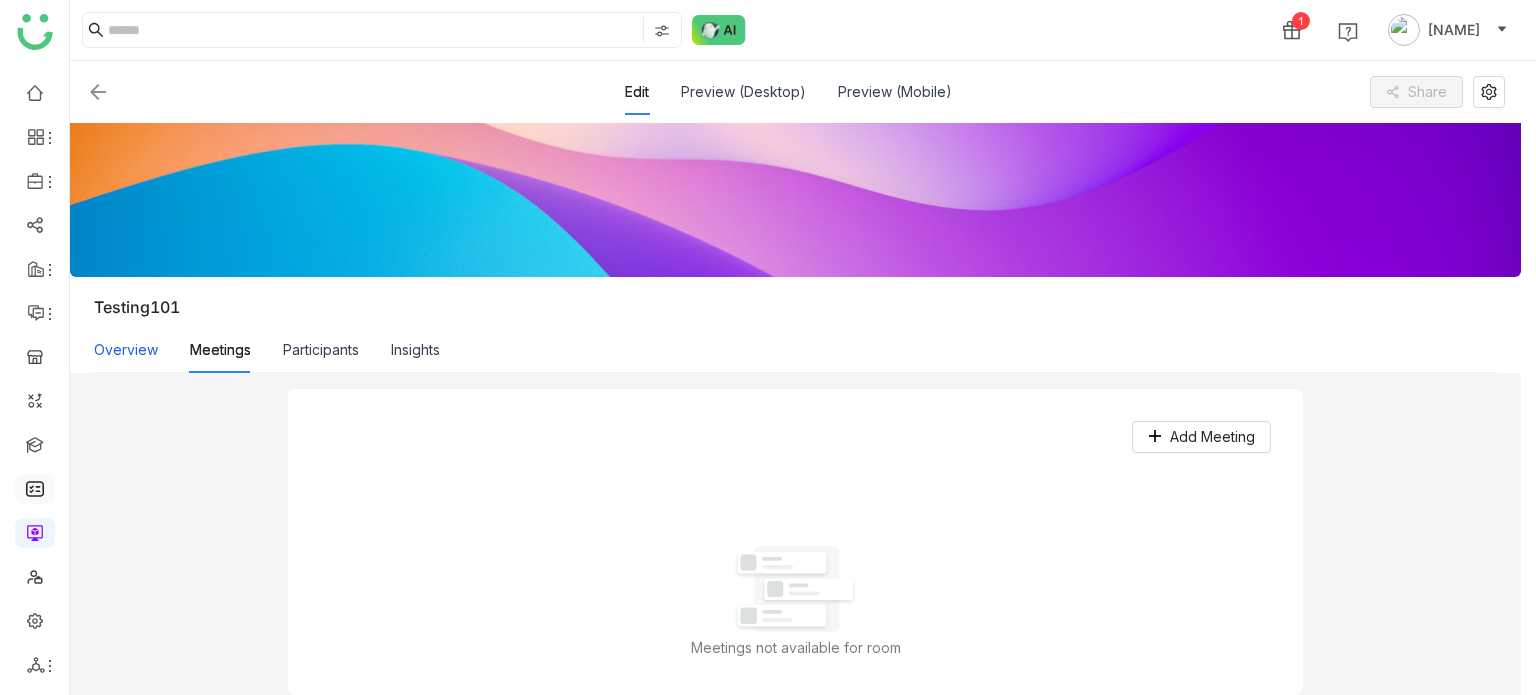click on "Overview" at bounding box center [126, 350] 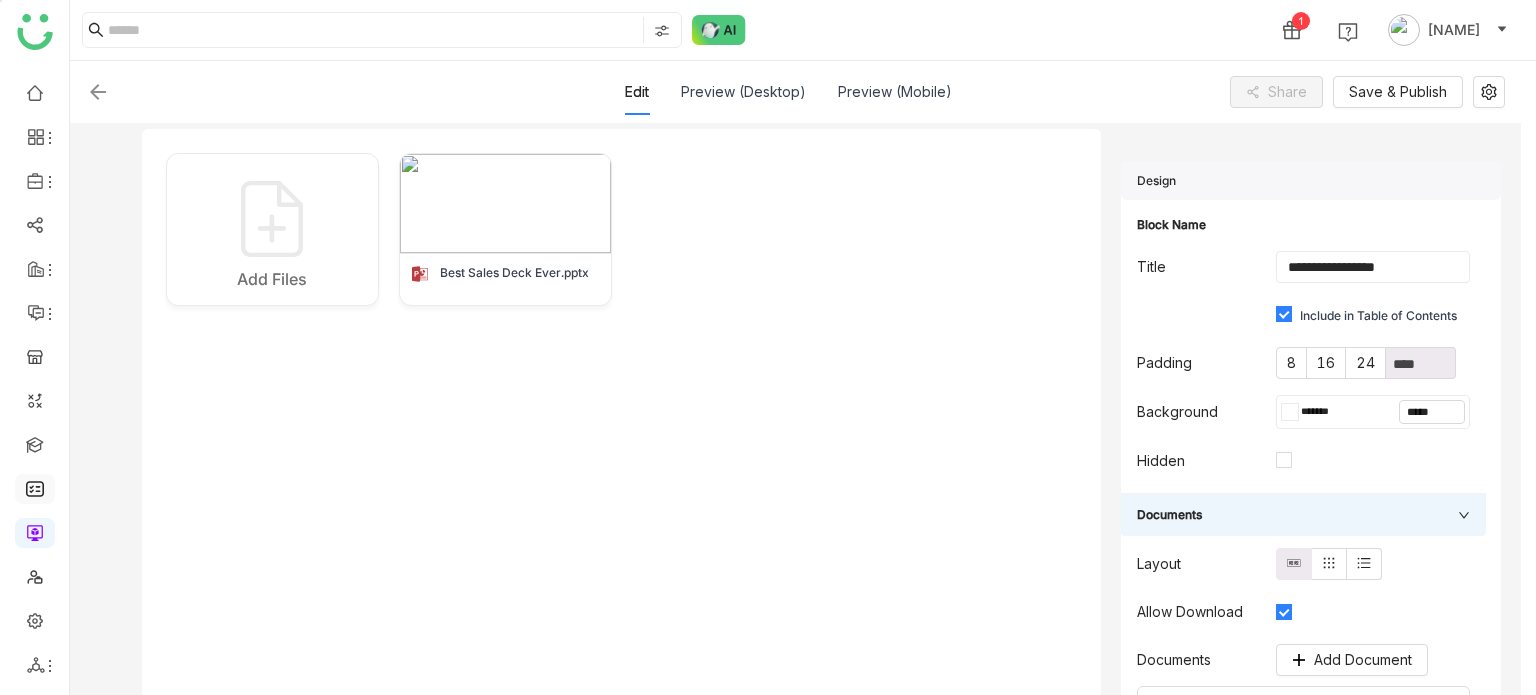 scroll, scrollTop: 0, scrollLeft: 0, axis: both 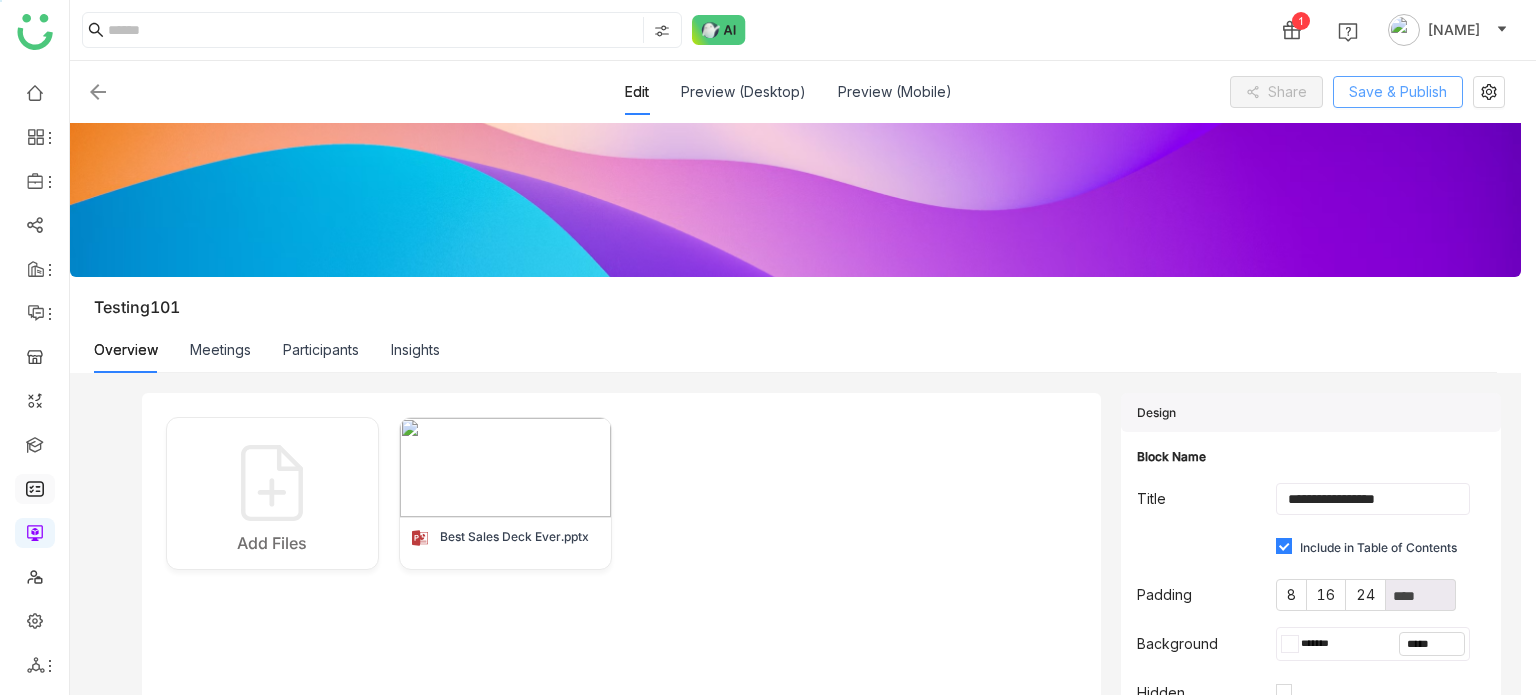 click on "Save & Publish" at bounding box center (1398, 92) 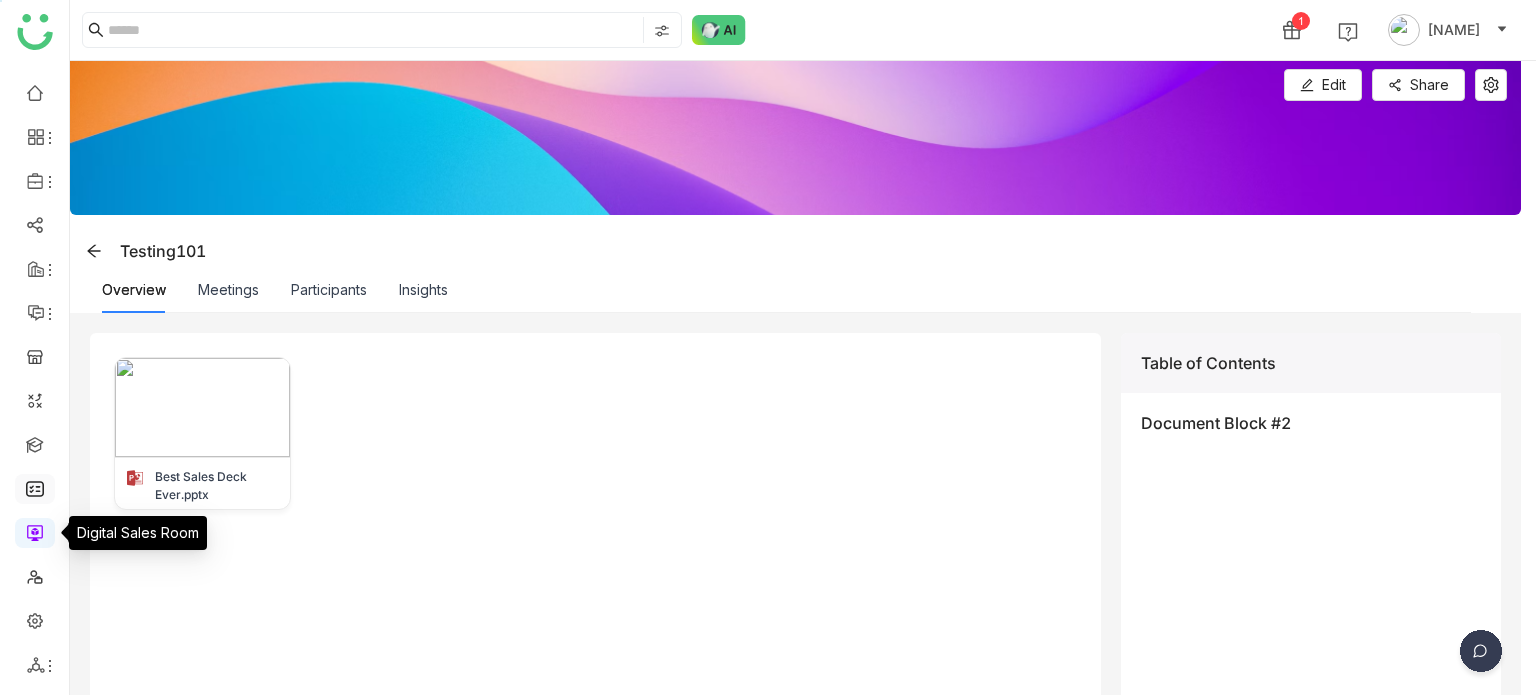 click at bounding box center [35, 531] 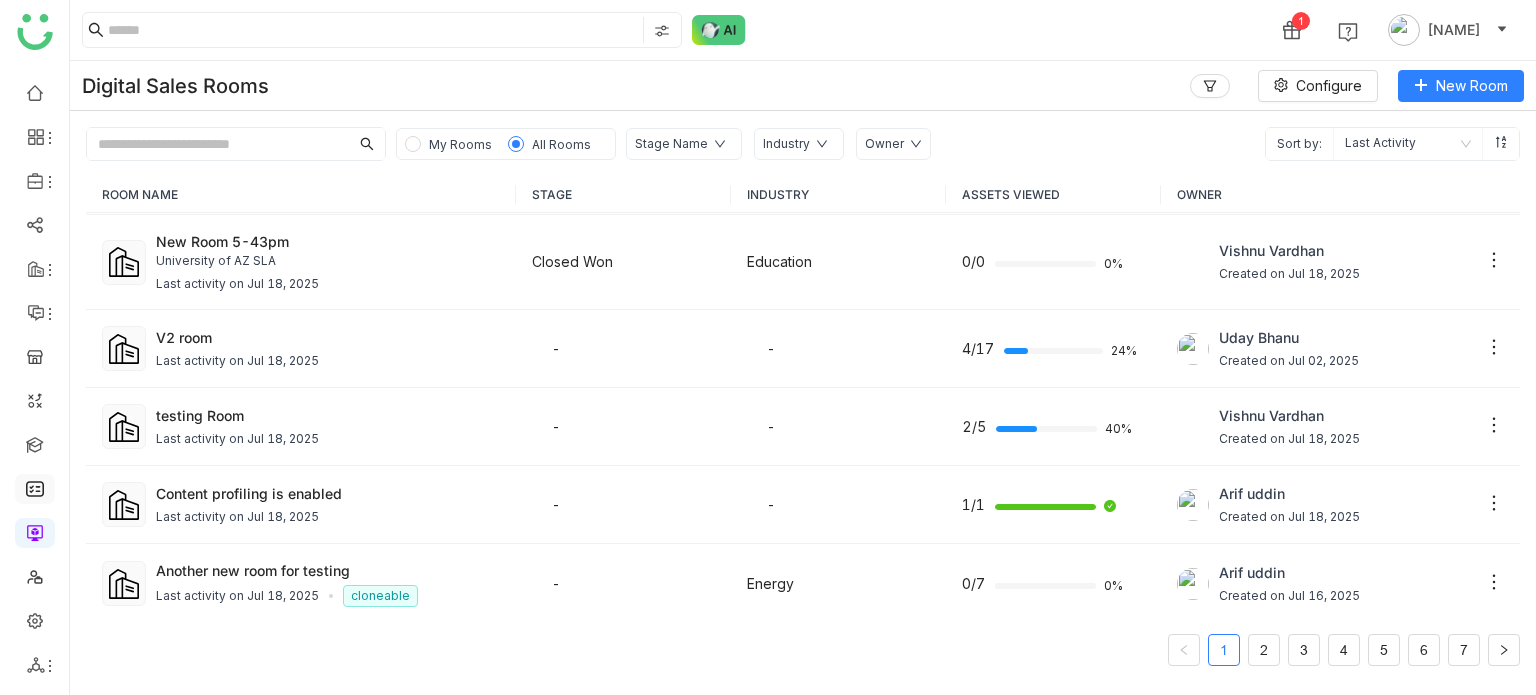 scroll, scrollTop: 0, scrollLeft: 0, axis: both 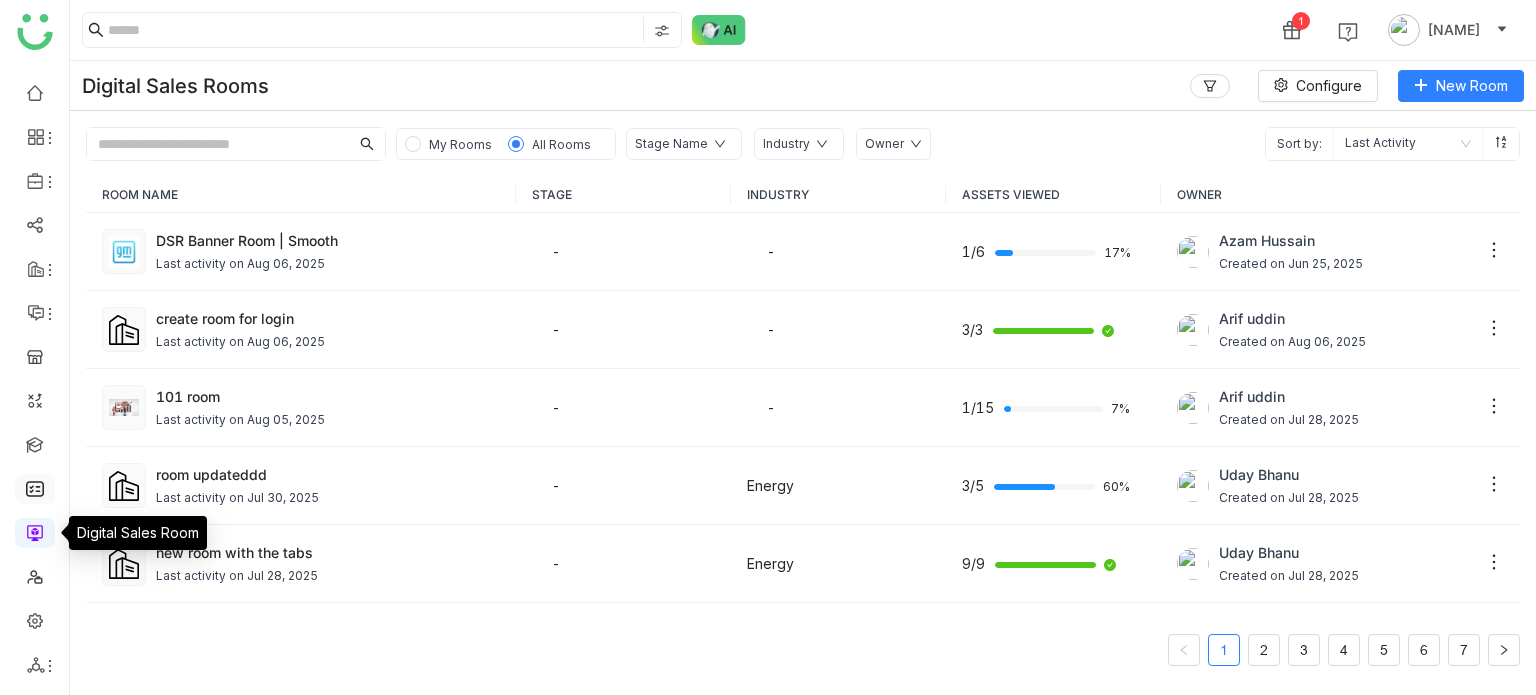 click at bounding box center [35, 531] 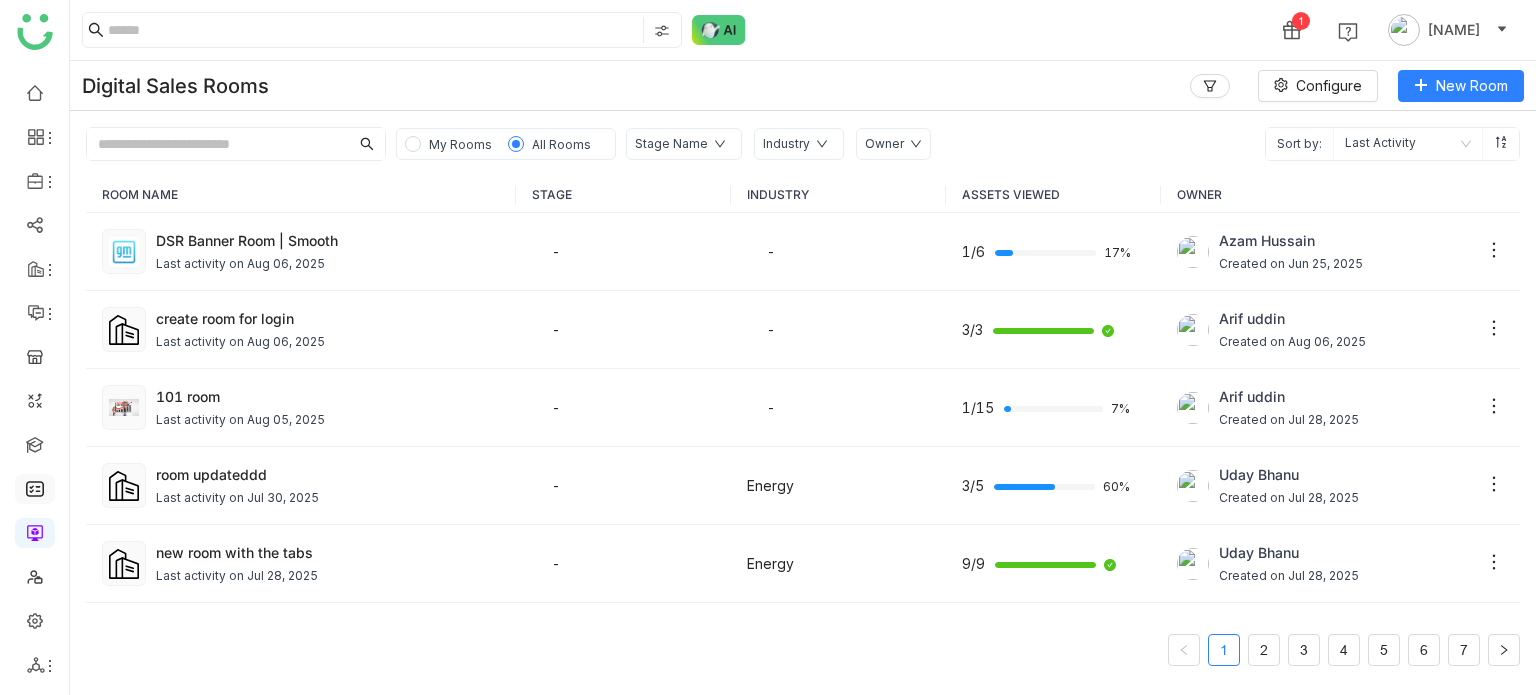 drag, startPoint x: 36, startPoint y: 543, endPoint x: 532, endPoint y: 619, distance: 501.7888 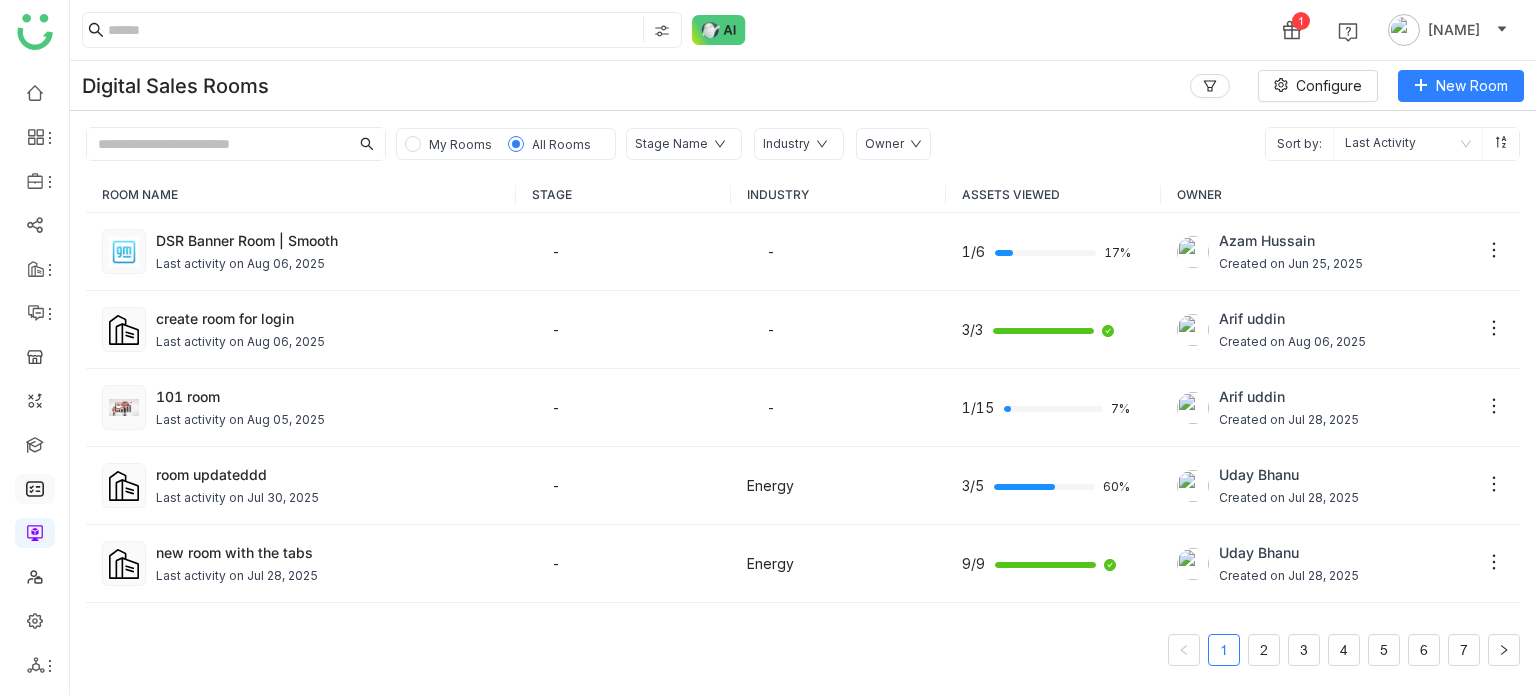 click on "ROOM NAME STAGE INDUSTRY ASSETS VIEWED OWNER DSR Banner Room | Smooth Last activity on Aug 06, 2025 - - 1/6 17% [NAME] Created on Jun 25, 2025 create room for login Last activity on Aug 06, 2025 - - 3/3 [NAME] Created on Aug 06, 2025 101 room Last activity on Aug 05, 2025 - - 1/15 7% [NAME] Created on Jul 28, 2025 room updateddd Last activity on Jul 30, 2025 - Energy 3/5 60% [NAME] Created on Jul 28, 2025 new room with the tabs Last activity on Jul 28, 2025 - Energy 9/9 [NAME] Created on Jul 28, 2025 new room 12:30 Last activity on Jul 25, 2025 - - 0/1 0% [NAME] Created on Jul 22, 2025 cloned download Last activity on Jul 22, 2025 cloneable - - 6/9 67% [NAME] Created on Jul 22, 2025 Download-1-Test Last activity on Jul 22, 2025 - - 0/0 0% [NAME] Created on Jul 22, 2025 Room allow download Last activity on Jul 22, 2025 cloneable - Energy 4/5 80% [NAME] Created on Jul 22, 2025 DSR-v2-5-49PM University of AZ Portable Generators" 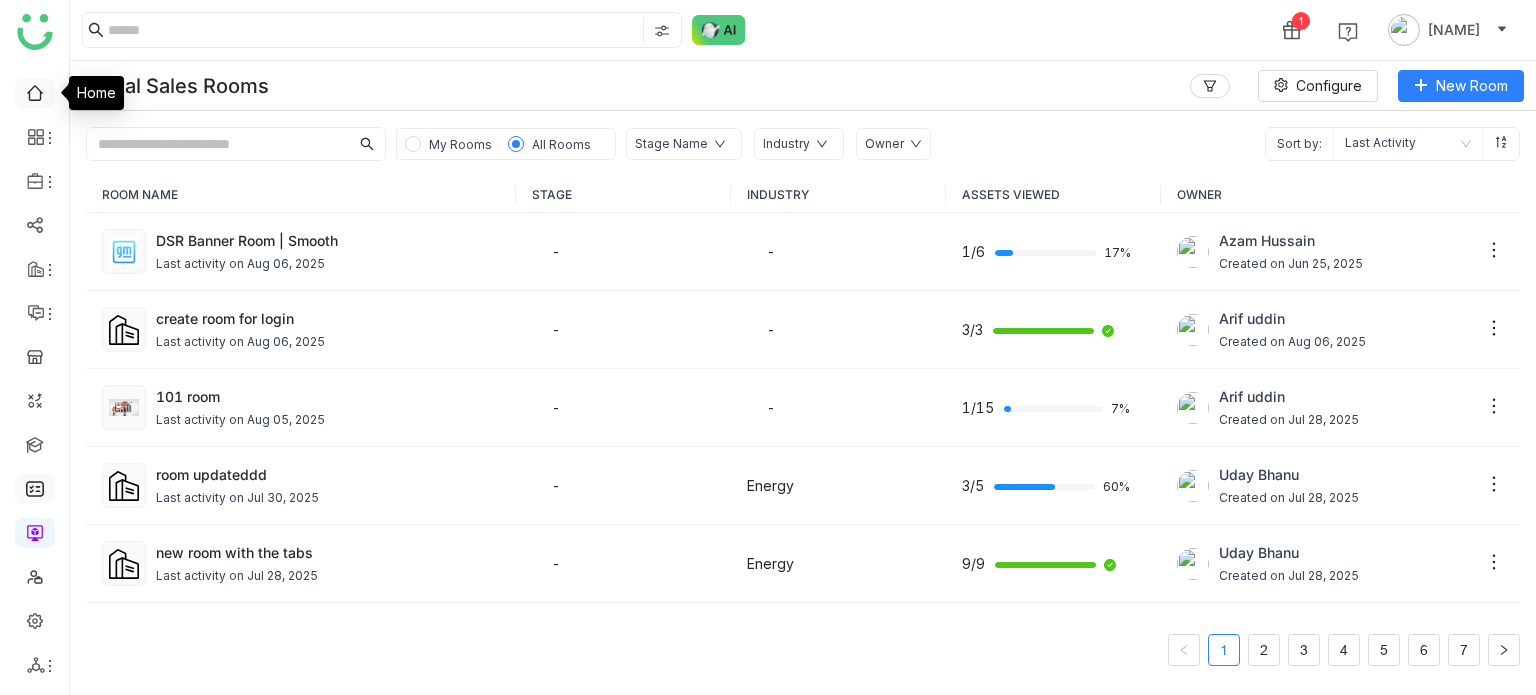 click at bounding box center [35, 91] 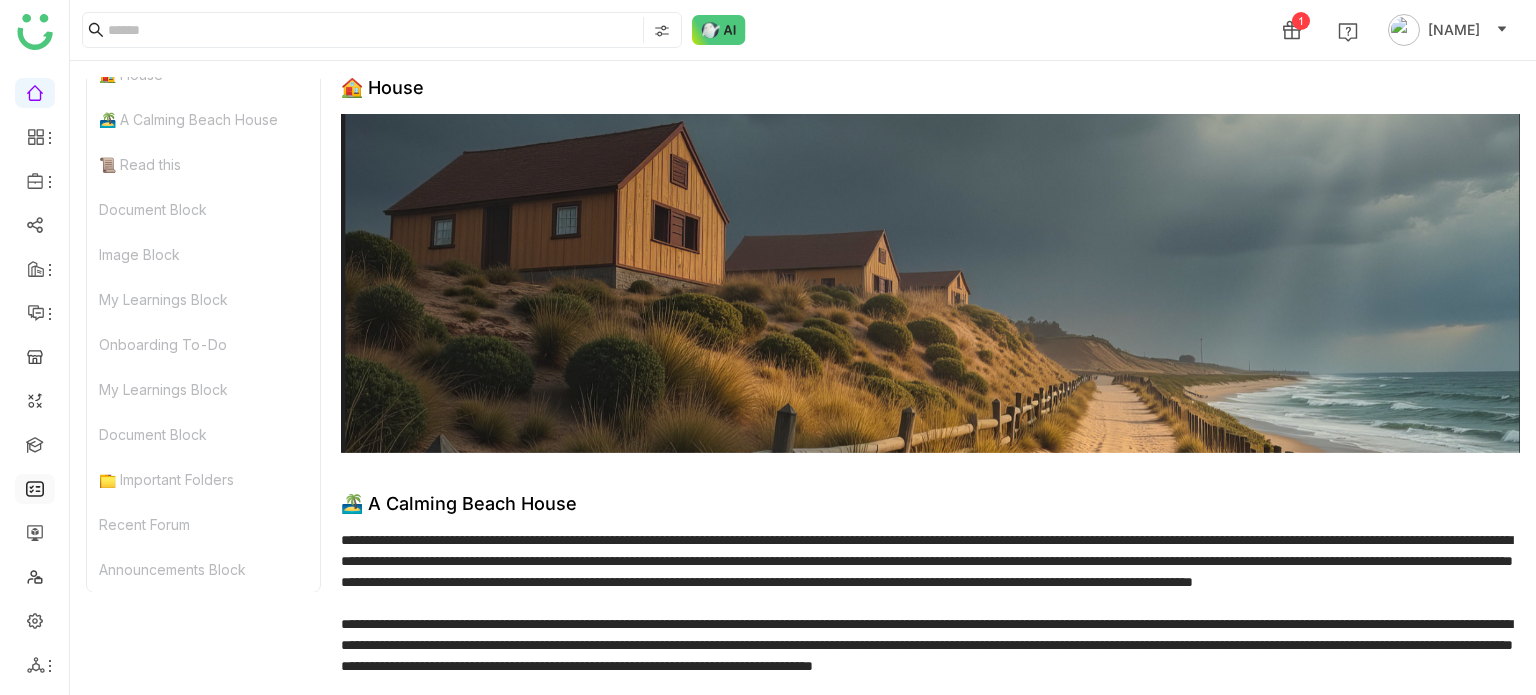 scroll, scrollTop: 0, scrollLeft: 0, axis: both 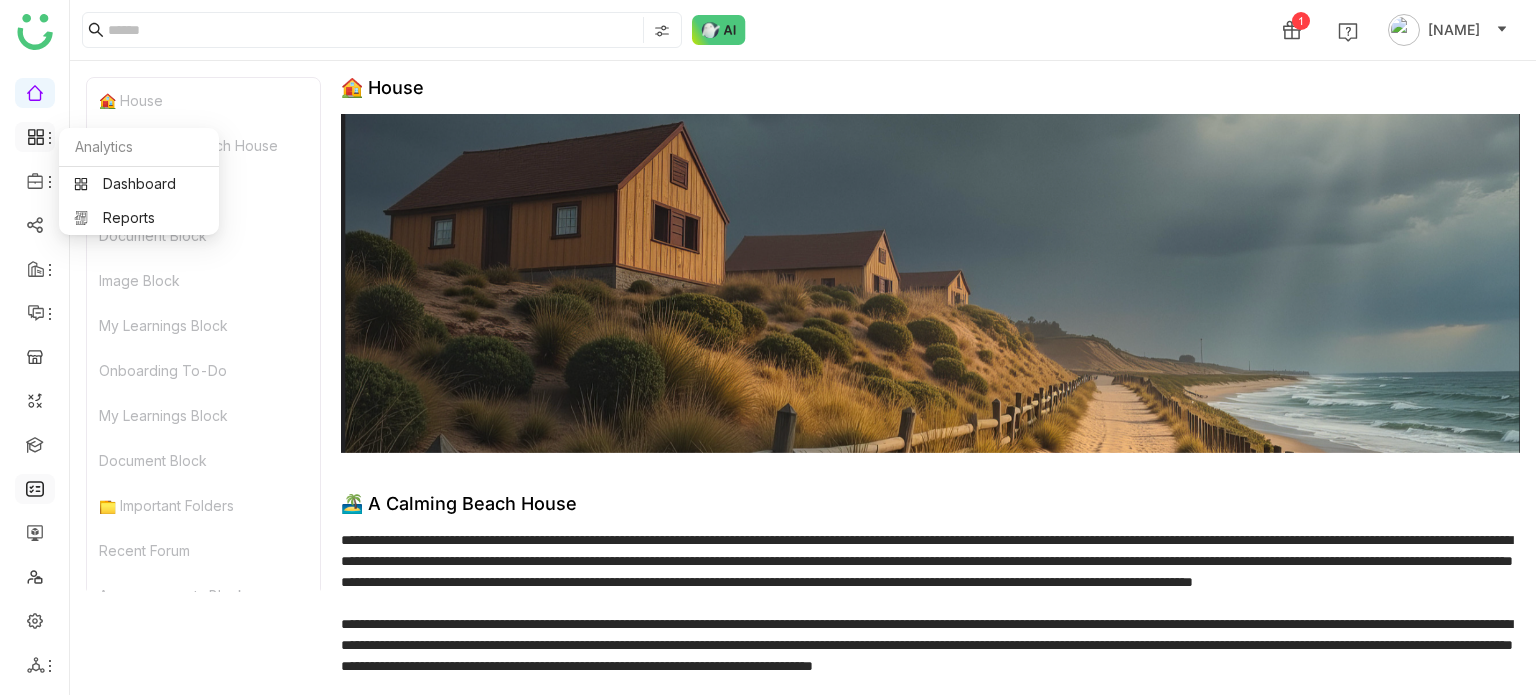 click at bounding box center (34, 137) 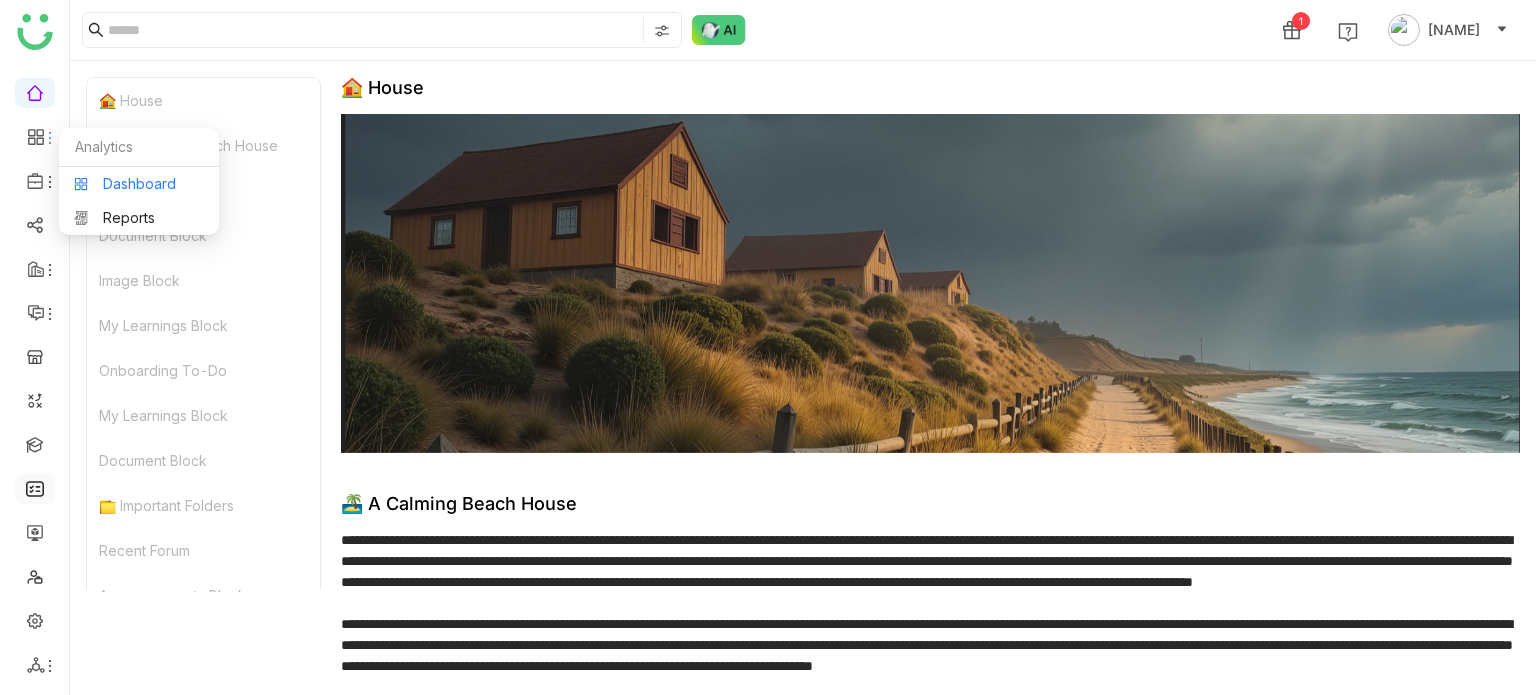 click on "Dashboard" at bounding box center [139, 184] 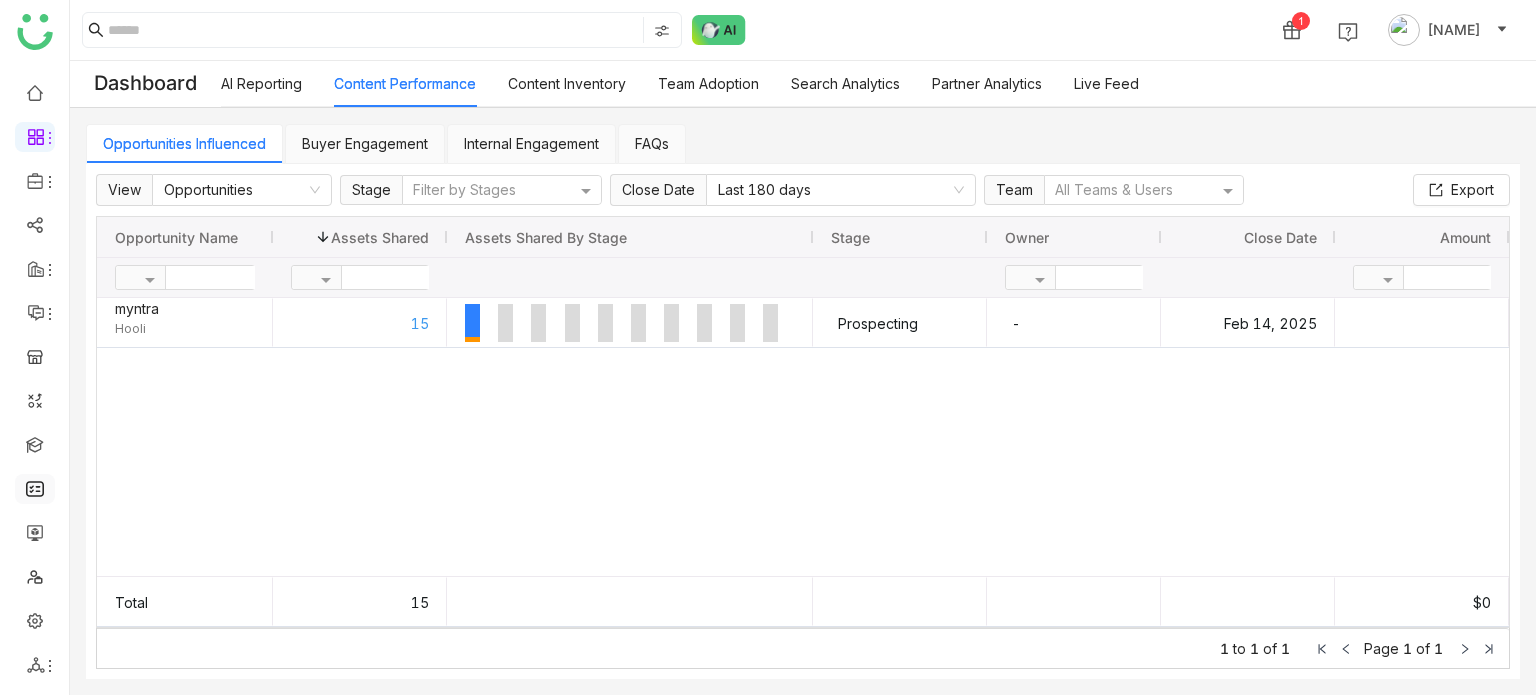 click on "AI Reporting" at bounding box center (261, 83) 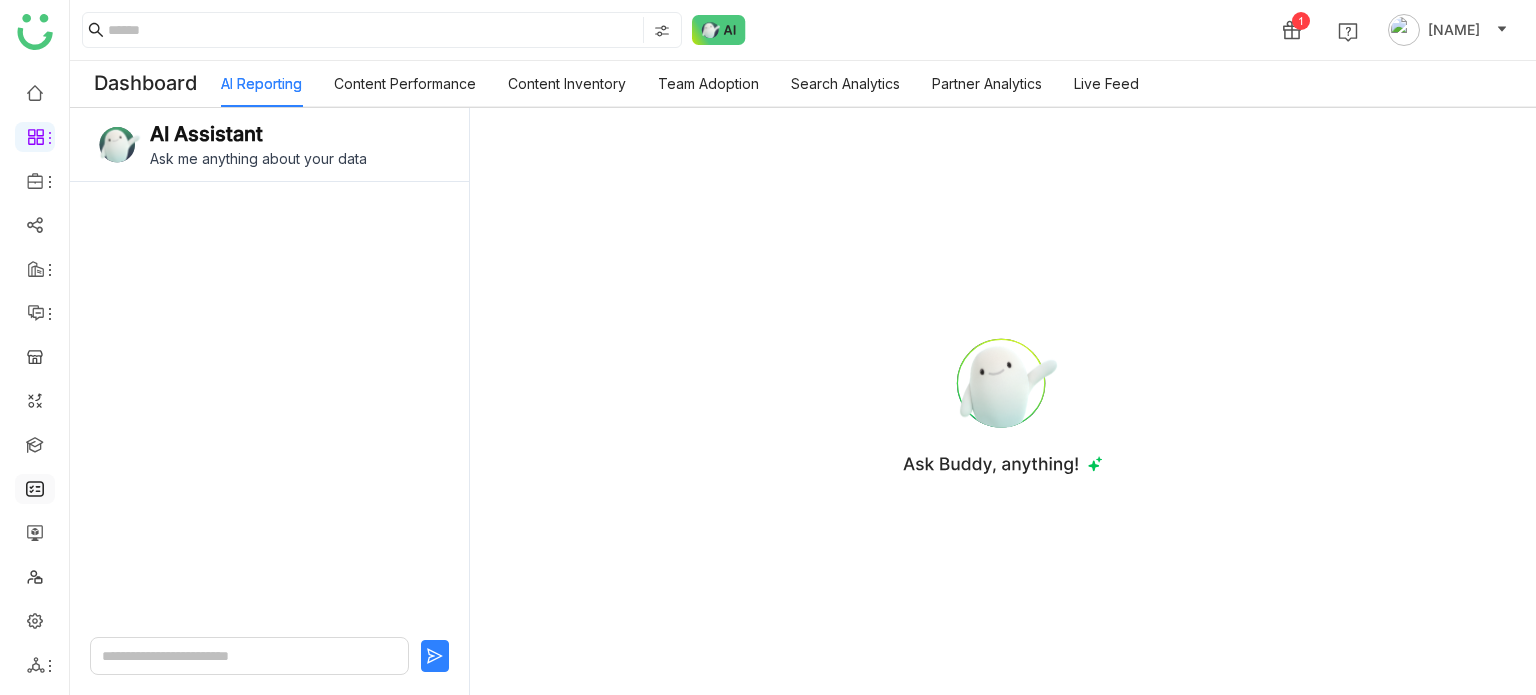 click on "Content Performance" at bounding box center (405, 83) 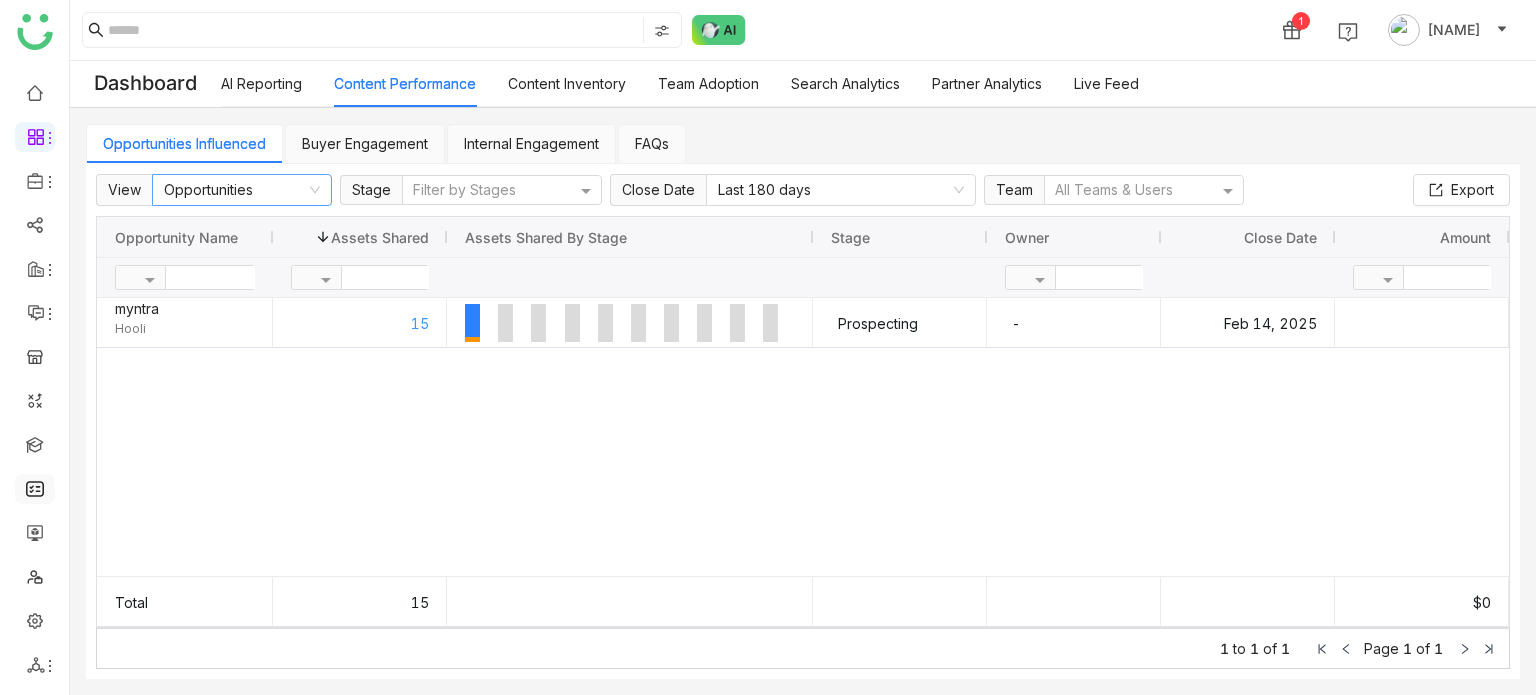 click 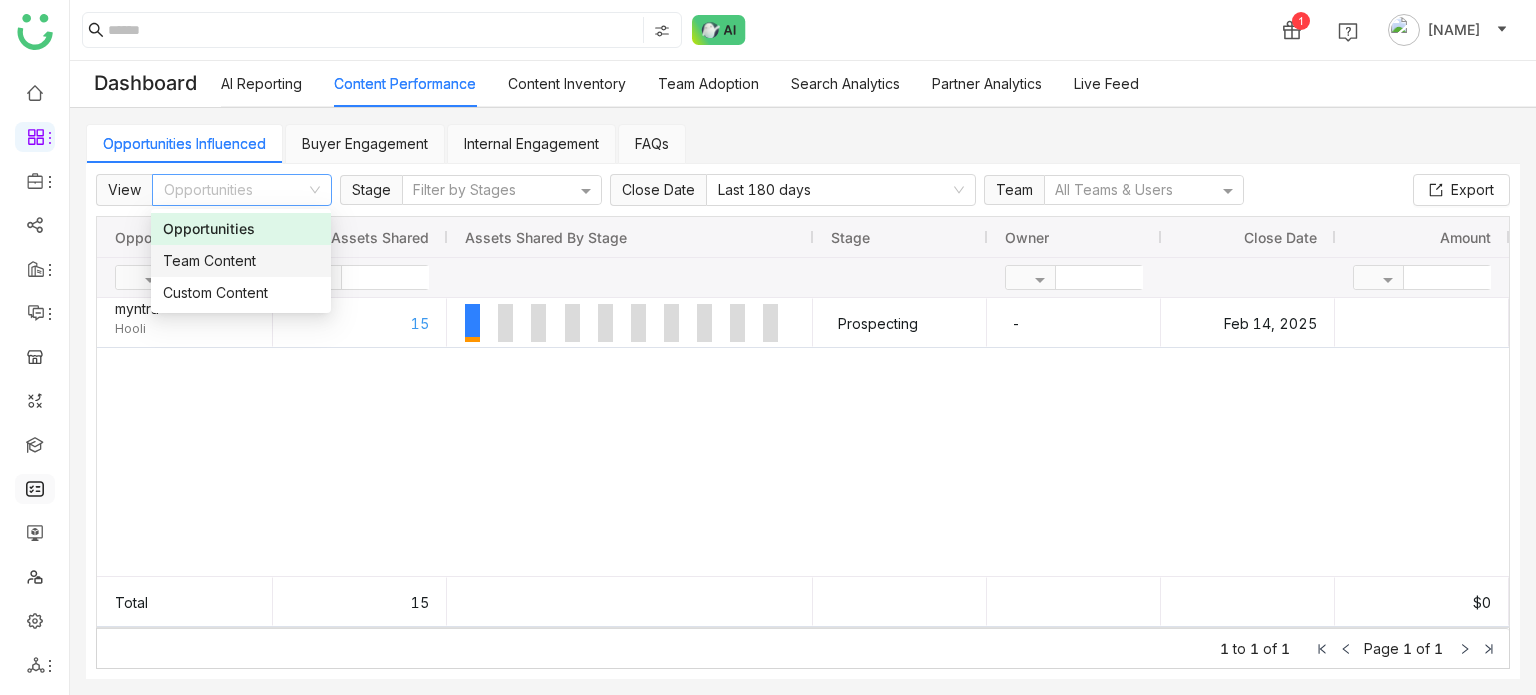click on "Team Content" at bounding box center [241, 261] 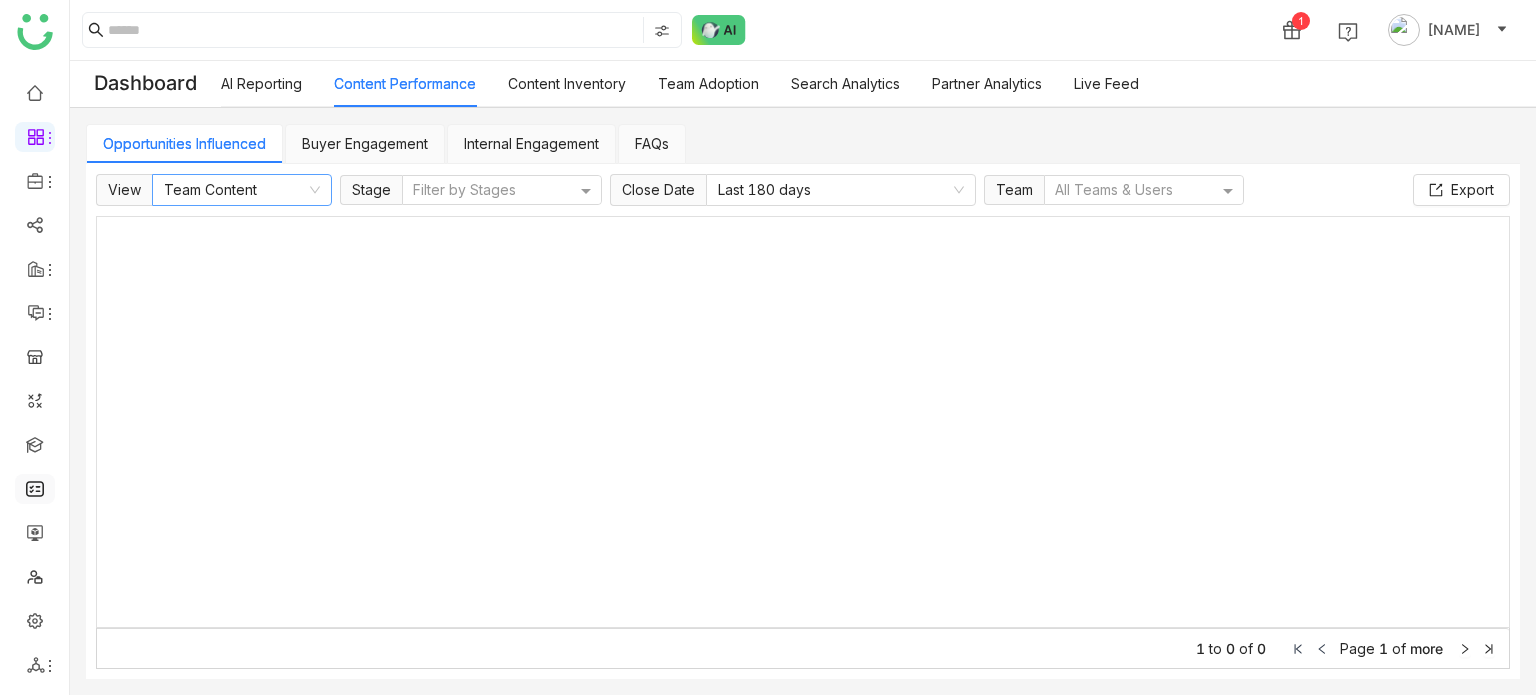 click on "Team Content" 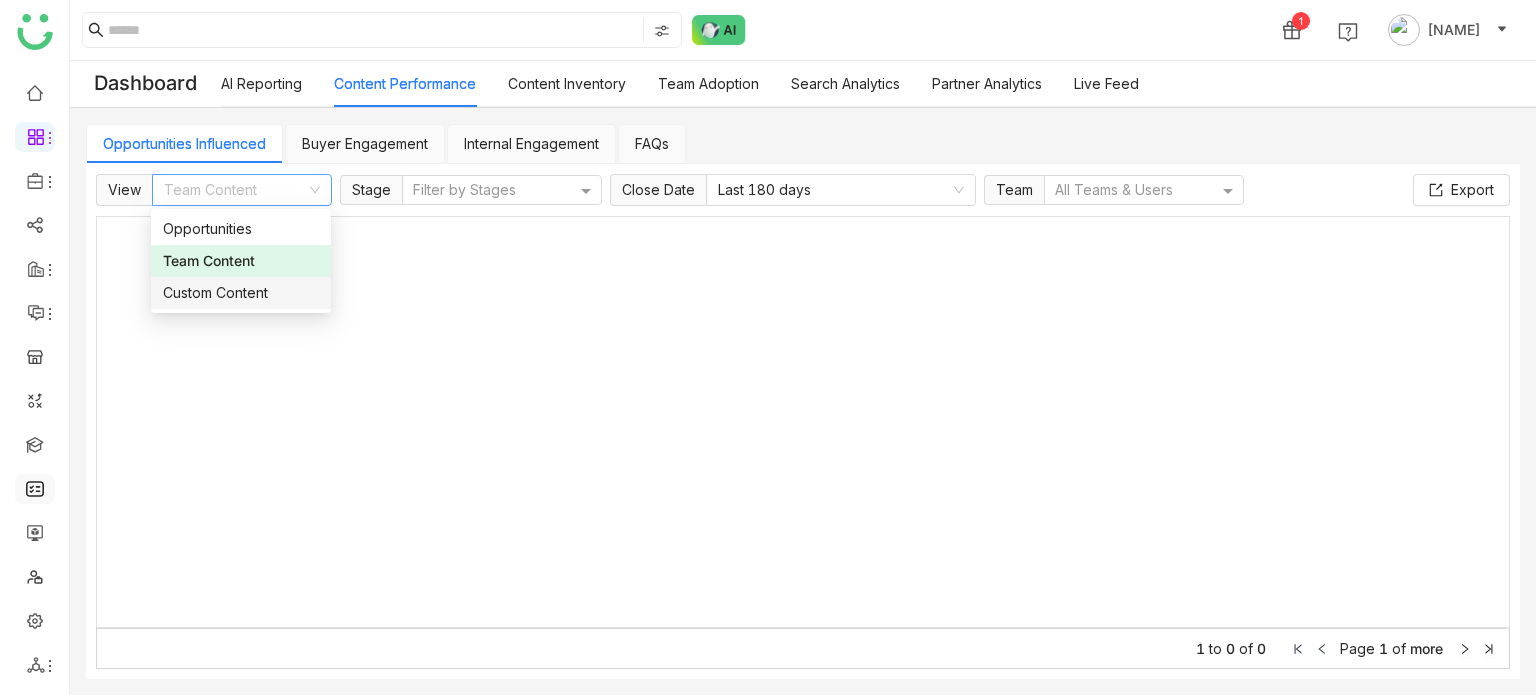 click on "Custom Content" at bounding box center [241, 293] 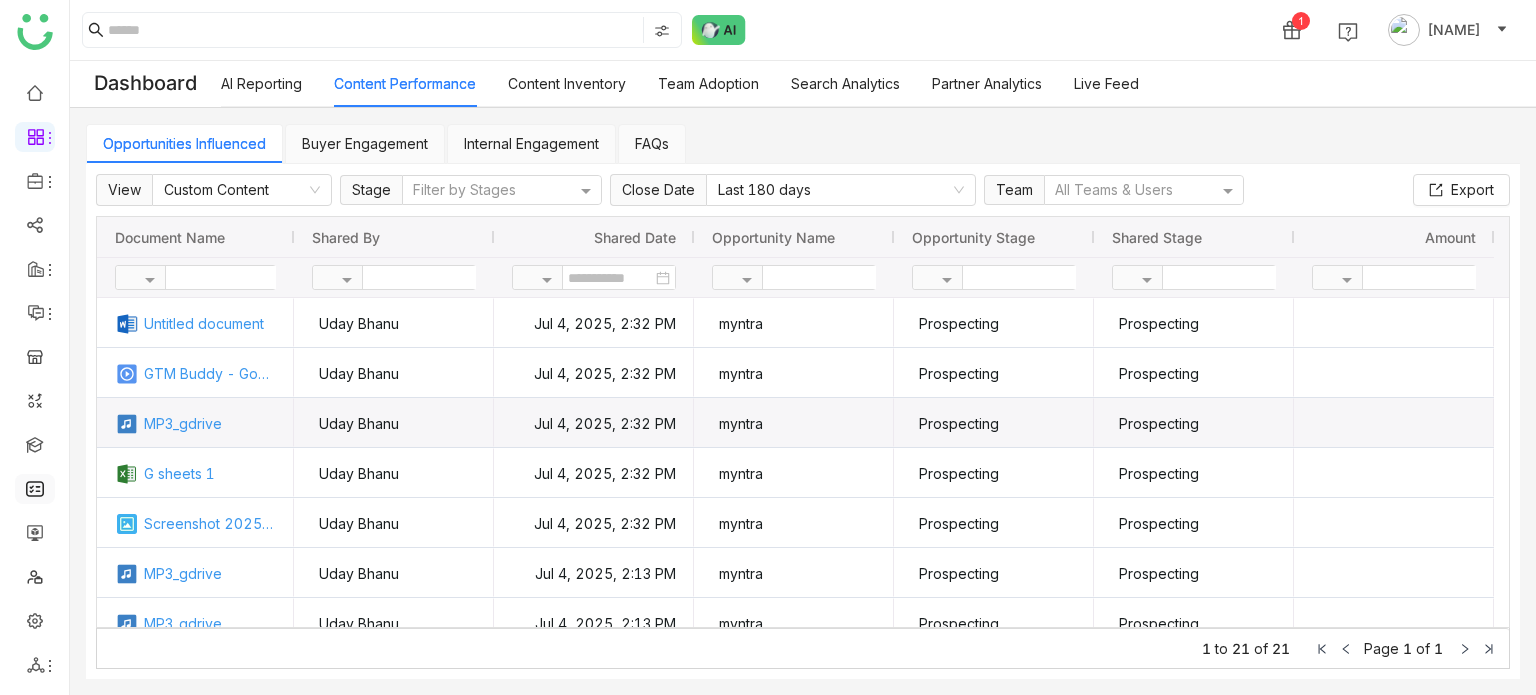 scroll, scrollTop: 156, scrollLeft: 0, axis: vertical 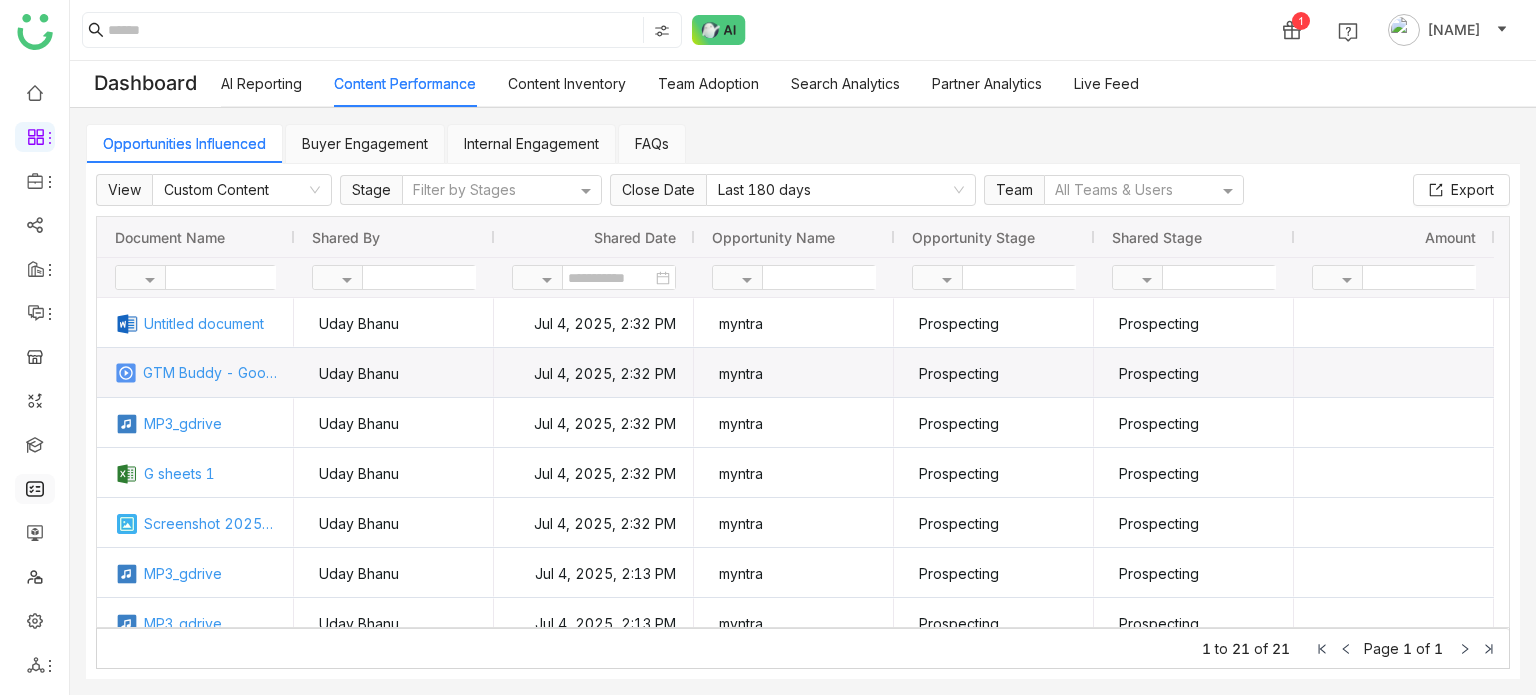 click on "GTM Buddy - Google Chrome 2025-01-03 17-44-55" at bounding box center [210, 373] 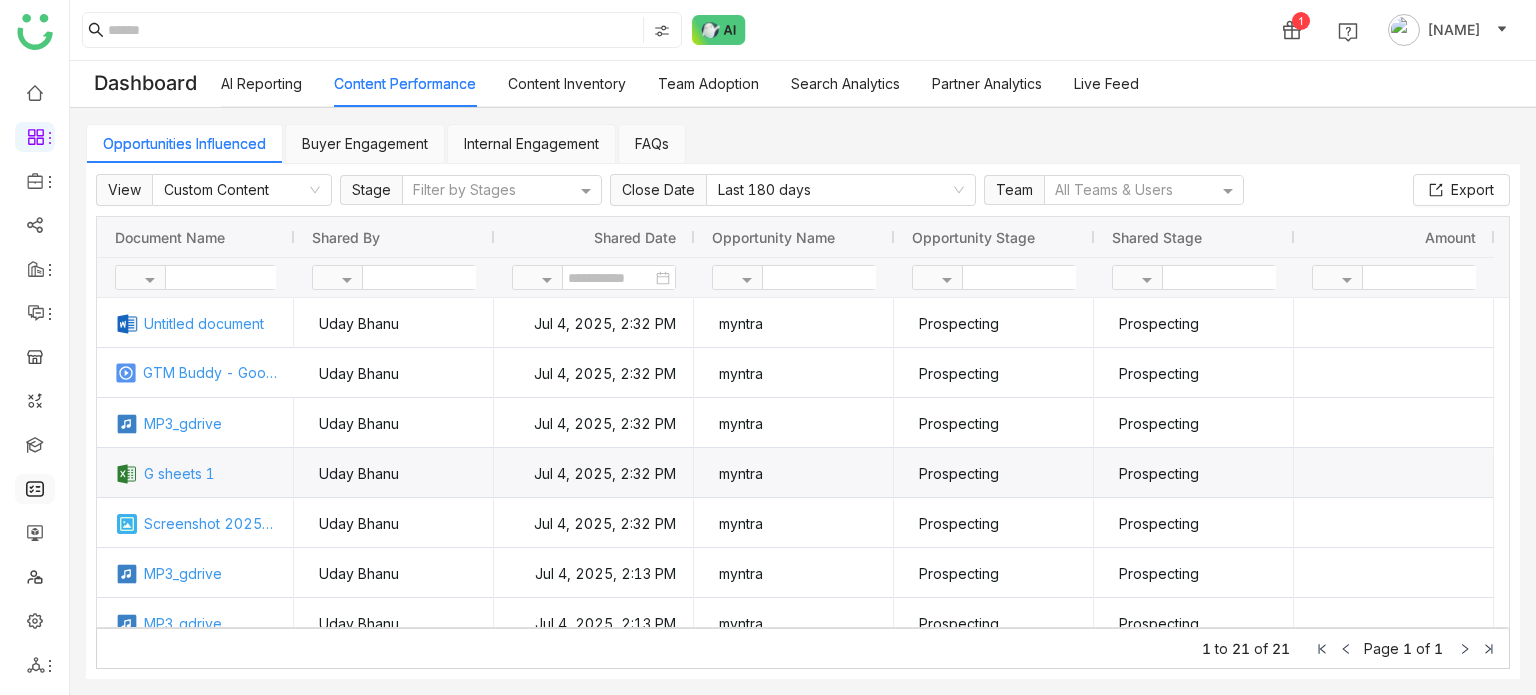 scroll, scrollTop: 120, scrollLeft: 0, axis: vertical 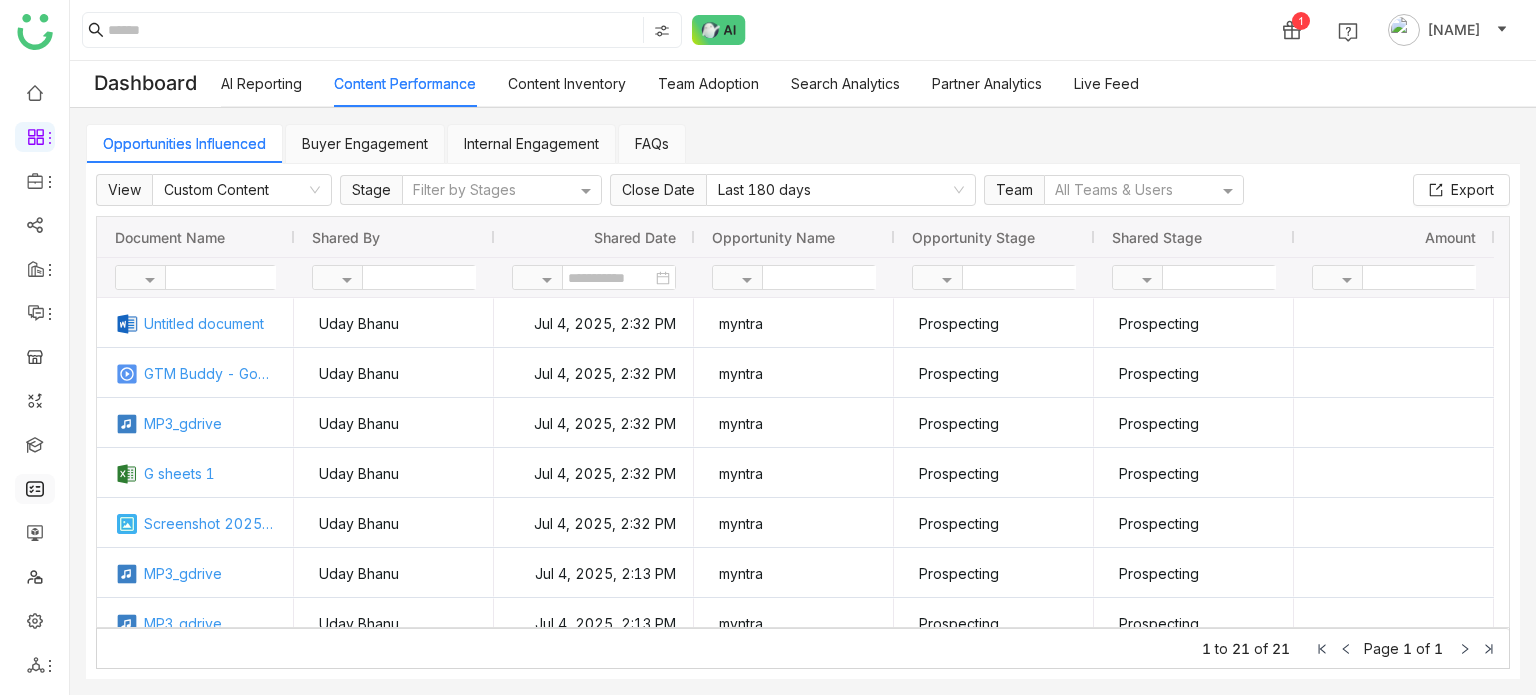 click on "Buyer Engagement" at bounding box center (365, 143) 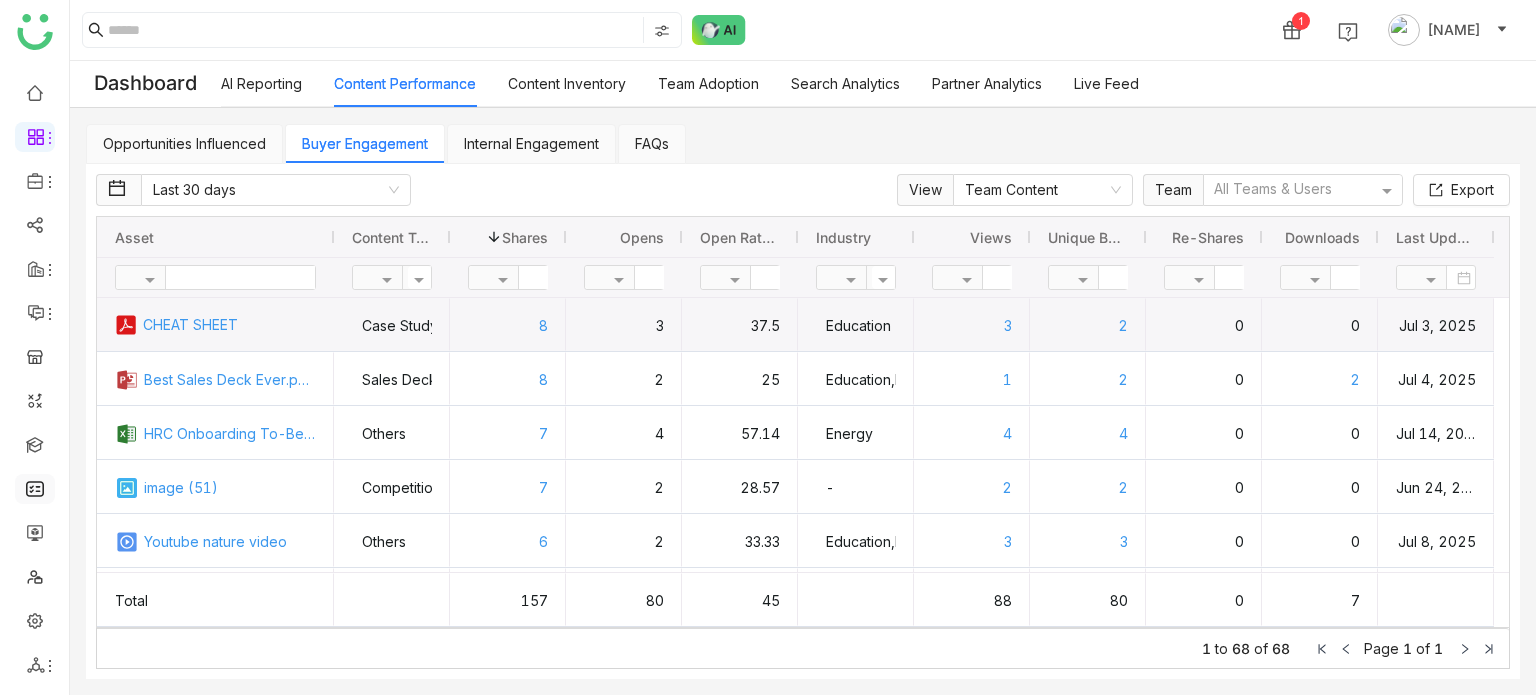 click on "CHEAT SHEET" at bounding box center (230, 324) 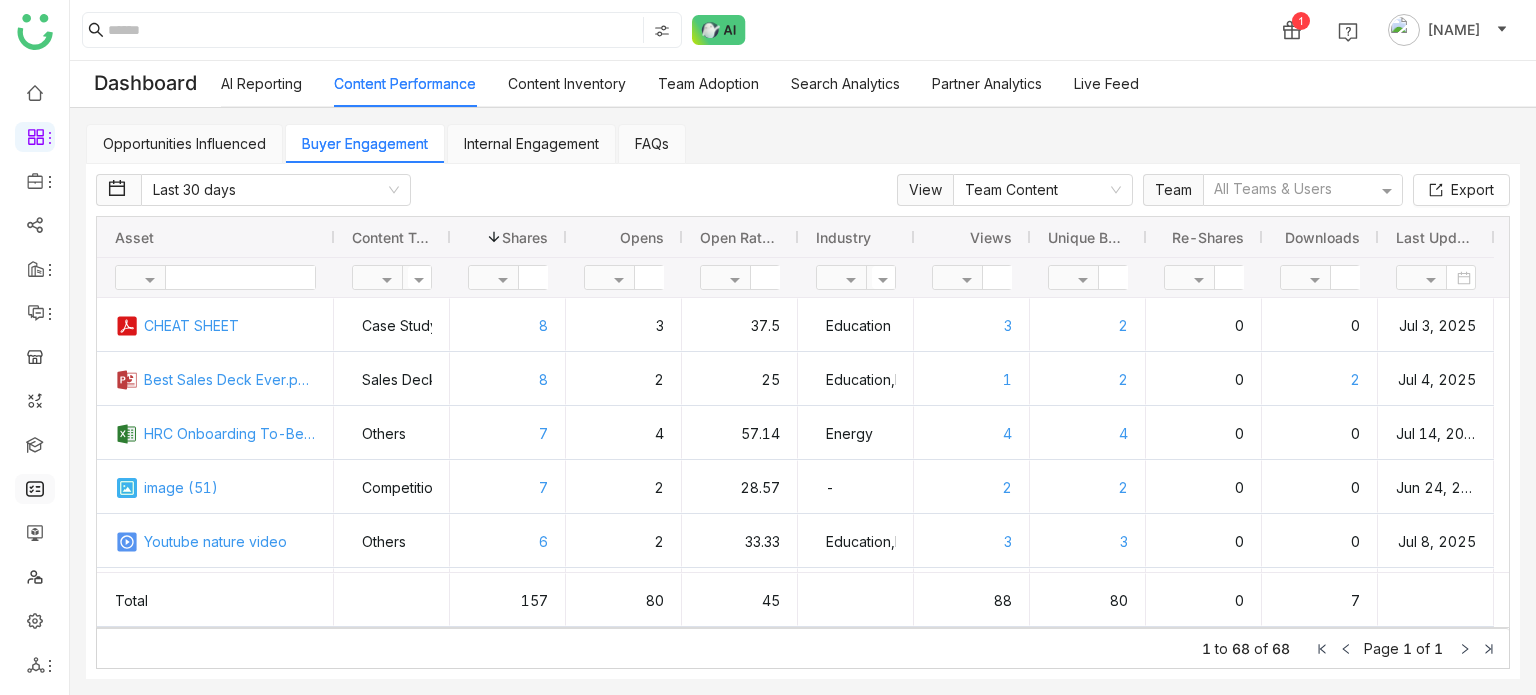 click on "Internal Engagement" at bounding box center (531, 143) 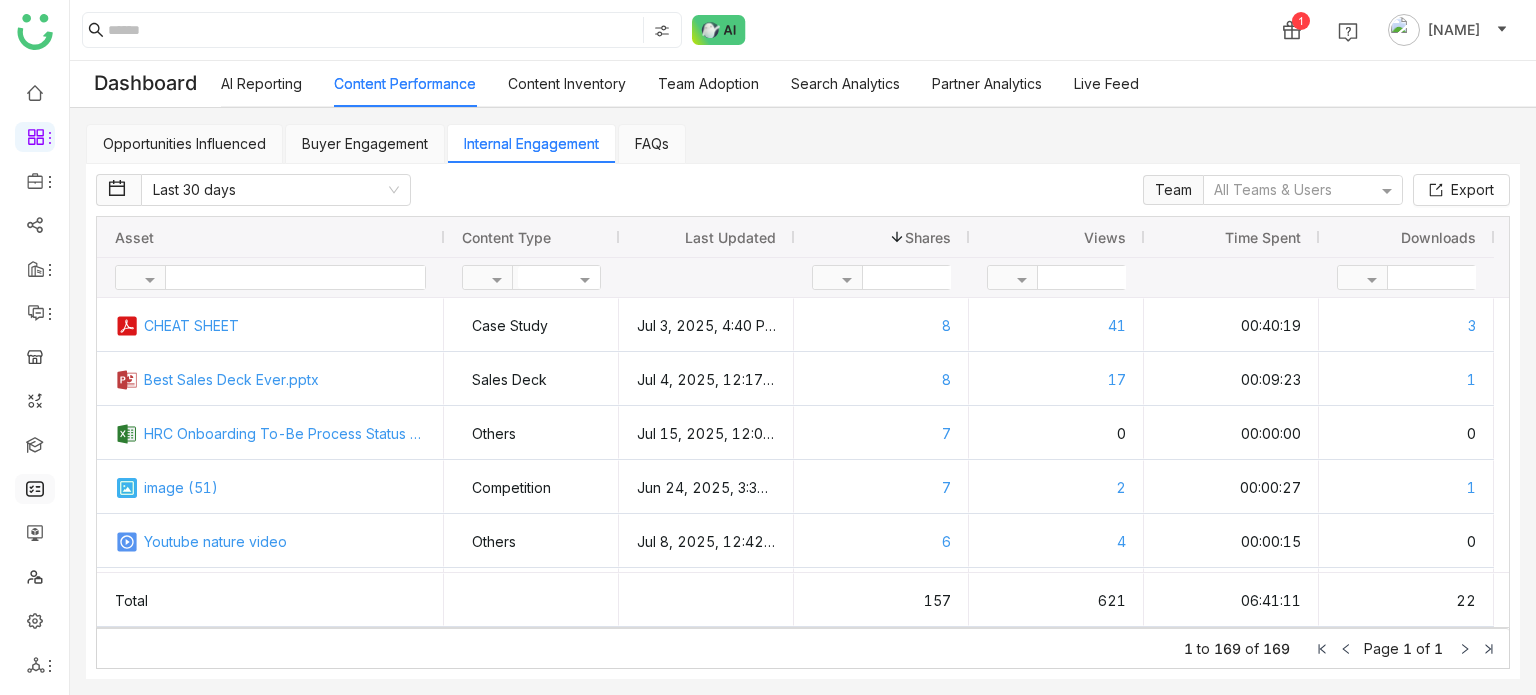 click on "FAQs" at bounding box center [652, 143] 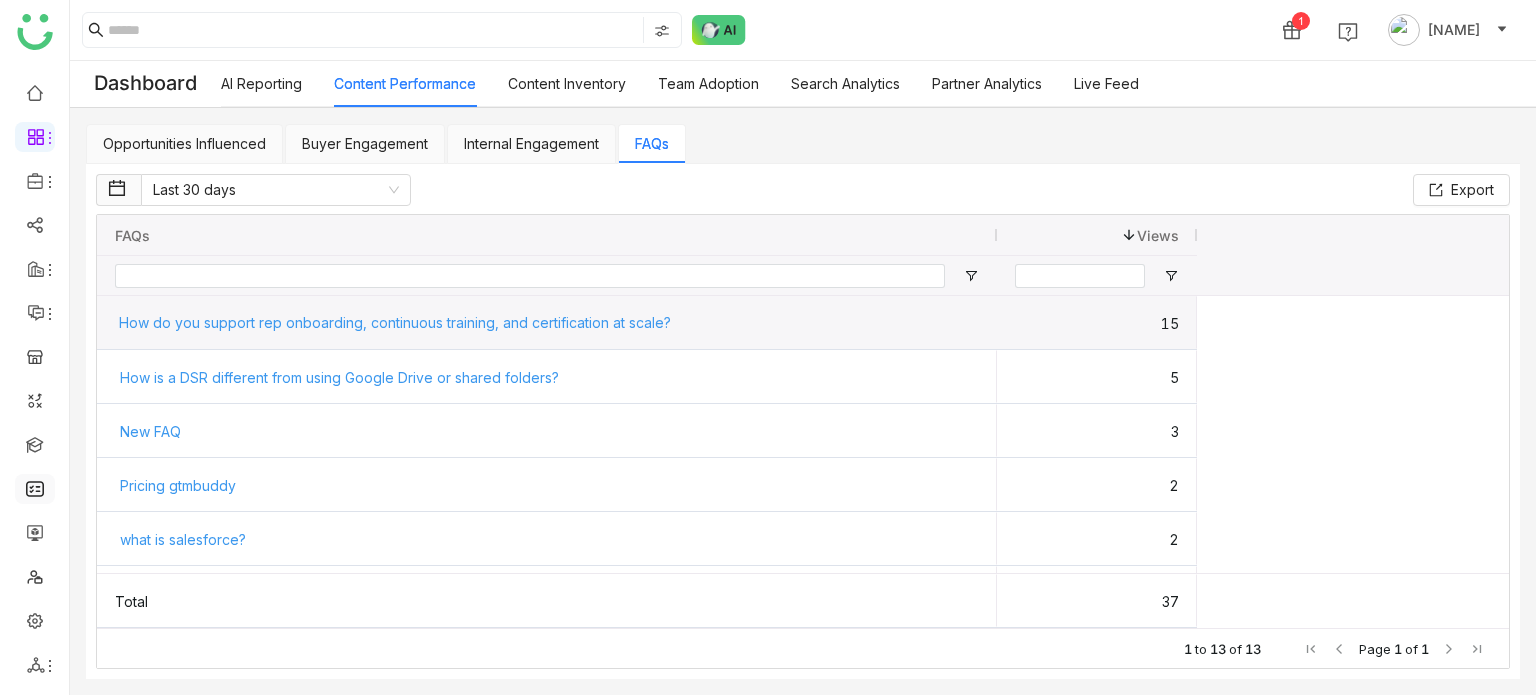 click on "How do you support rep onboarding, continuous training, and certification at scale?" 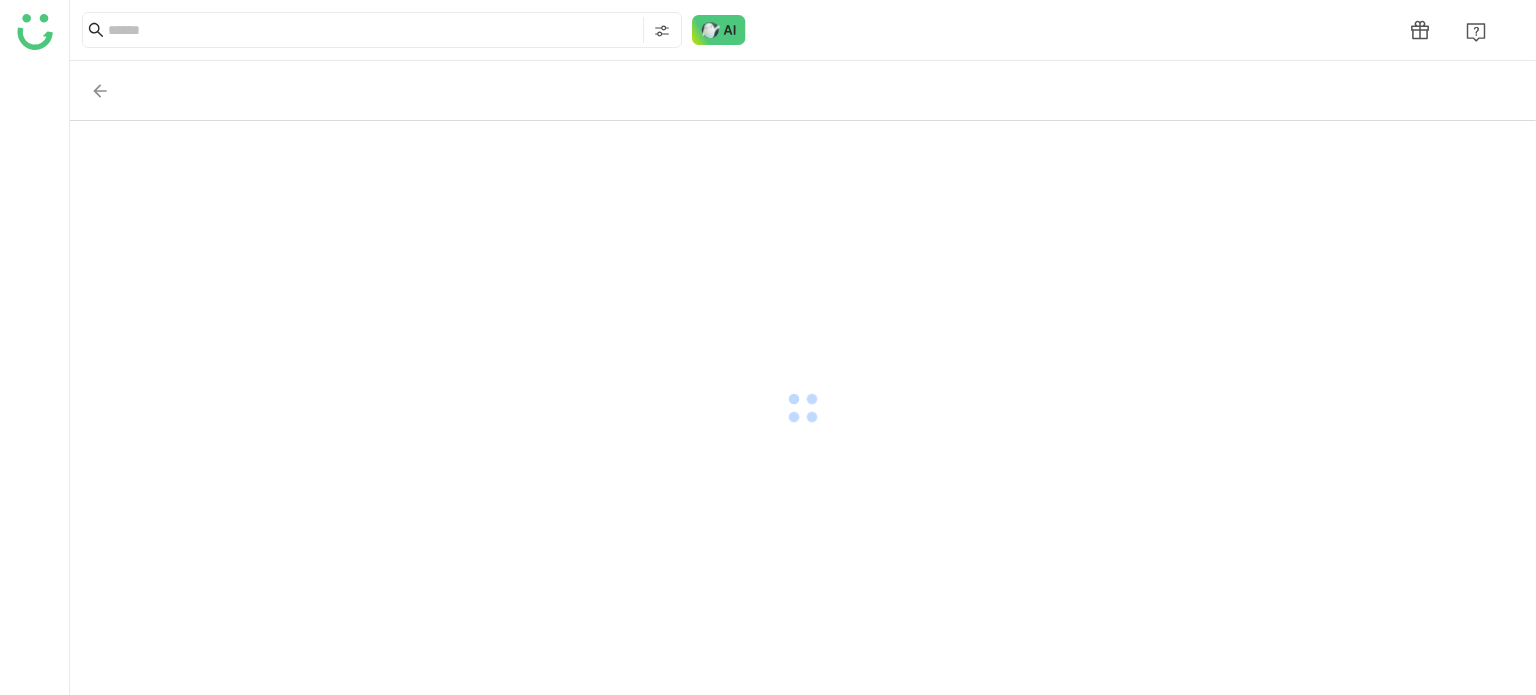 scroll, scrollTop: 0, scrollLeft: 0, axis: both 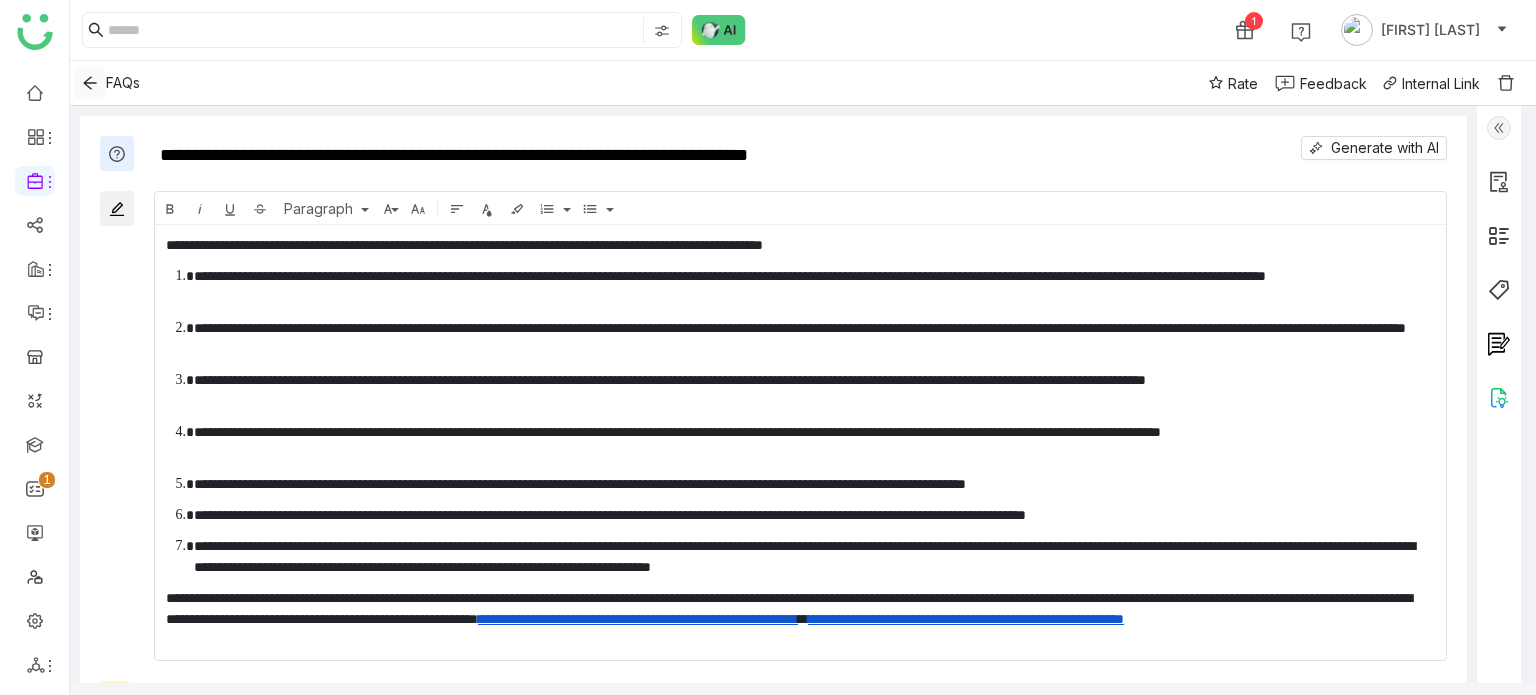 click 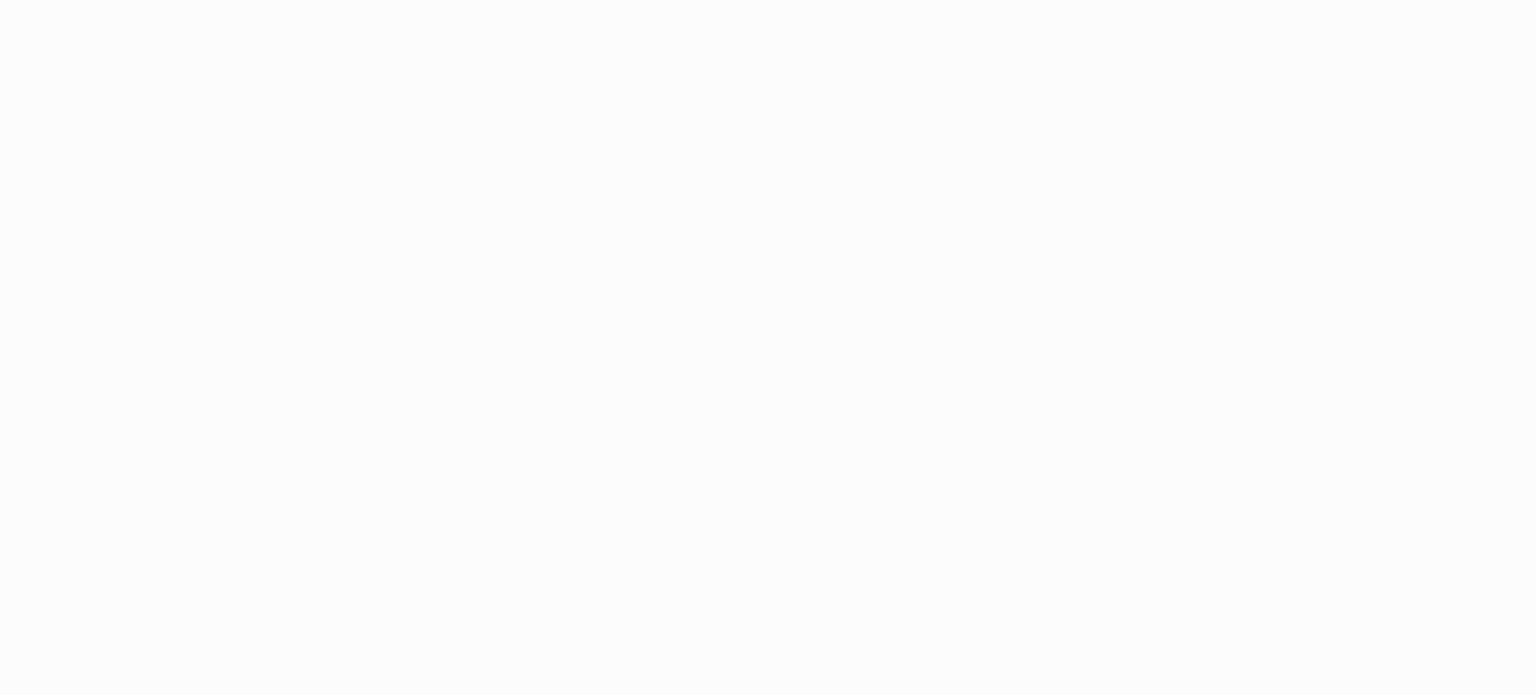 scroll, scrollTop: 0, scrollLeft: 0, axis: both 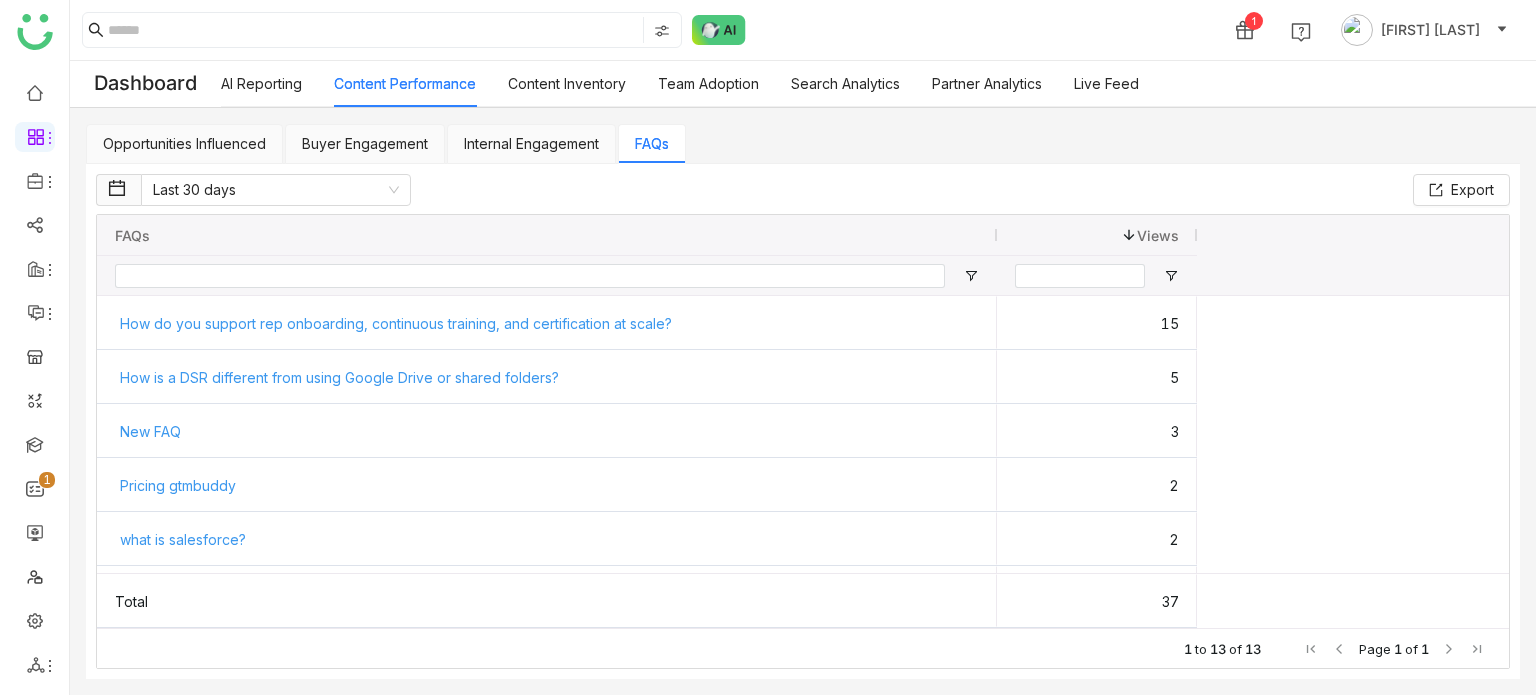 click on "Content Inventory" at bounding box center (567, 83) 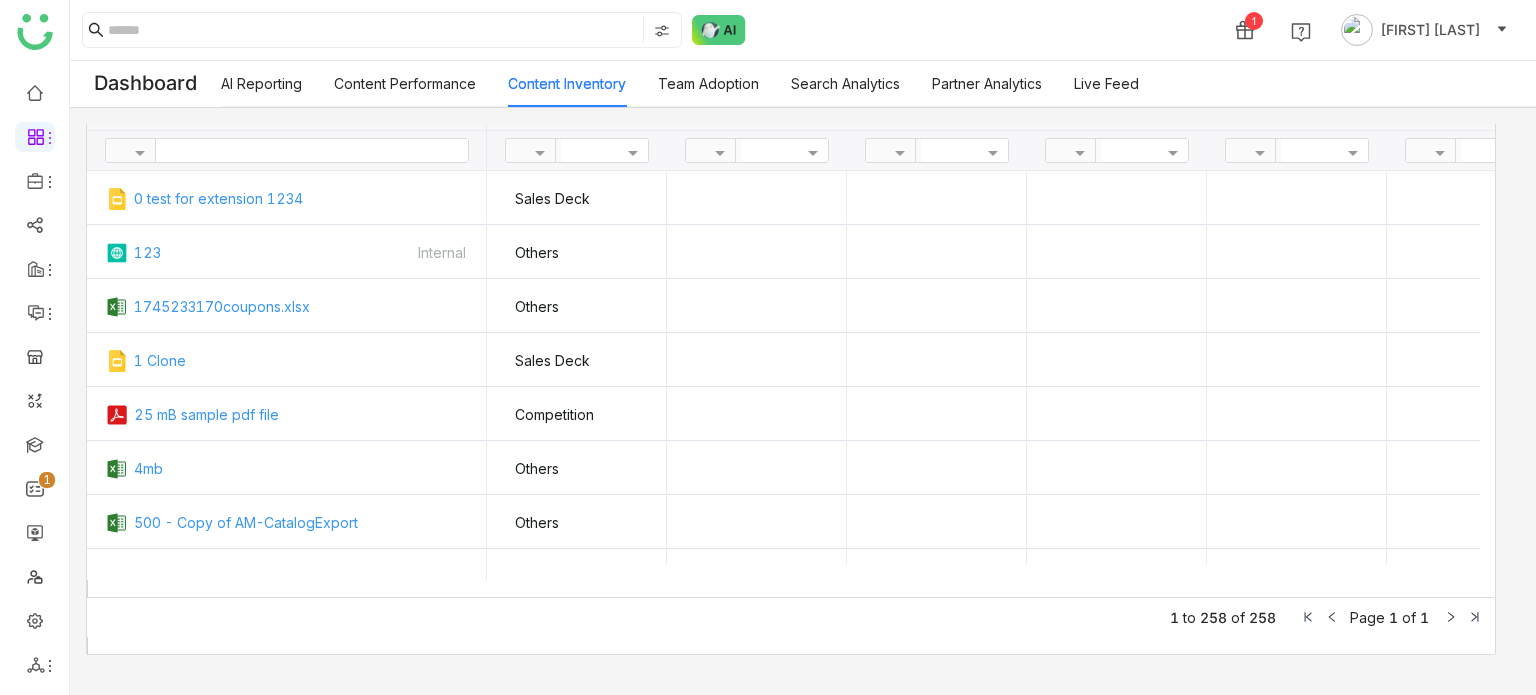 scroll, scrollTop: 443, scrollLeft: 0, axis: vertical 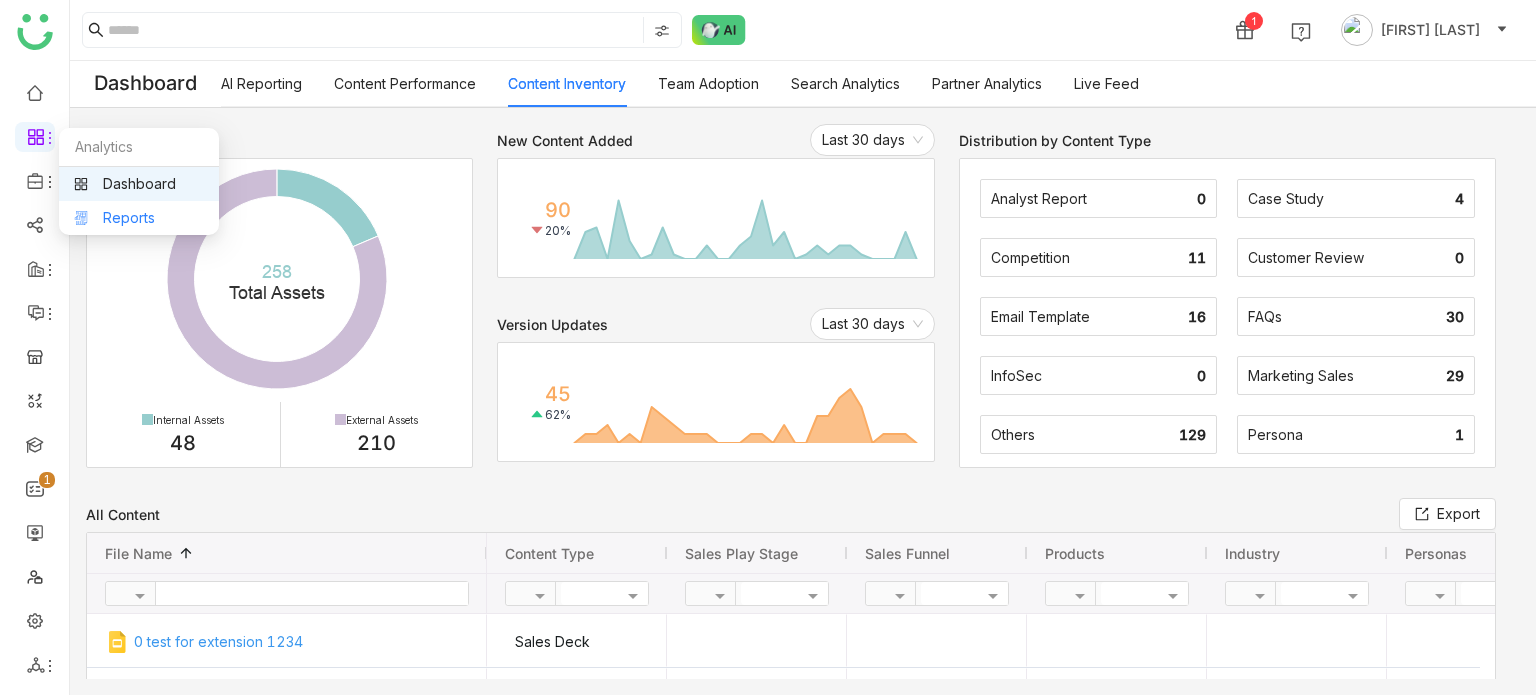 click on "Reports" at bounding box center [139, 218] 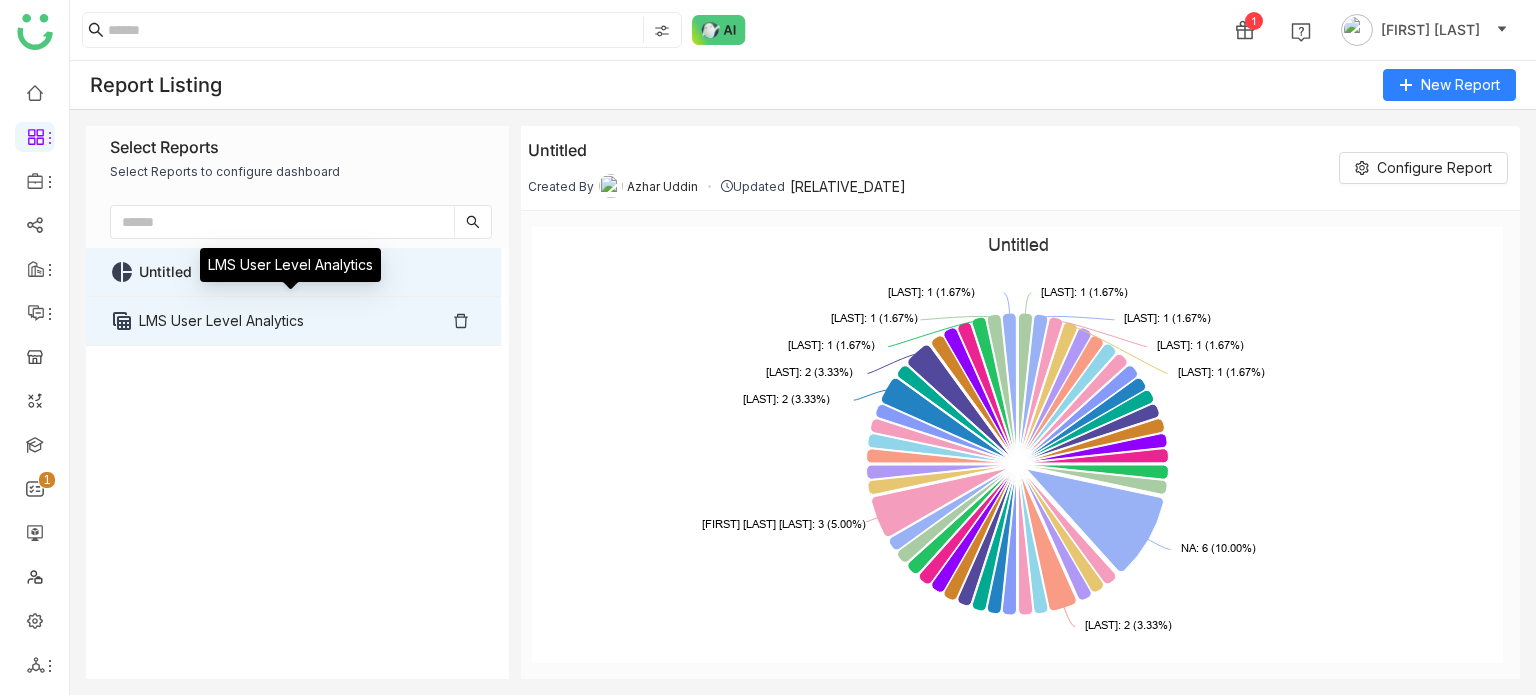 click on "LMS User Level Analytics" 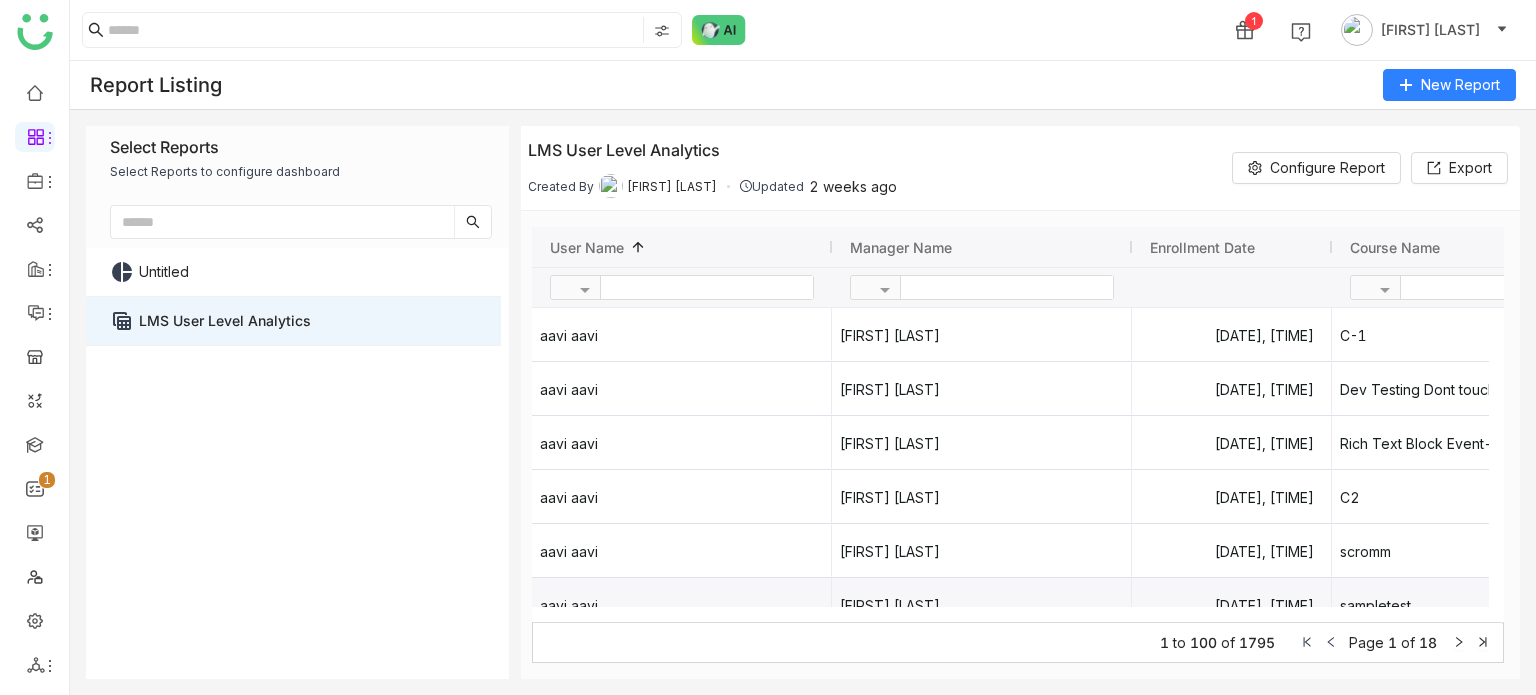 scroll, scrollTop: 340, scrollLeft: 0, axis: vertical 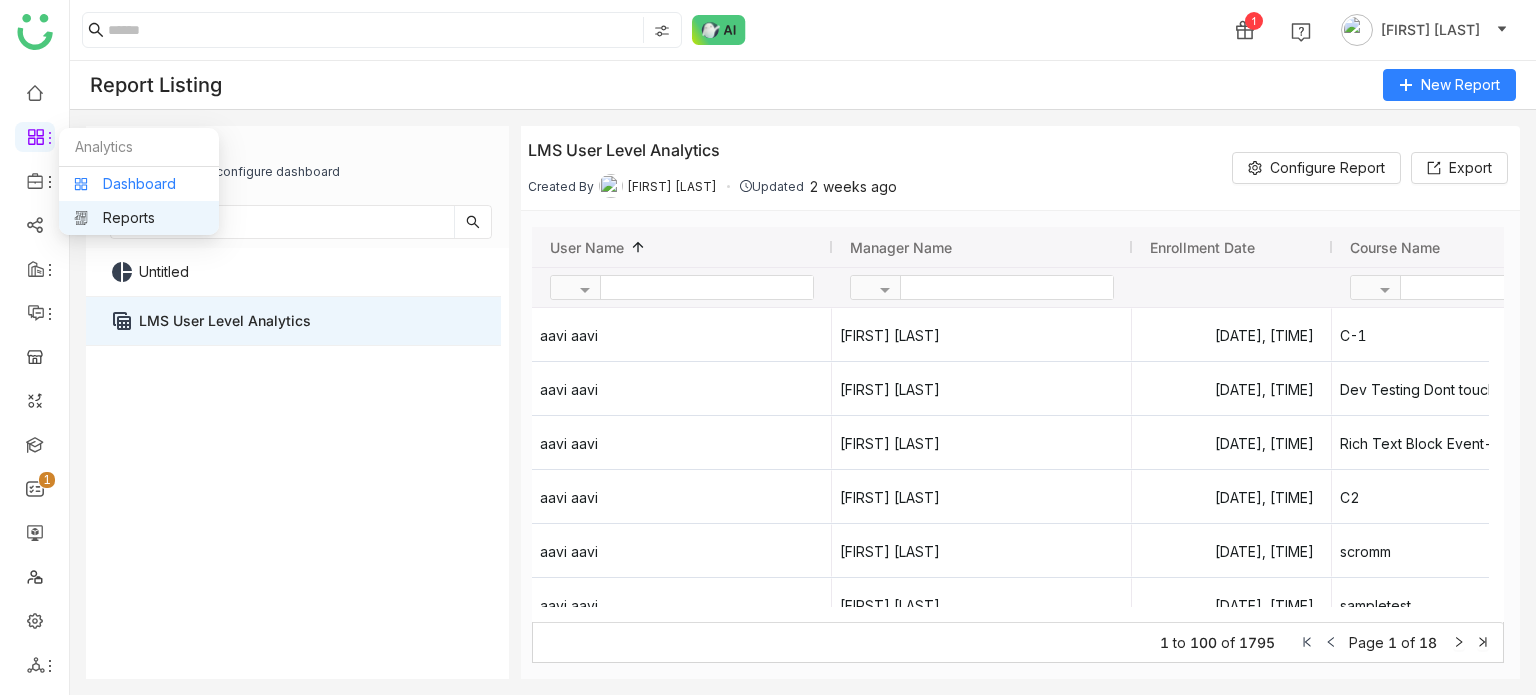 click on "Dashboard" at bounding box center (139, 184) 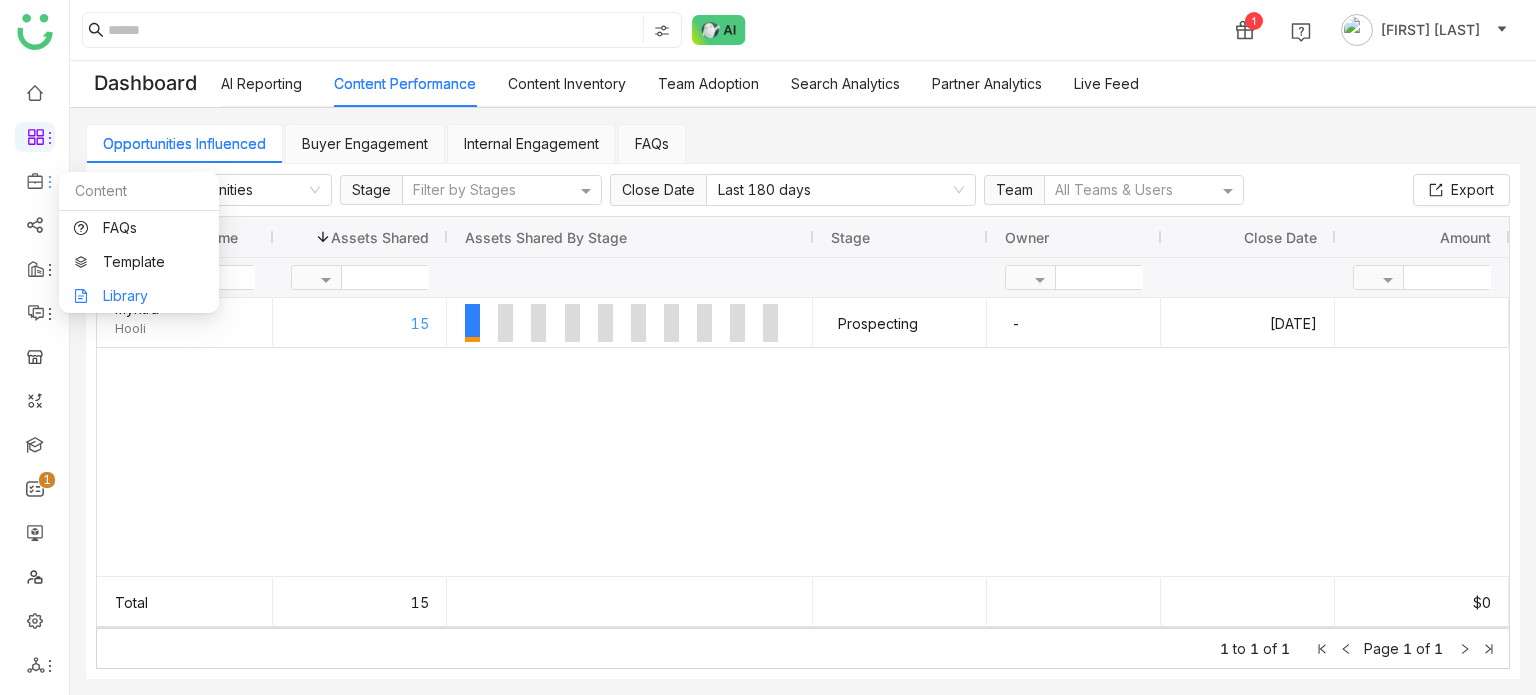 click on "Library" at bounding box center [139, 296] 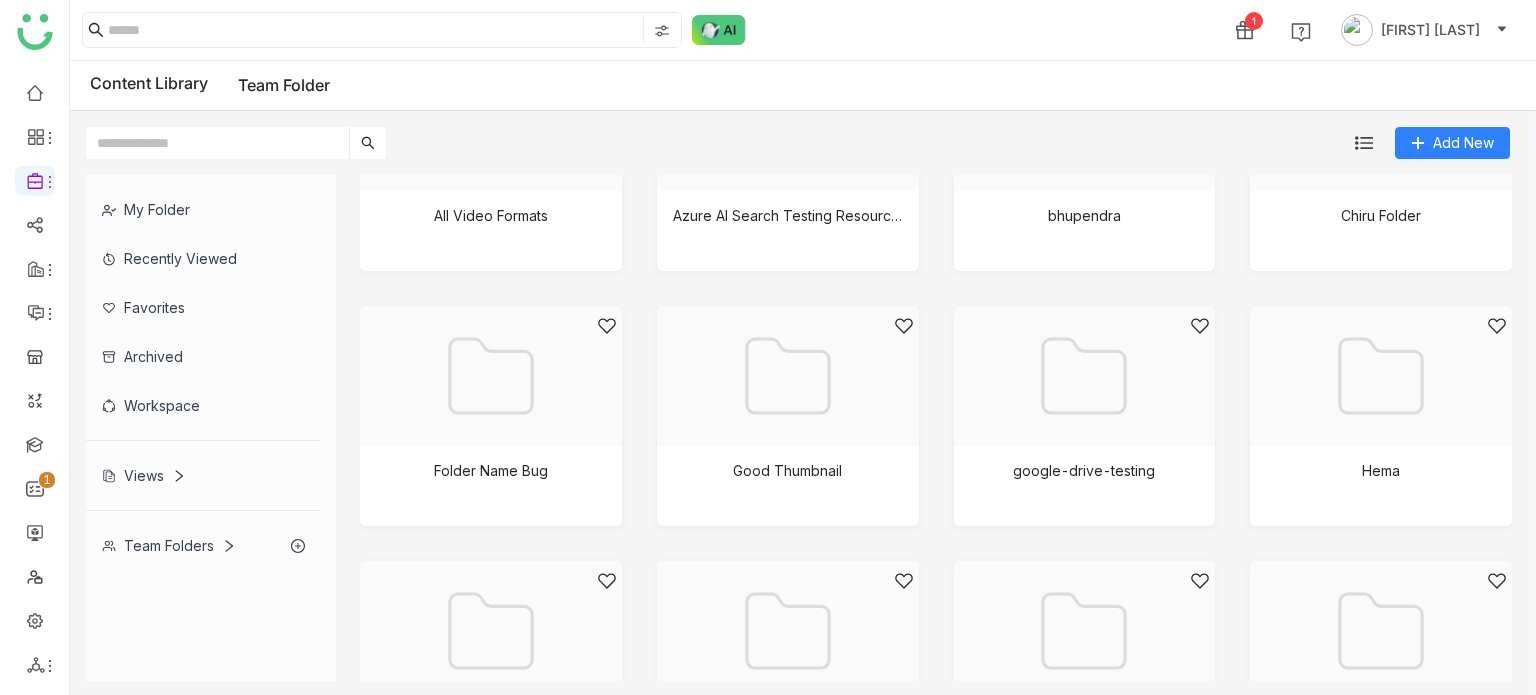scroll, scrollTop: 0, scrollLeft: 0, axis: both 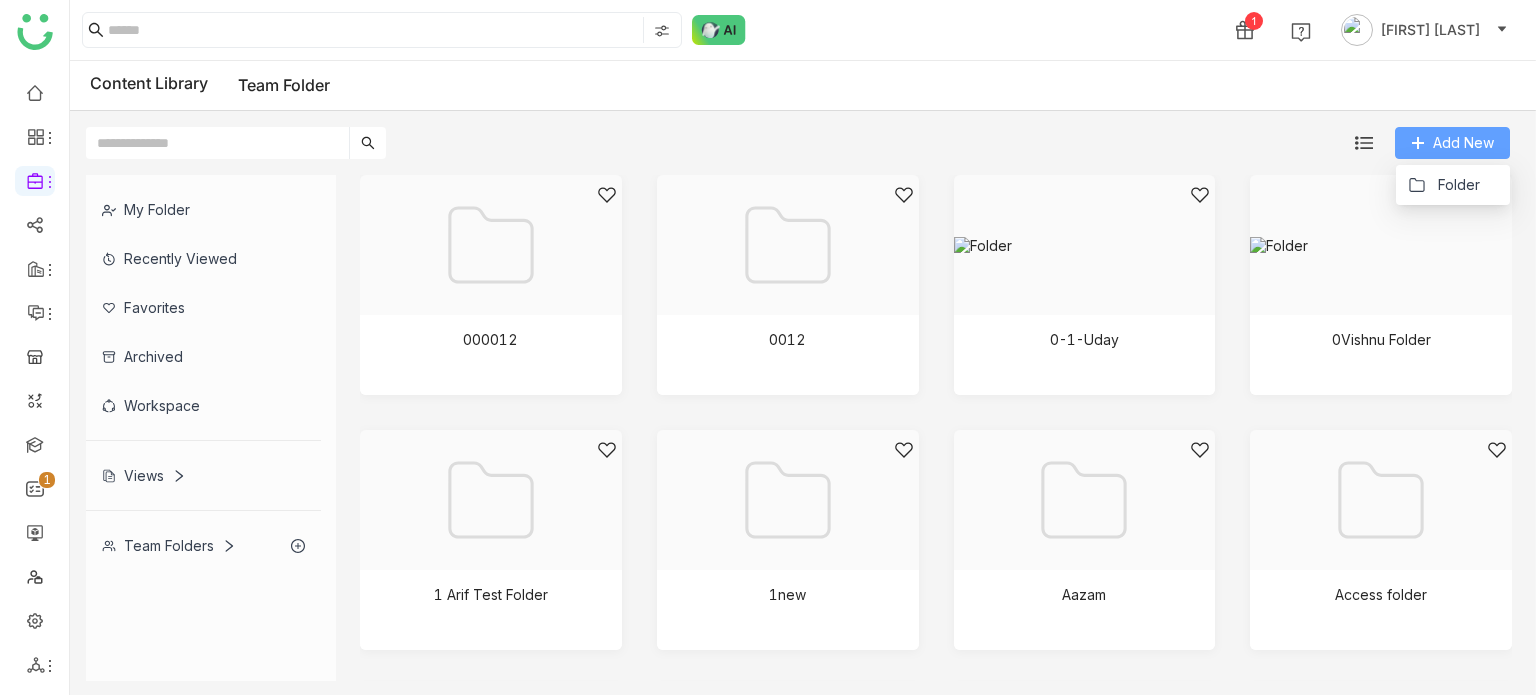 click on "Add New" at bounding box center (1463, 143) 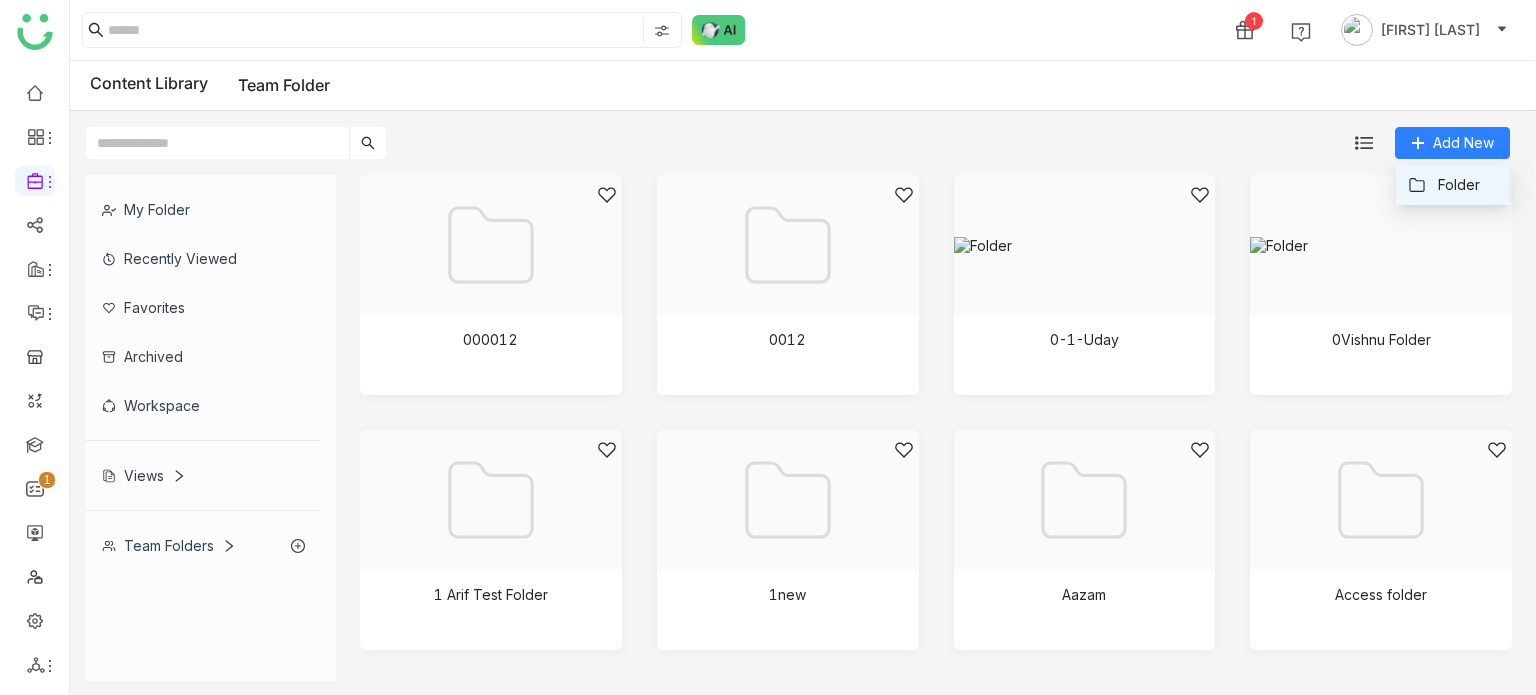 click on "Folder" at bounding box center (1444, 185) 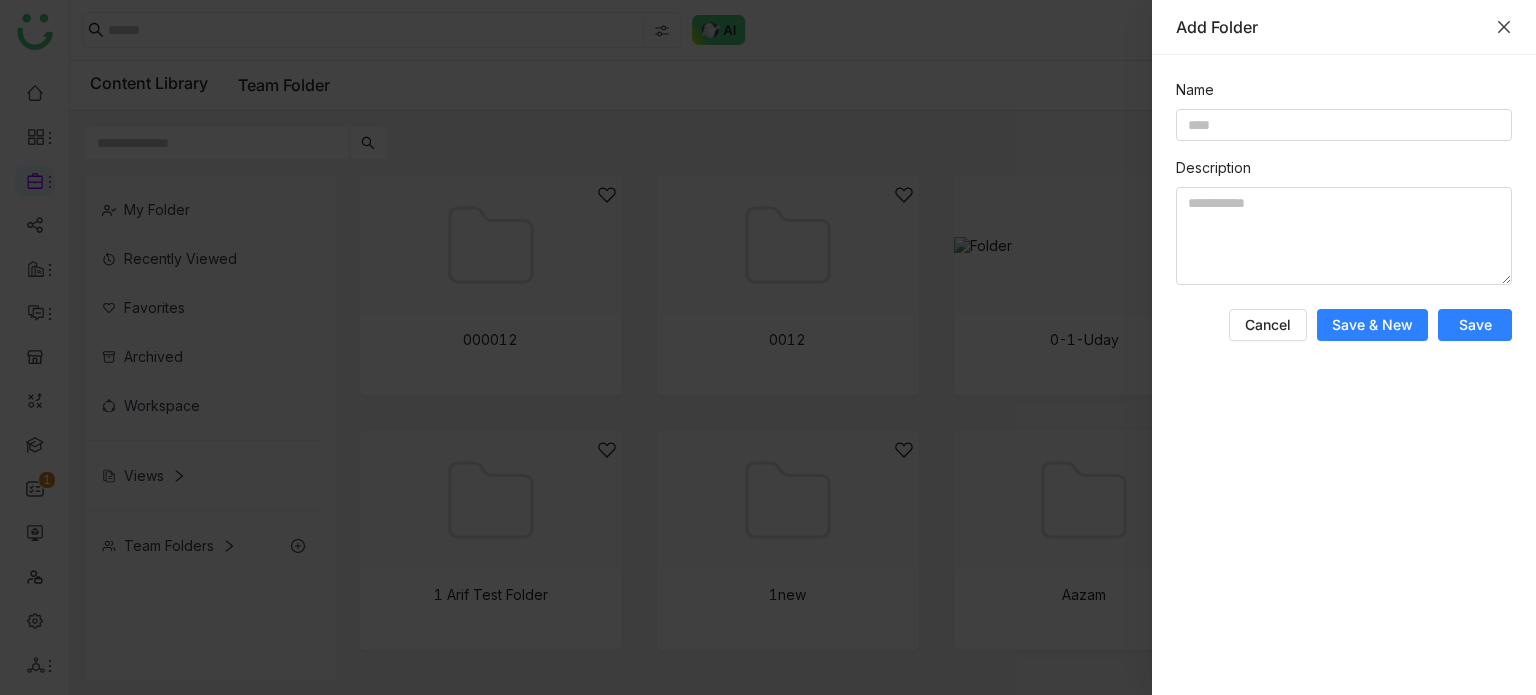 click 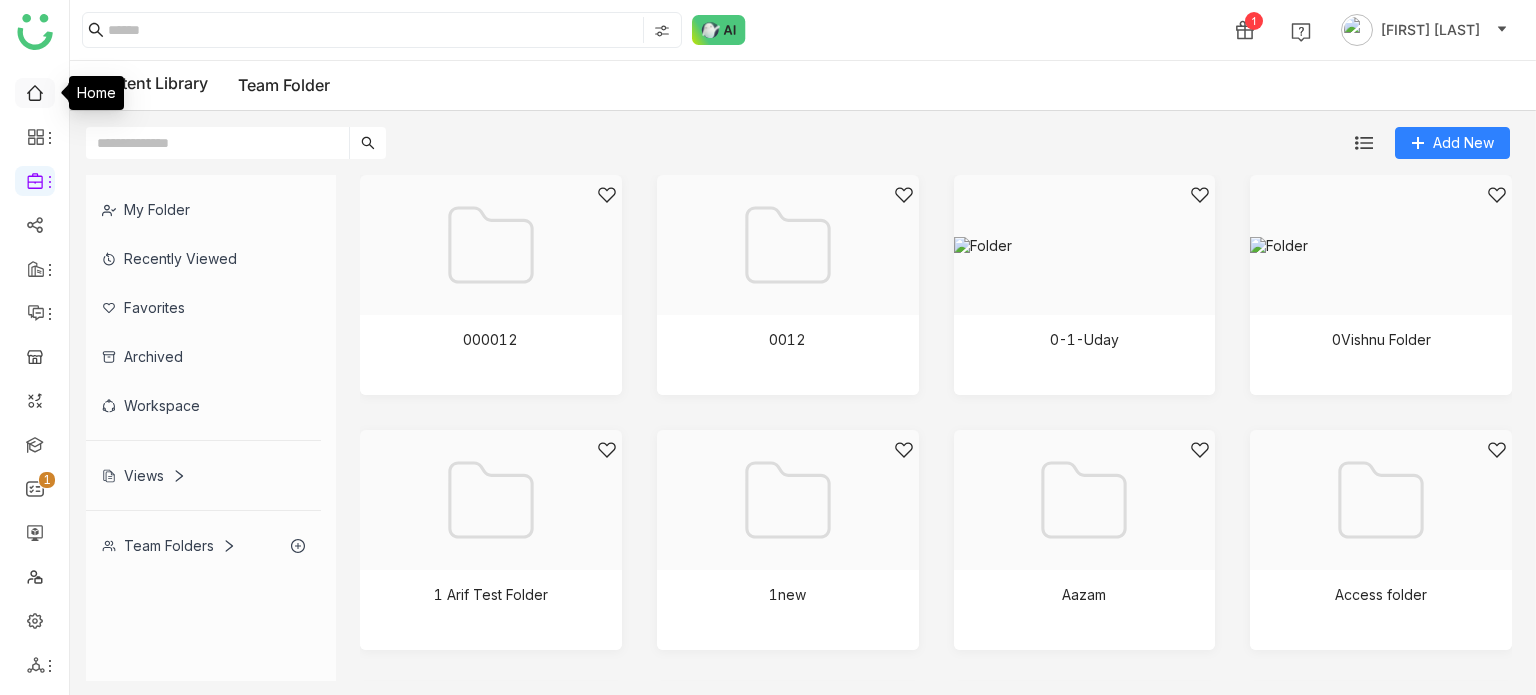 click at bounding box center [35, 91] 